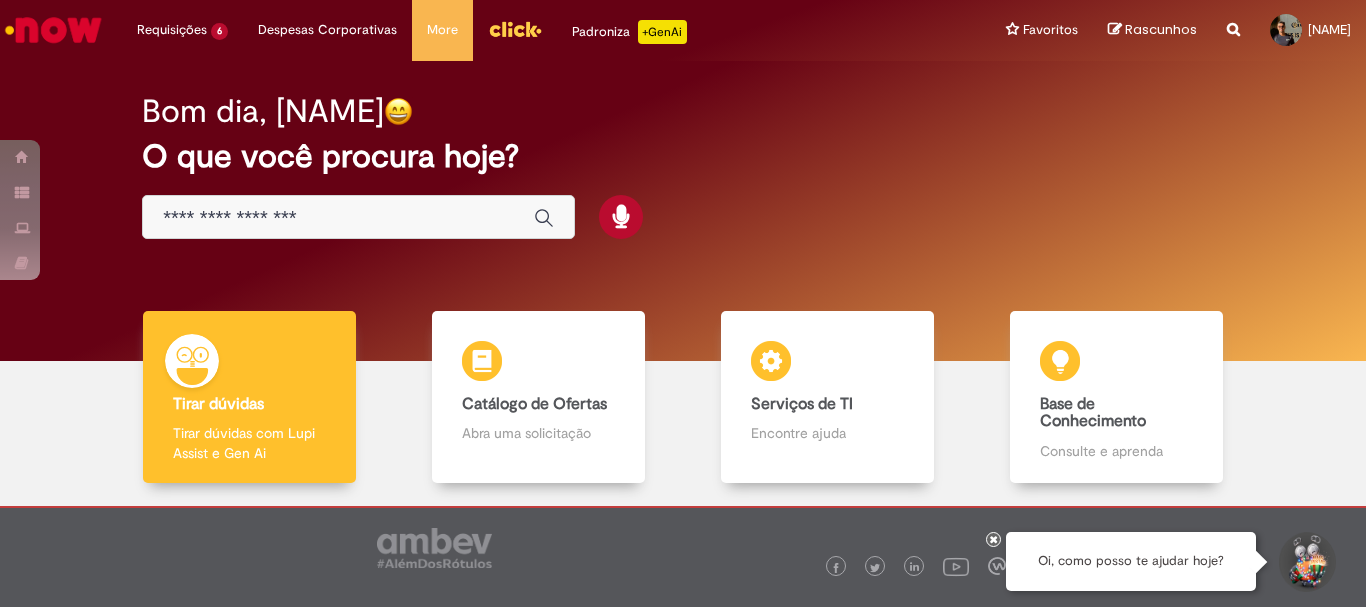 scroll, scrollTop: 0, scrollLeft: 0, axis: both 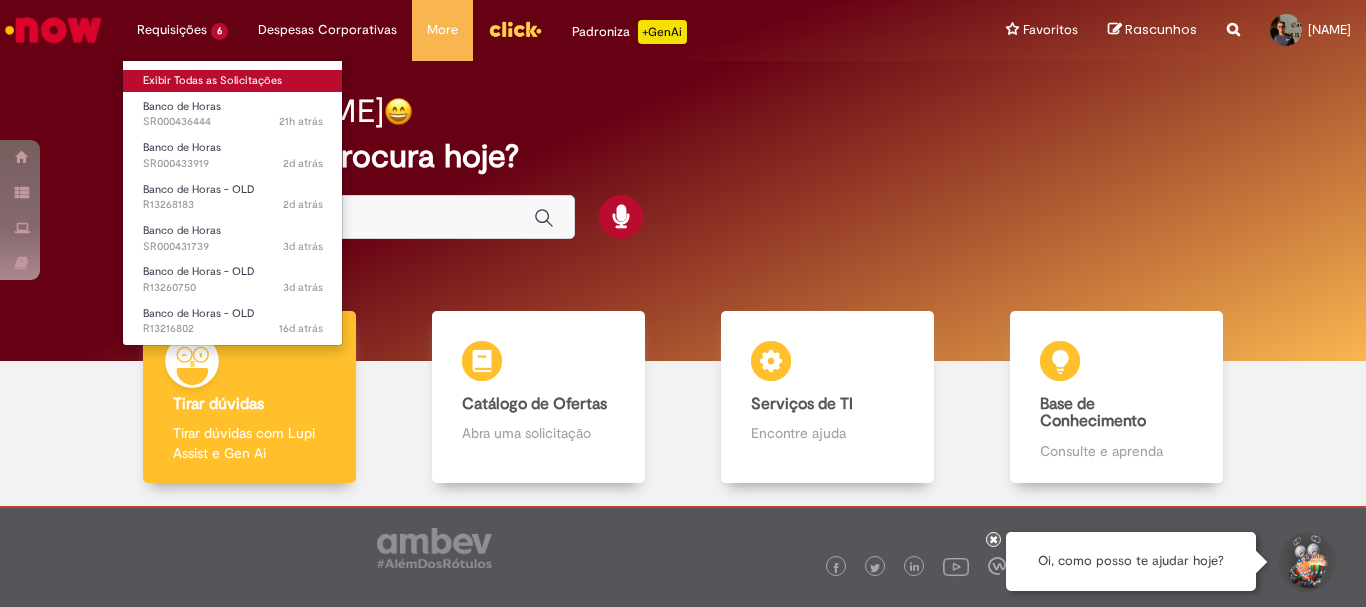 click on "Exibir Todas as Solicitações" at bounding box center [233, 81] 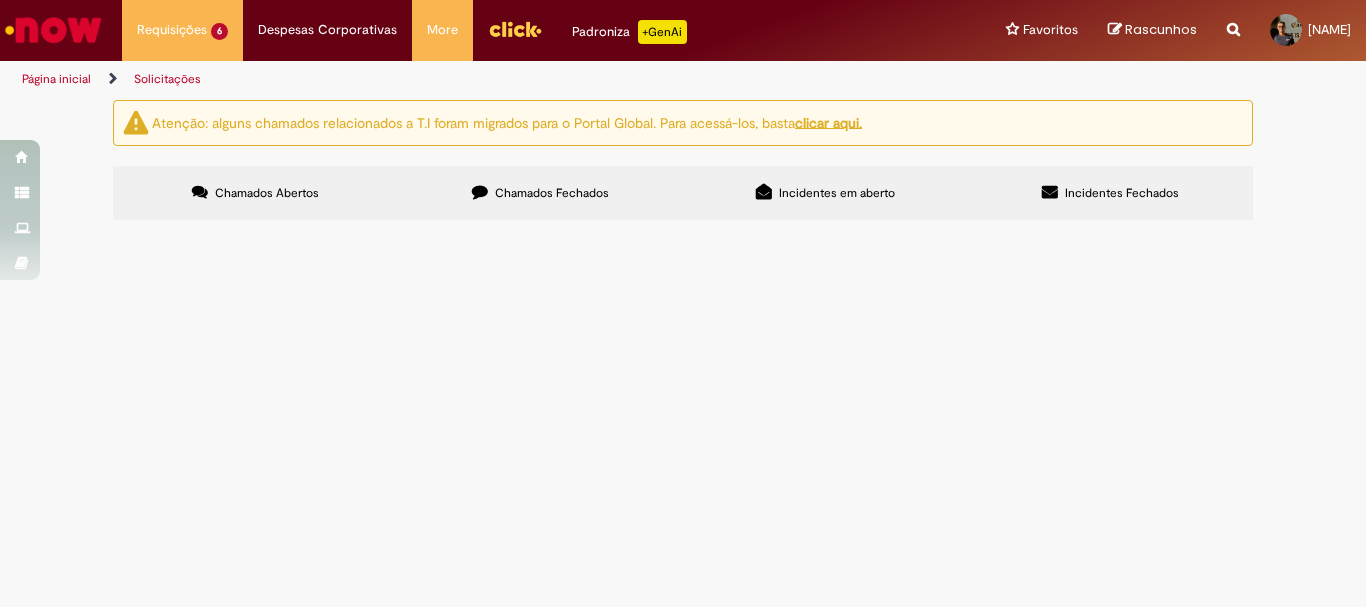 scroll, scrollTop: 1, scrollLeft: 0, axis: vertical 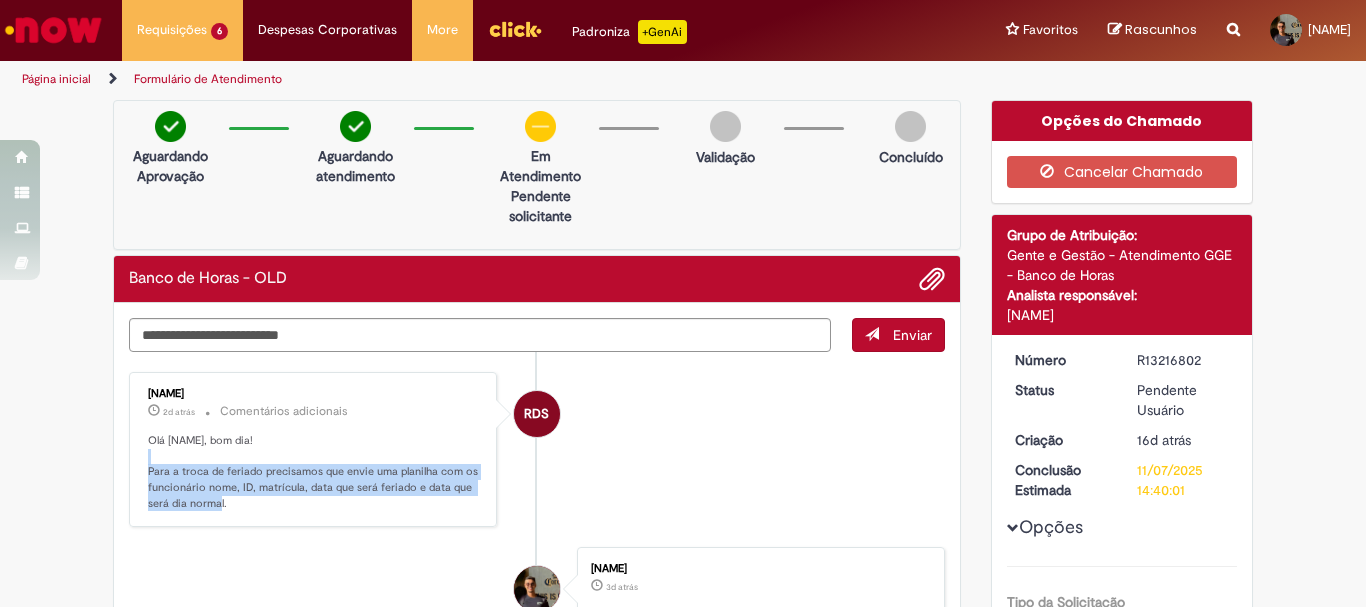 drag, startPoint x: 146, startPoint y: 471, endPoint x: 431, endPoint y: 504, distance: 286.90417 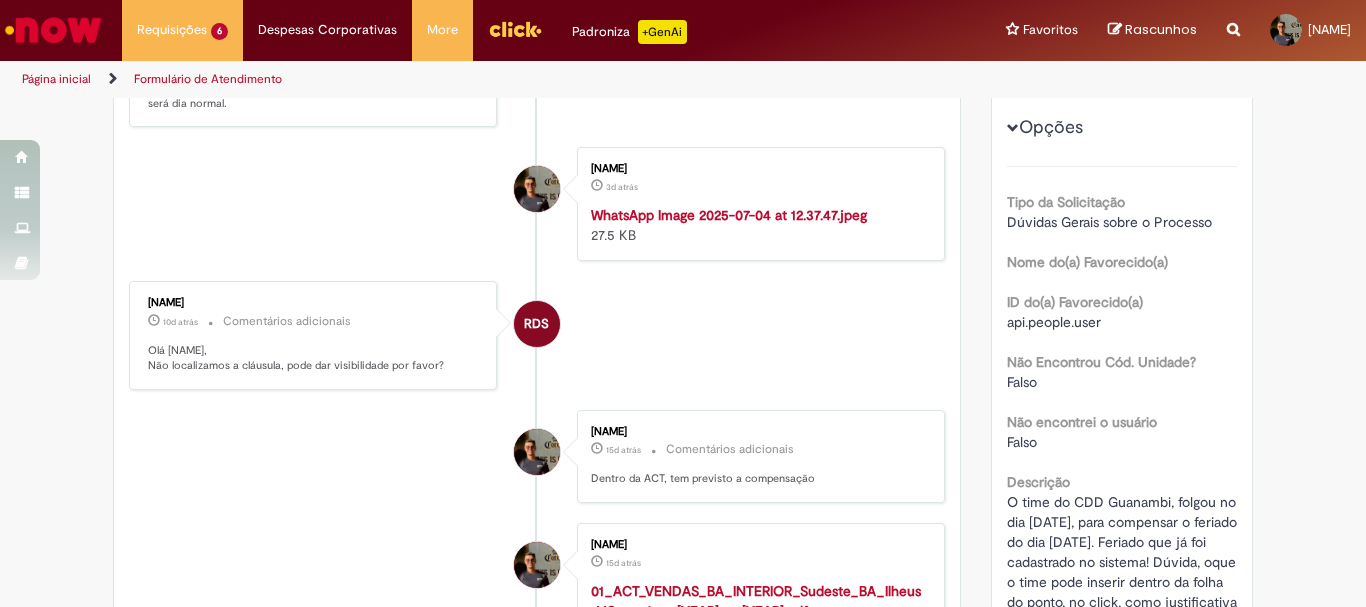 scroll, scrollTop: 600, scrollLeft: 0, axis: vertical 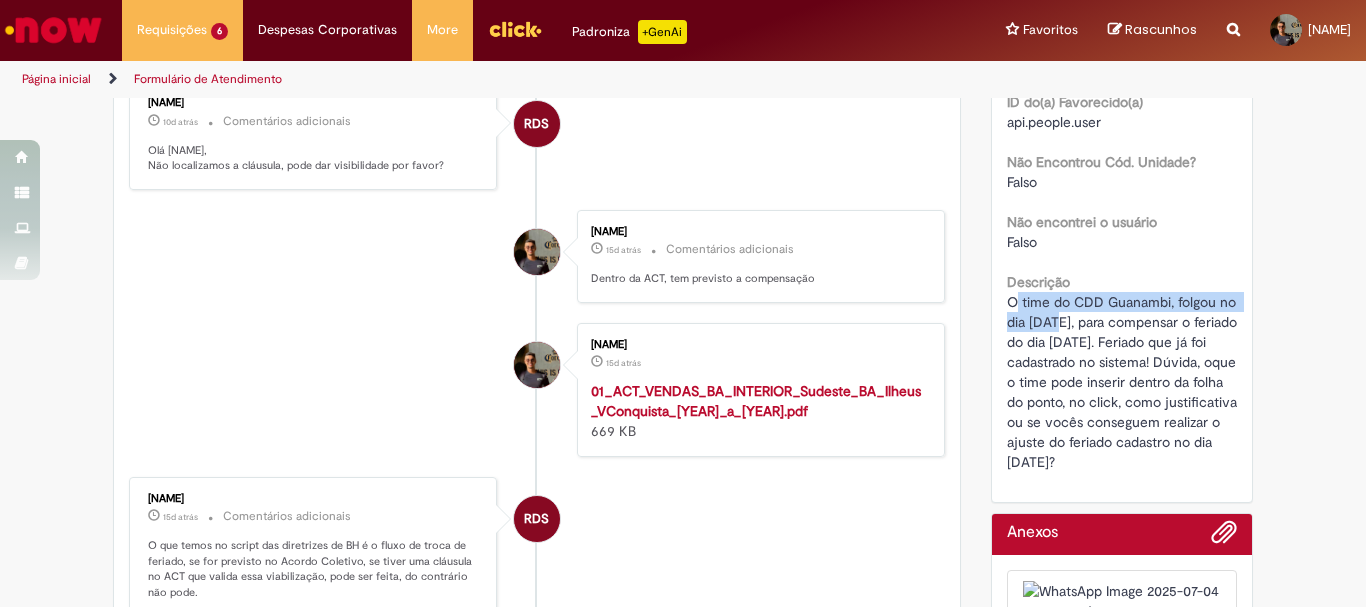 drag, startPoint x: 1006, startPoint y: 308, endPoint x: 1054, endPoint y: 318, distance: 49.0306 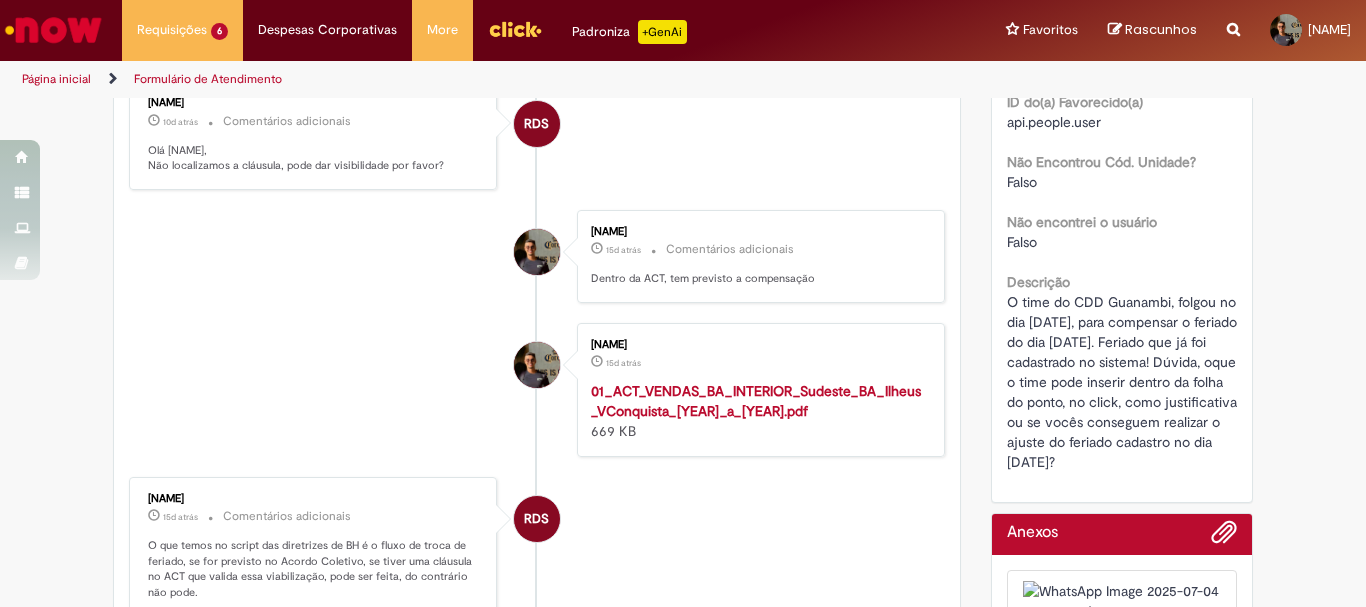 click on "O time do CDD Guanambi, folgou no dia 23/06/2025, para compensar o feriado do dia 14/08/2024. Feriado que já foi cadastrado no sistema! Dúvida, oque o time pode inserir dentro da folha do ponto, no click, como justificativa ou se vocês conseguem realizar o ajuste do feriado cadastro no dia 14/08/2025?" at bounding box center [1124, 382] 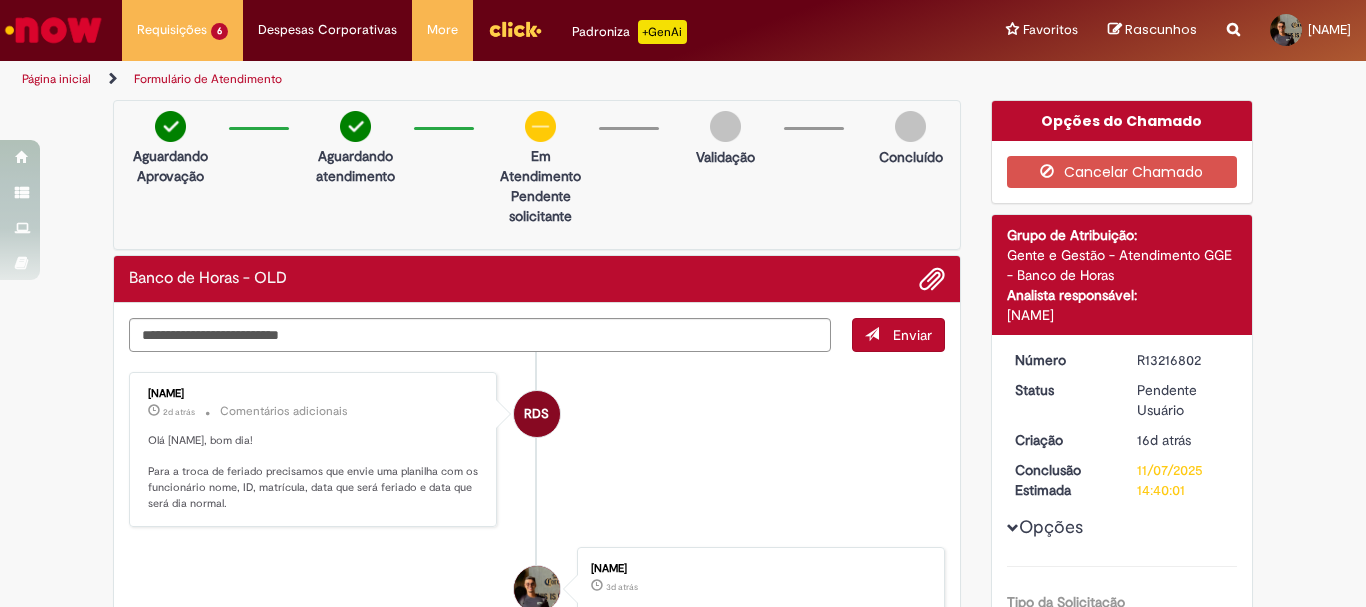 scroll, scrollTop: 500, scrollLeft: 0, axis: vertical 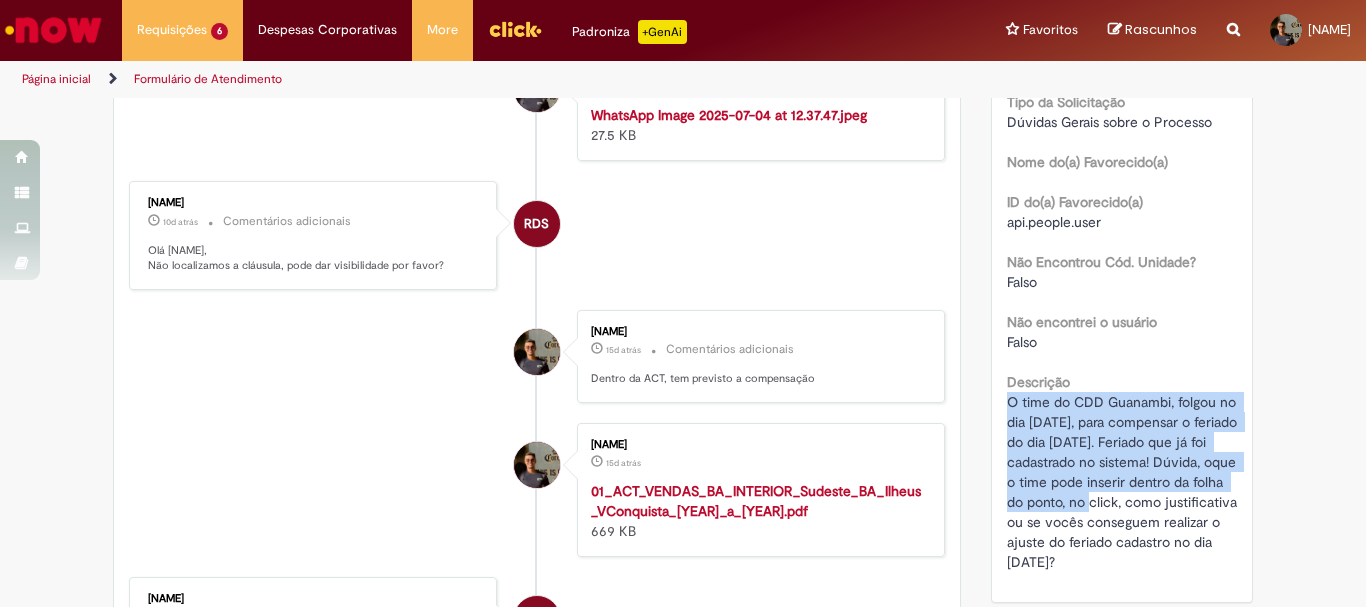 drag, startPoint x: 1004, startPoint y: 403, endPoint x: 1134, endPoint y: 506, distance: 165.85837 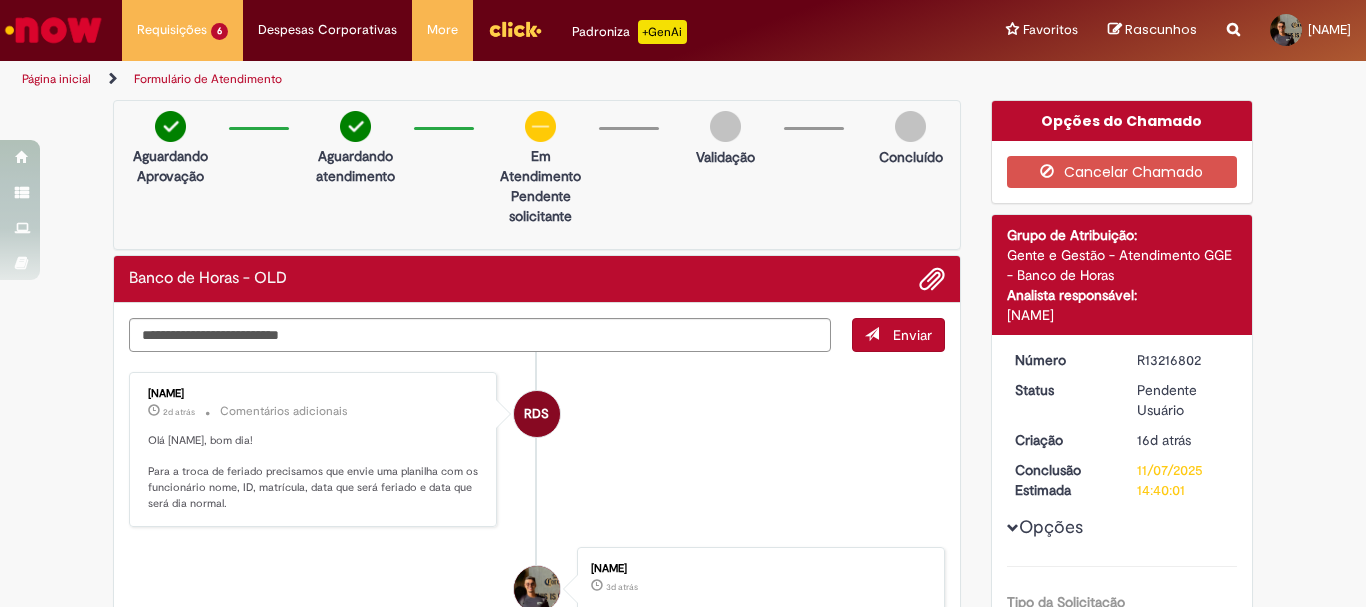 scroll, scrollTop: 200, scrollLeft: 0, axis: vertical 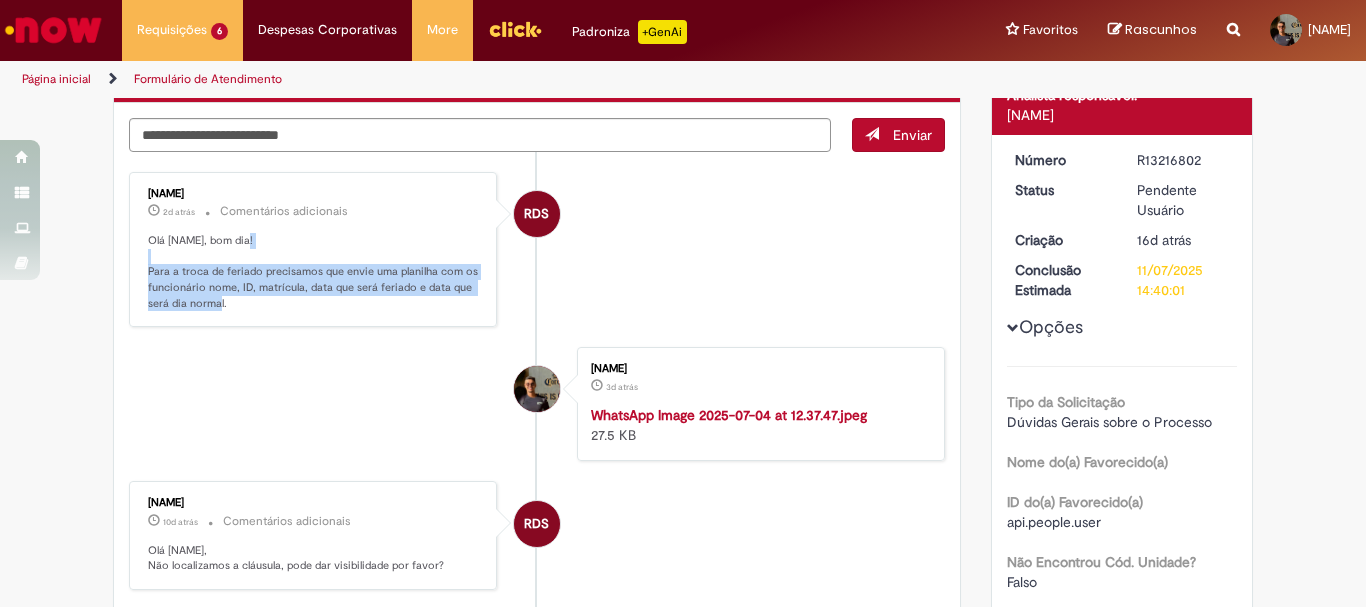drag, startPoint x: 138, startPoint y: 259, endPoint x: 435, endPoint y: 304, distance: 300.38974 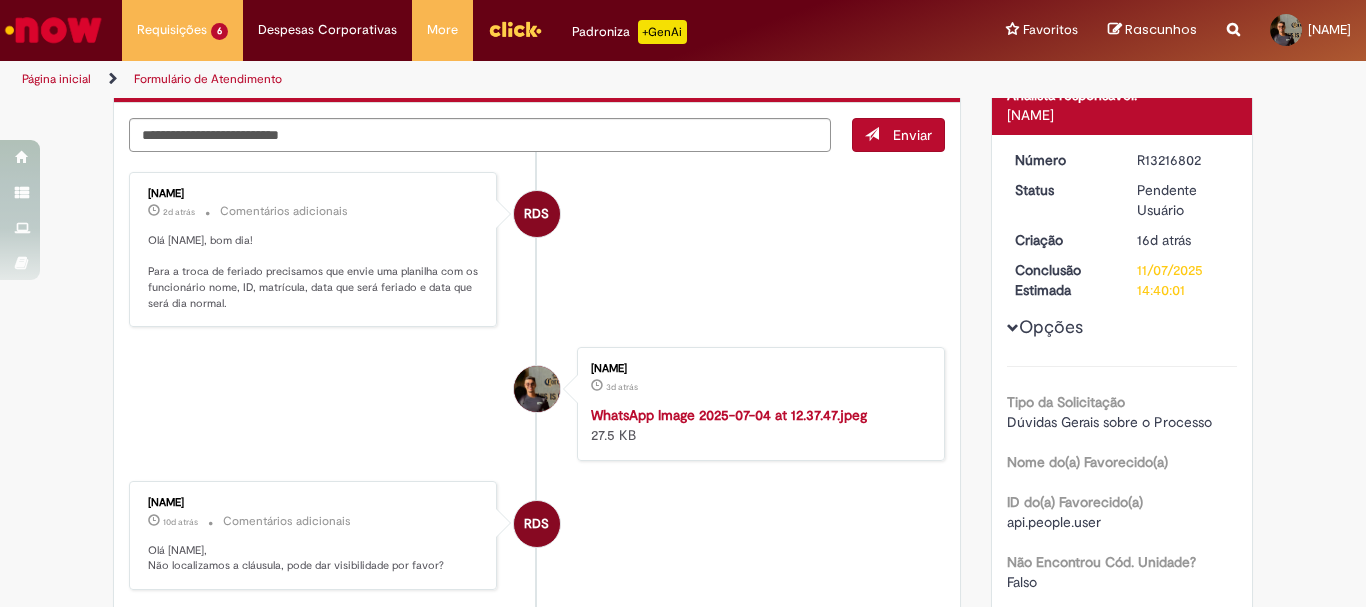 click on "Olá [FIRST], bom dia!
Para a troca de feriado precisamos que envie uma planilha com os funcionário nome, ID, matrícula, data que será feriado e data que será dia normal." at bounding box center [314, 272] 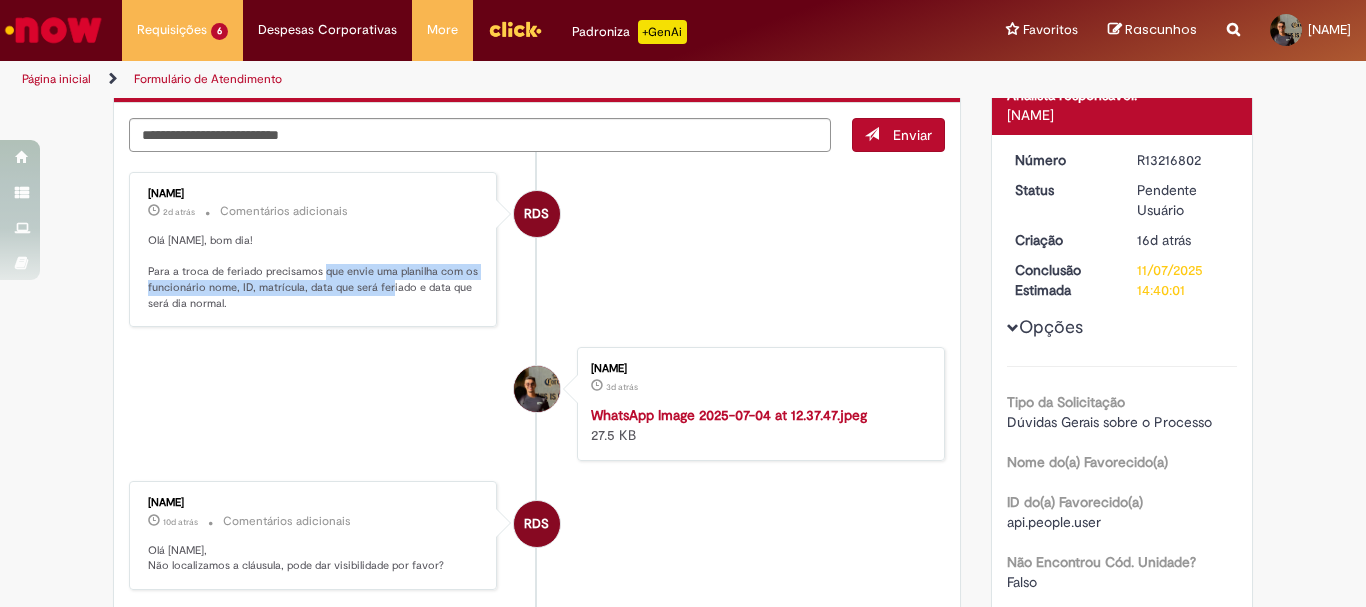 drag, startPoint x: 328, startPoint y: 270, endPoint x: 392, endPoint y: 293, distance: 68.007355 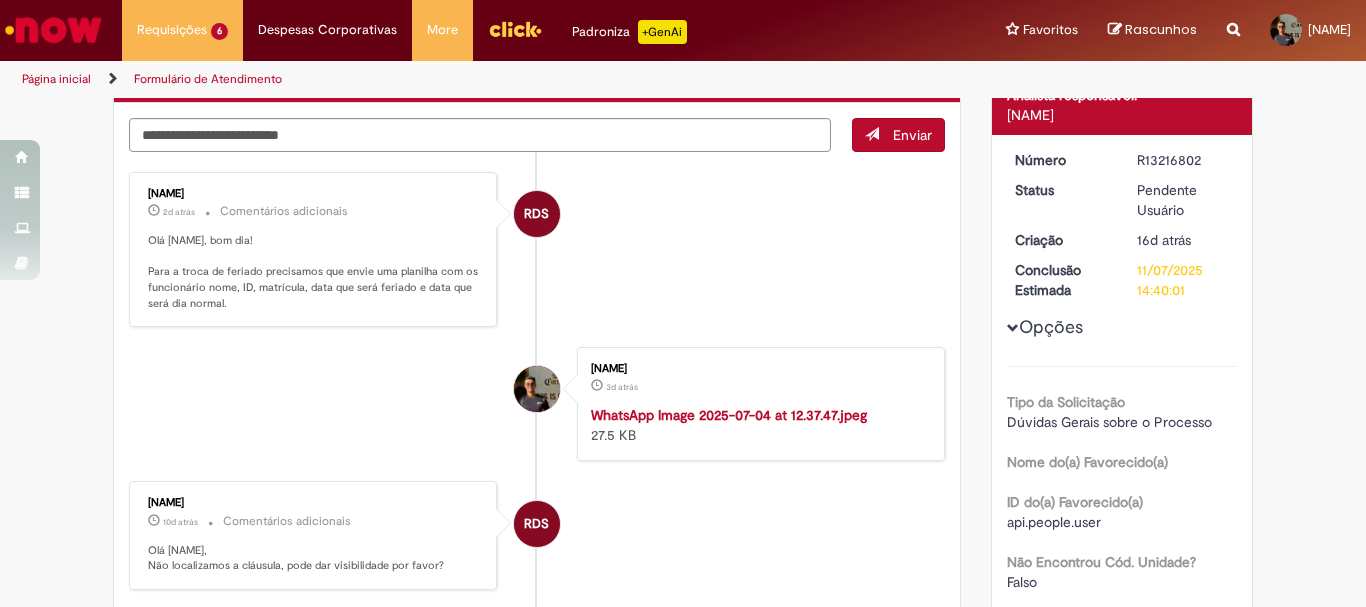 click on "Olá [FIRST], bom dia!
Para a troca de feriado precisamos que envie uma planilha com os funcionário nome, ID, matrícula, data que será feriado e data que será dia normal." at bounding box center (314, 272) 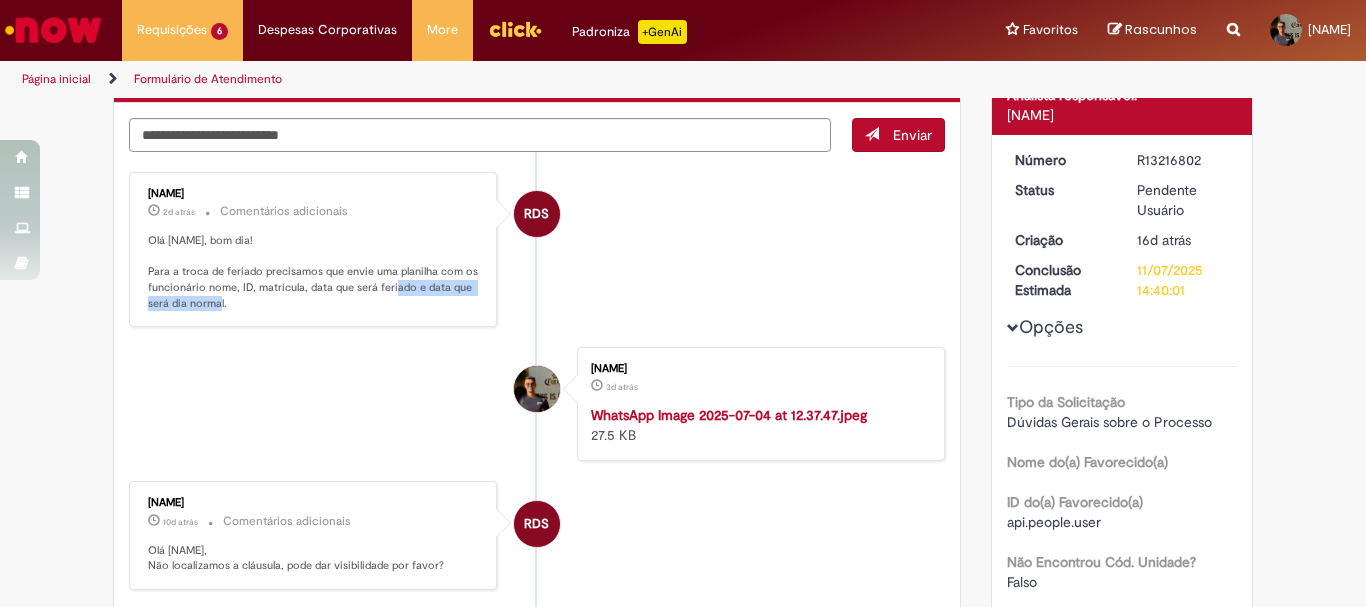 drag, startPoint x: 394, startPoint y: 293, endPoint x: 423, endPoint y: 303, distance: 30.675724 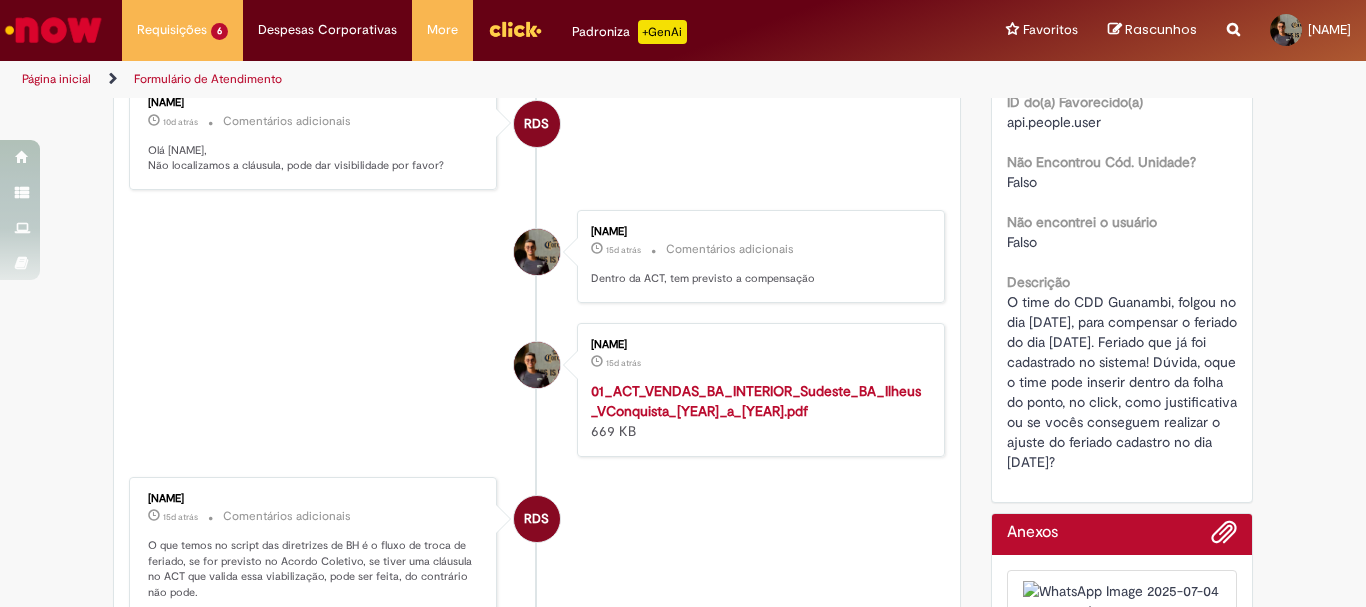 click on "O time do CDD Guanambi, folgou no dia 23/06/2025, para compensar o feriado do dia 14/08/2024. Feriado que já foi cadastrado no sistema! Dúvida, oque o time pode inserir dentro da folha do ponto, no click, como justificativa ou se vocês conseguem realizar o ajuste do feriado cadastro no dia 14/08/2025?" at bounding box center [1124, 382] 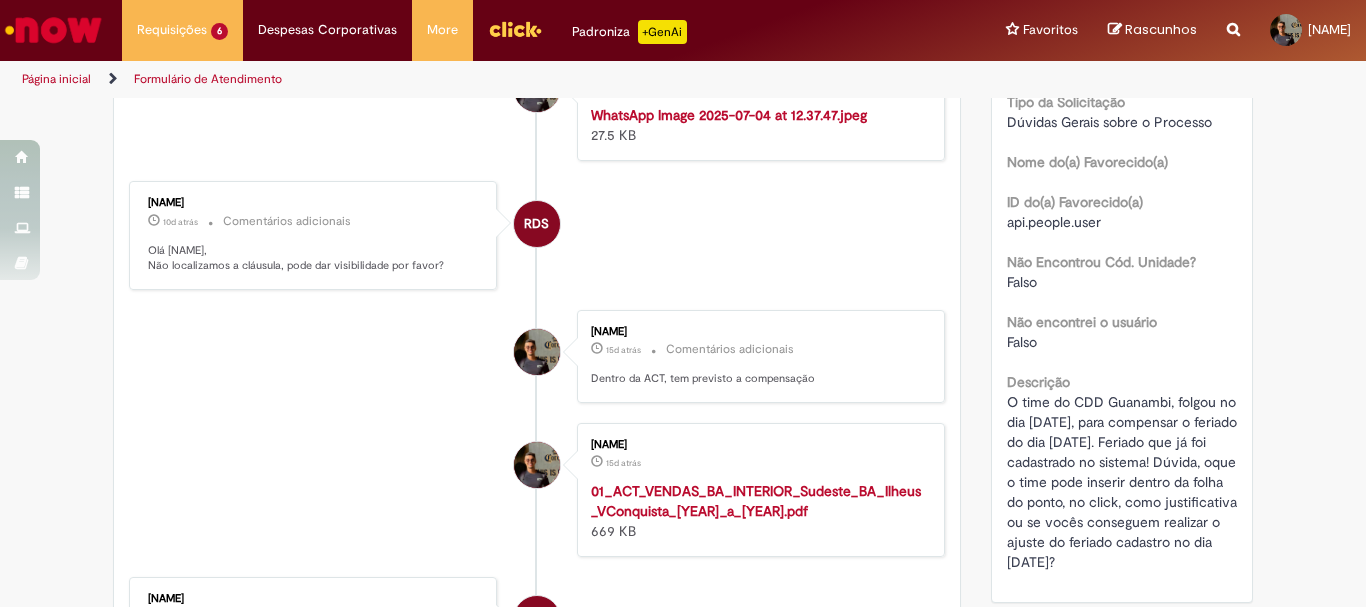 scroll, scrollTop: 600, scrollLeft: 0, axis: vertical 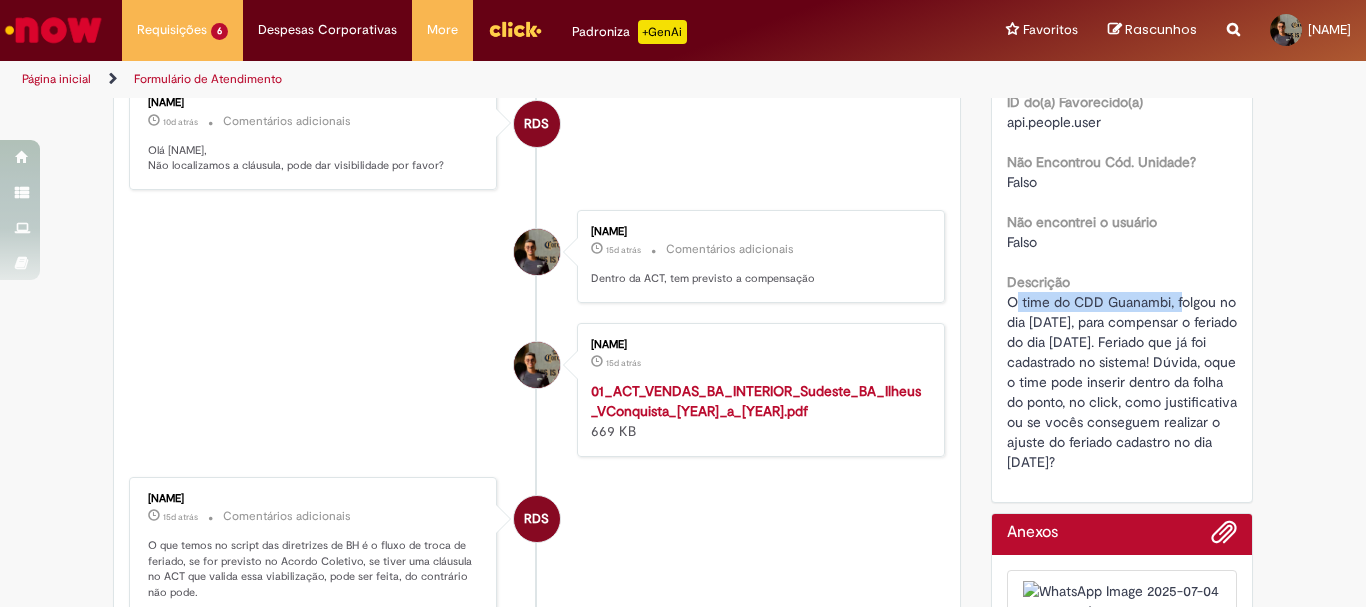 drag, startPoint x: 1006, startPoint y: 302, endPoint x: 1175, endPoint y: 297, distance: 169.07394 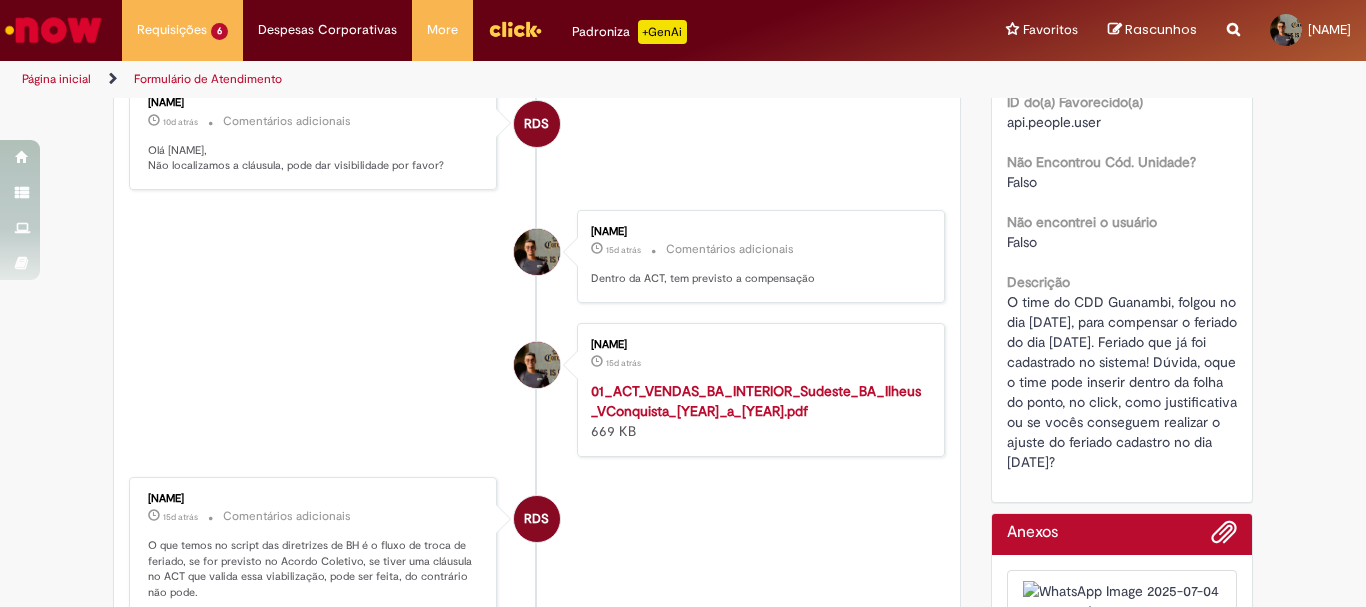click on "O time do CDD Guanambi, folgou no dia 23/06/2025, para compensar o feriado do dia 14/08/2024. Feriado que já foi cadastrado no sistema! Dúvida, oque o time pode inserir dentro da folha do ponto, no click, como justificativa ou se vocês conseguem realizar o ajuste do feriado cadastro no dia 14/08/2025?" at bounding box center (1124, 382) 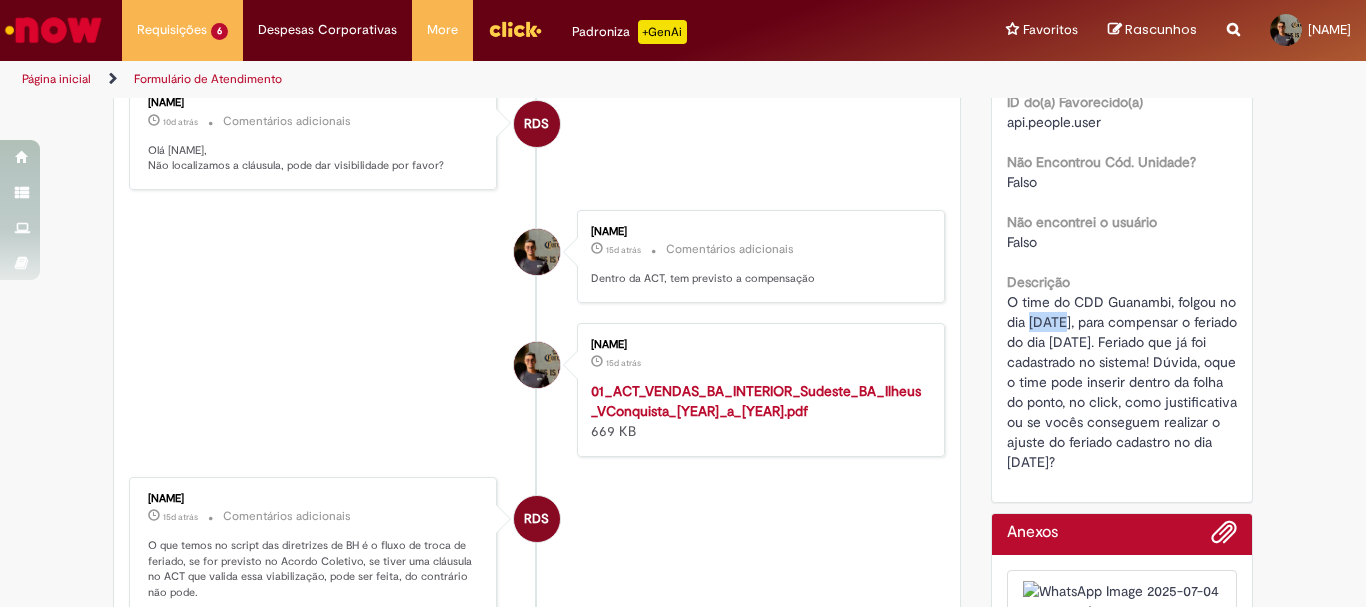 drag, startPoint x: 1023, startPoint y: 326, endPoint x: 1056, endPoint y: 329, distance: 33.13608 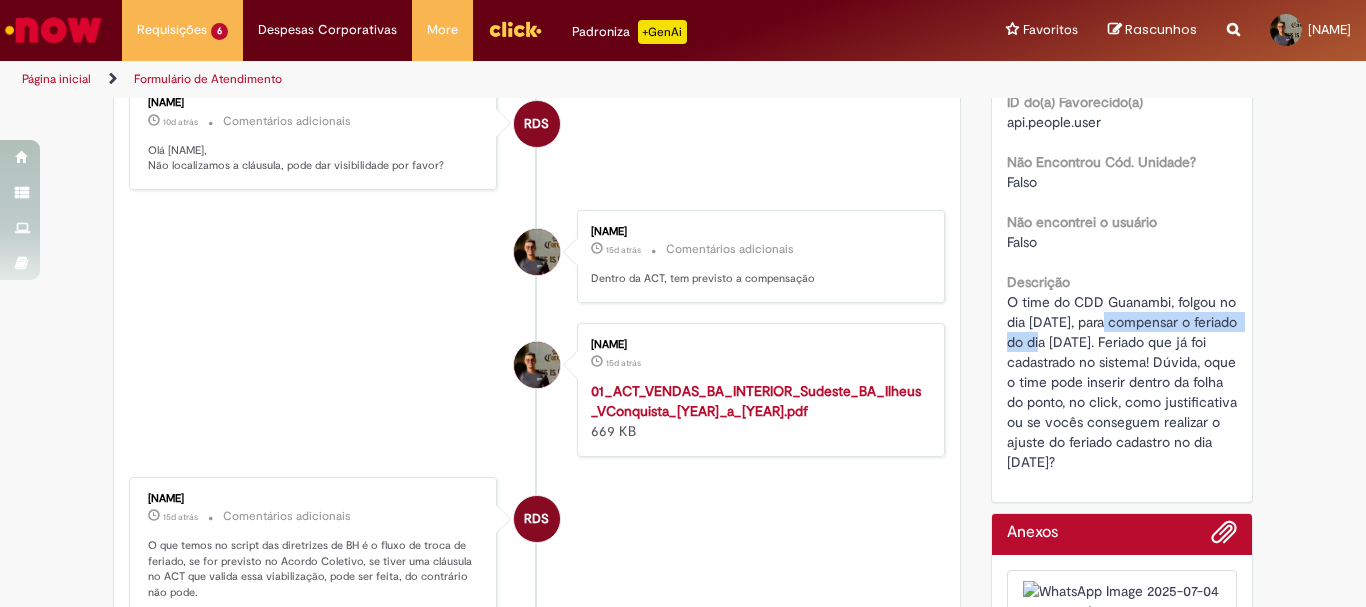 drag, startPoint x: 1101, startPoint y: 323, endPoint x: 1058, endPoint y: 336, distance: 44.922153 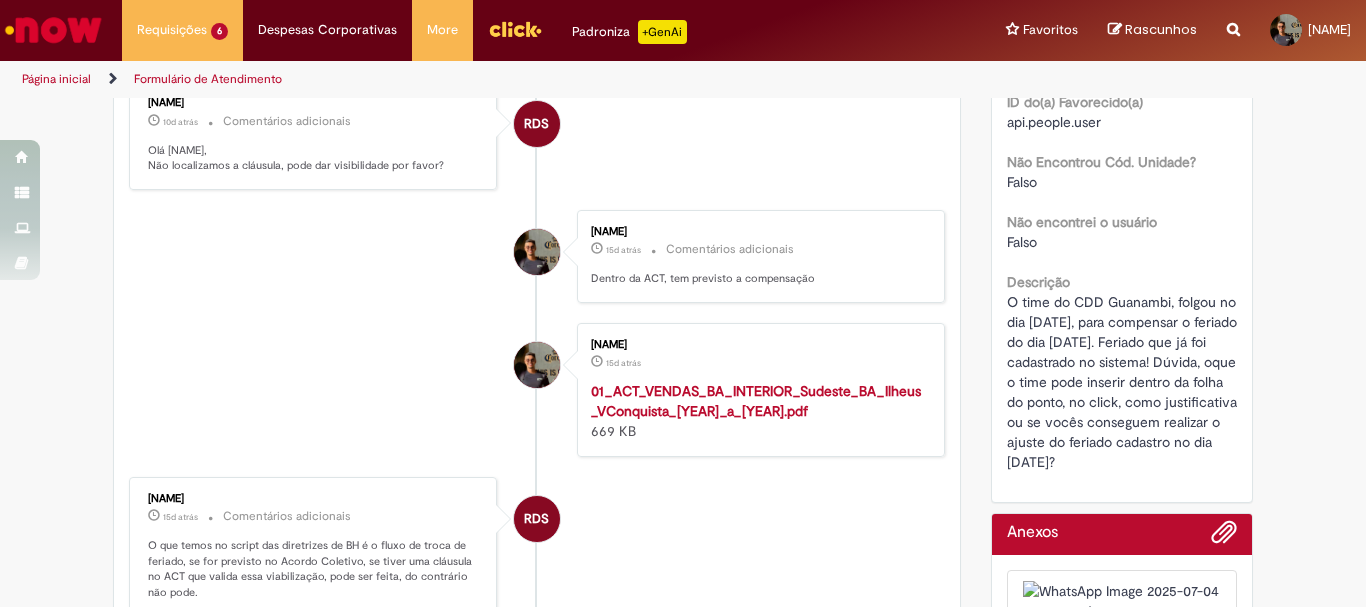 click on "O time do CDD Guanambi, folgou no dia 23/06/2025, para compensar o feriado do dia 14/08/2024. Feriado que já foi cadastrado no sistema! Dúvida, oque o time pode inserir dentro da folha do ponto, no click, como justificativa ou se vocês conseguem realizar o ajuste do feriado cadastro no dia 14/08/2025?" at bounding box center (1124, 382) 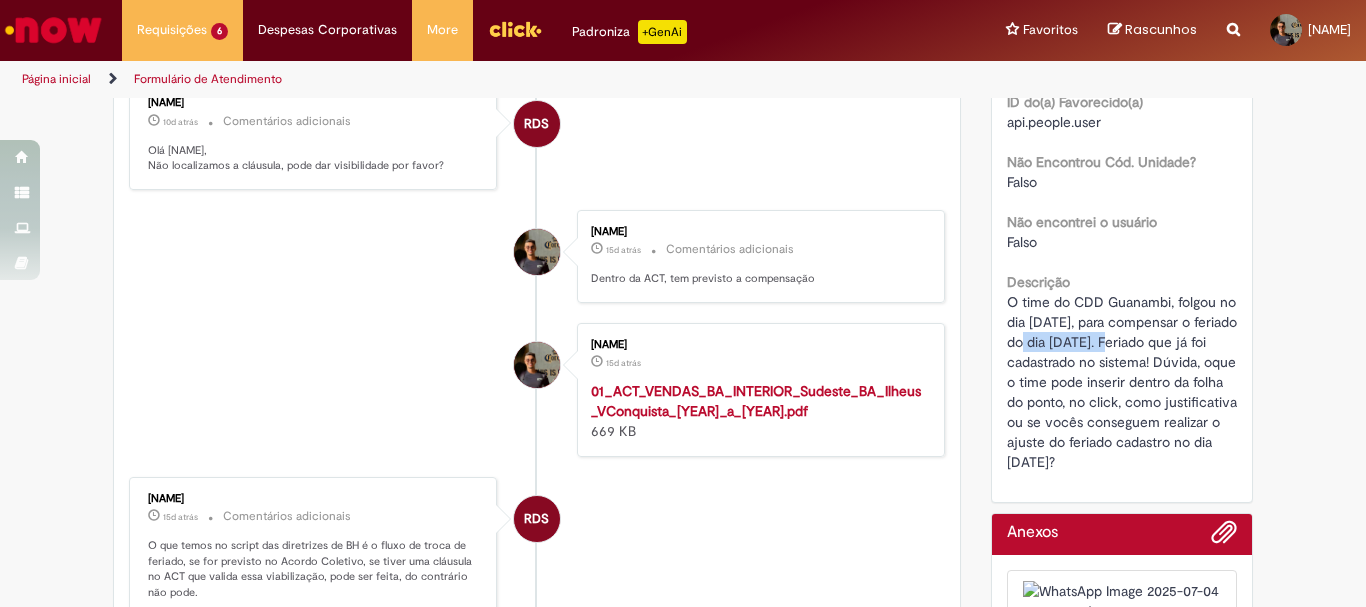 drag, startPoint x: 1036, startPoint y: 336, endPoint x: 1125, endPoint y: 344, distance: 89.358826 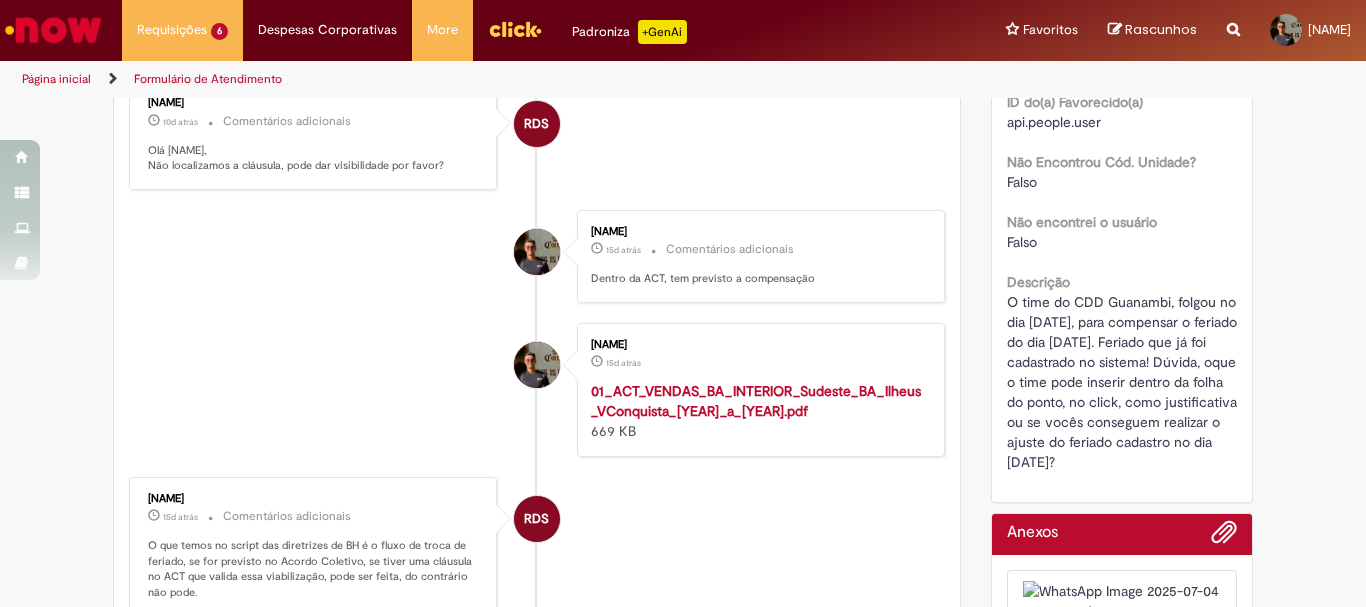 click on "O time do CDD Guanambi, folgou no dia 23/06/2025, para compensar o feriado do dia 14/08/2024. Feriado que já foi cadastrado no sistema! Dúvida, oque o time pode inserir dentro da folha do ponto, no click, como justificativa ou se vocês conseguem realizar o ajuste do feriado cadastro no dia 14/08/2025?" at bounding box center (1124, 382) 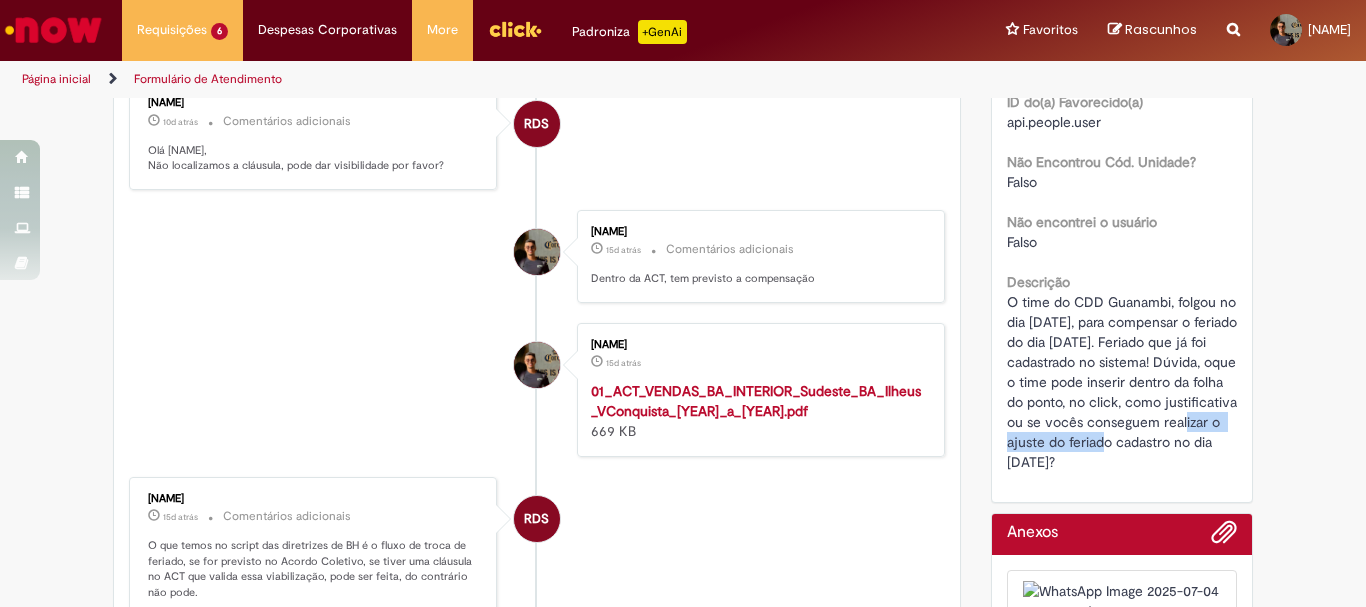 drag, startPoint x: 1046, startPoint y: 441, endPoint x: 1183, endPoint y: 442, distance: 137.00365 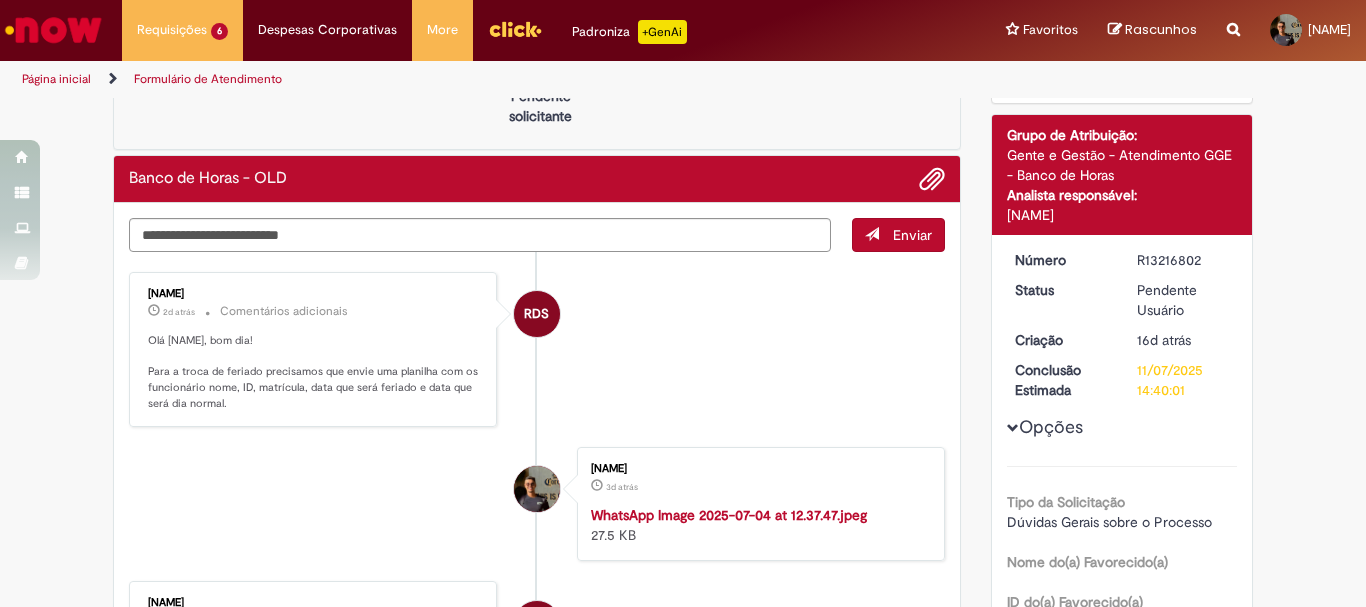 scroll, scrollTop: 0, scrollLeft: 0, axis: both 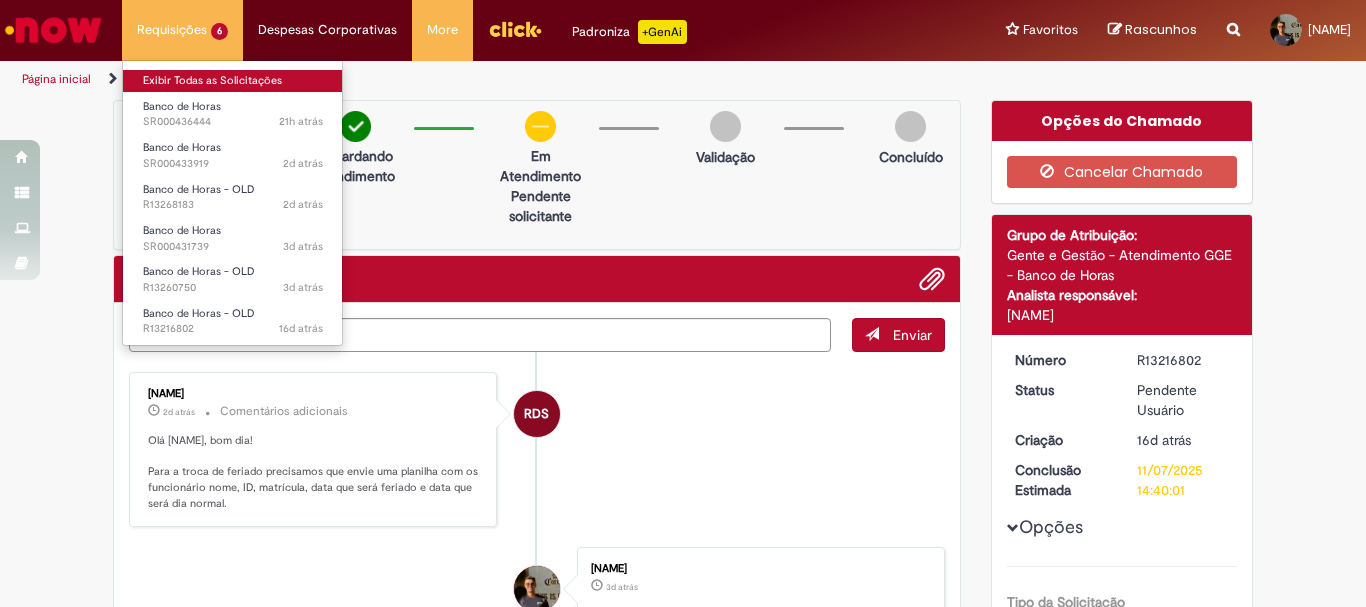 click on "Exibir Todas as Solicitações" at bounding box center (233, 81) 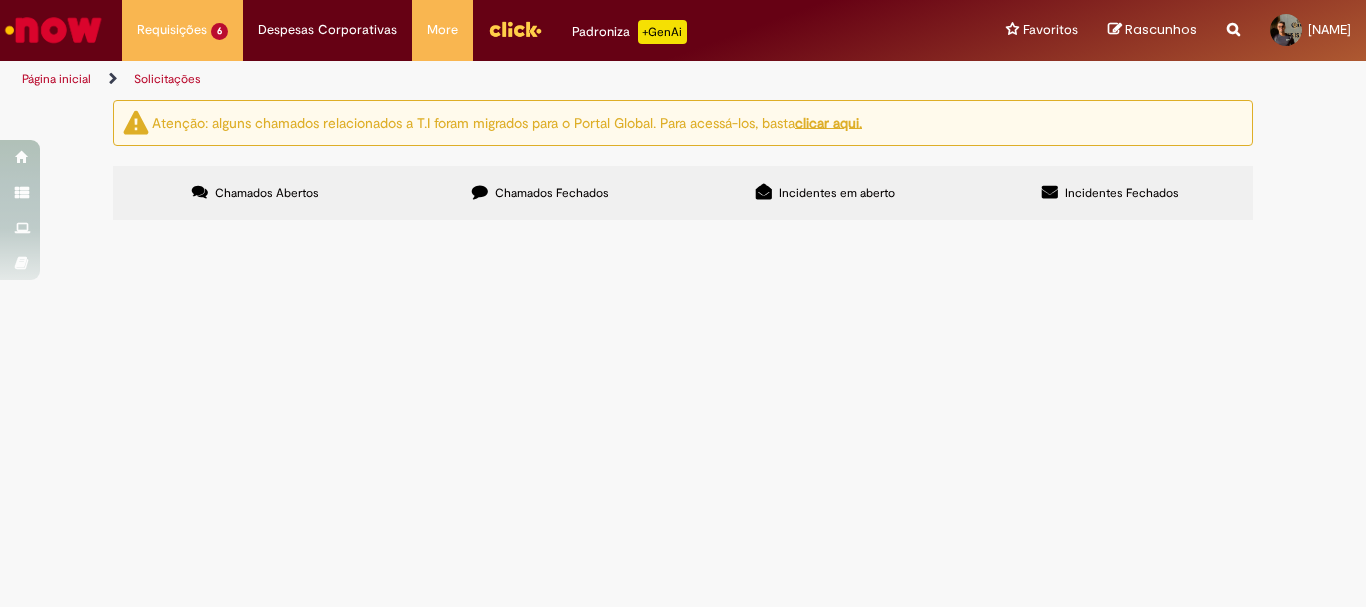 click on "Olá! Tudo bem?
No chamado R13216761, solicitei que realizasse o cadastro do feriado da unidade de Bom Jesus da Lapa no dia 19/06/2025. Mas no dia 23/06/2025 (folga) o time fez a compensação do feriado trabalhado, no dia 19/06/2025. Dentro do click, como fica a justificativa para o time, para não terem impacto no banco de horas? Nesse dia que foi folgado?" at bounding box center [0, 0] 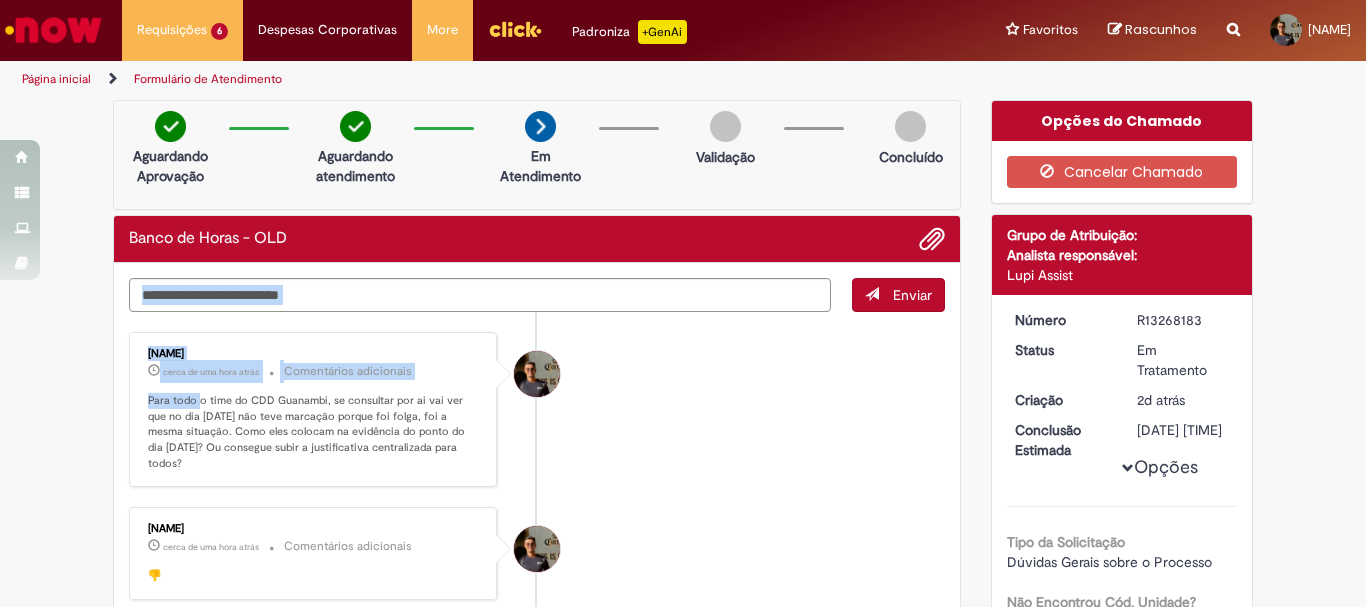 drag, startPoint x: 191, startPoint y: 286, endPoint x: 437, endPoint y: 290, distance: 246.03252 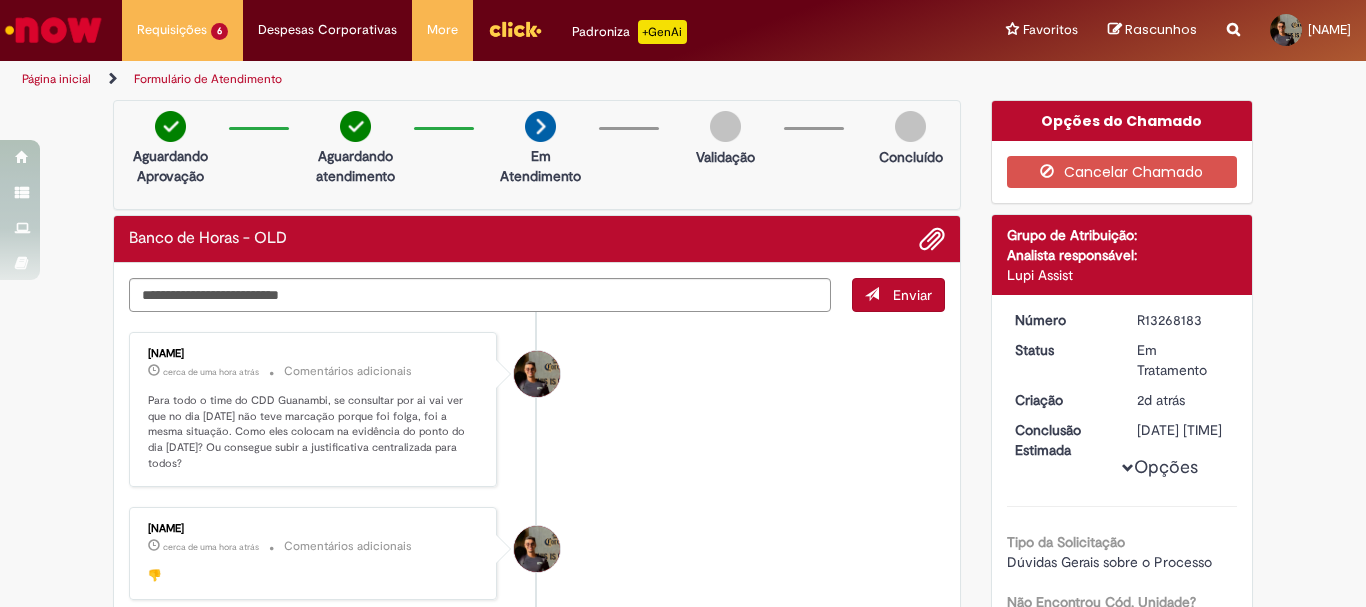 click on "Para todo o time do CDD Guanambi, se consultar por ai vai ver que no dia 23/06 não teve marcação porque foi folga, foi a mesma situação. Como eles colocam na evidência do ponto do dia 23/06? Ou consegue subir a justificativa centralizada para todos?" at bounding box center (314, 432) 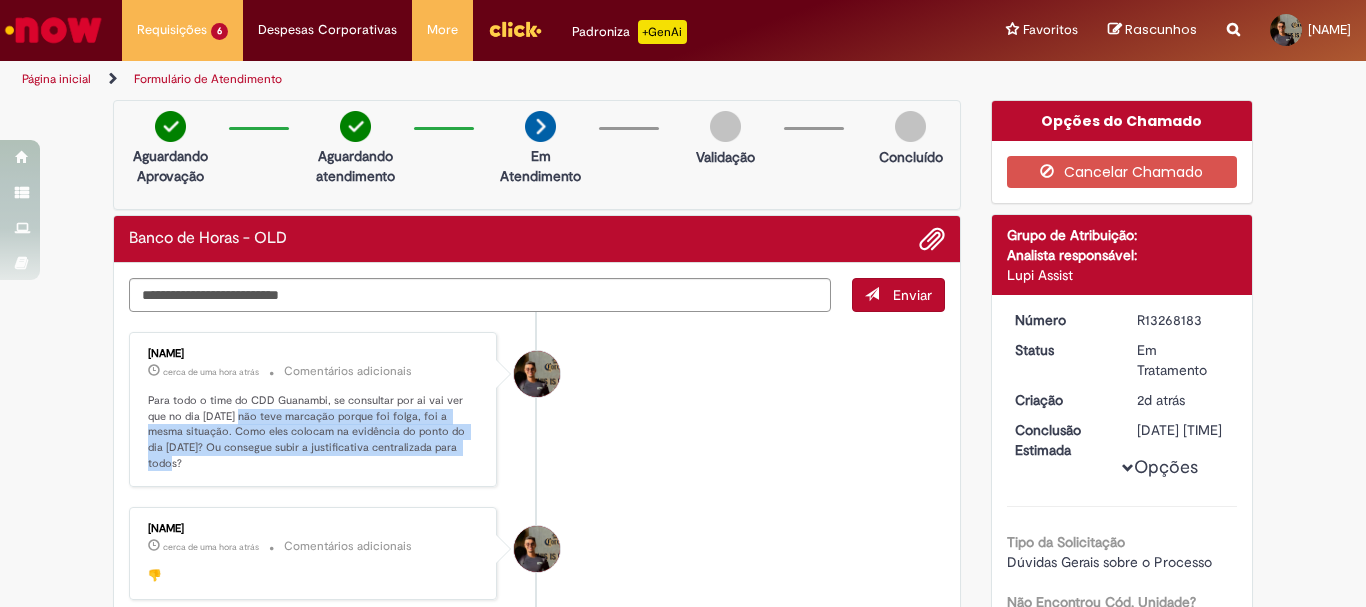 drag, startPoint x: 211, startPoint y: 420, endPoint x: 476, endPoint y: 455, distance: 267.30133 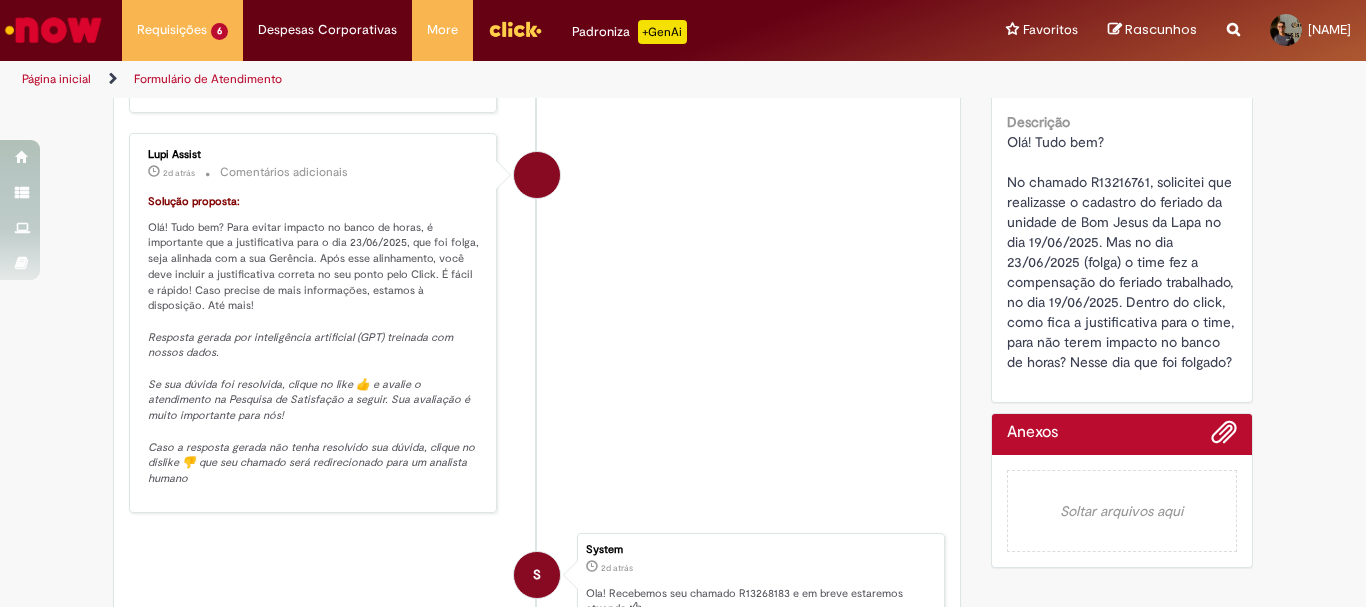 scroll, scrollTop: 0, scrollLeft: 0, axis: both 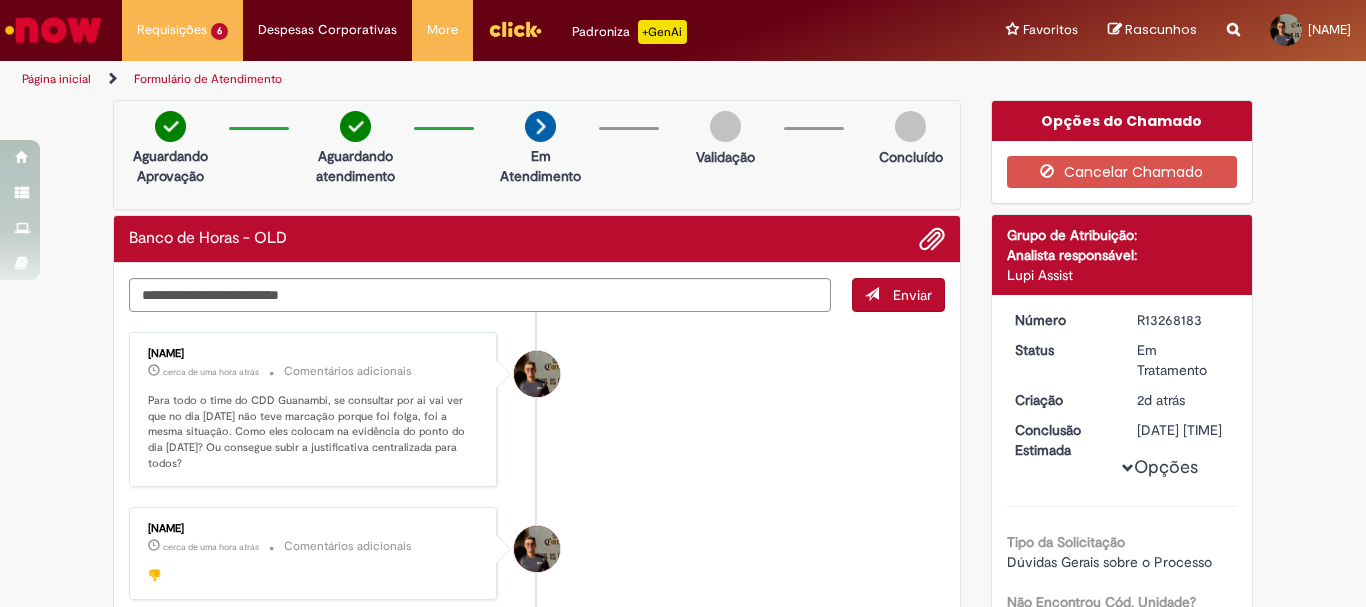 drag, startPoint x: 208, startPoint y: 397, endPoint x: 214, endPoint y: 410, distance: 14.3178215 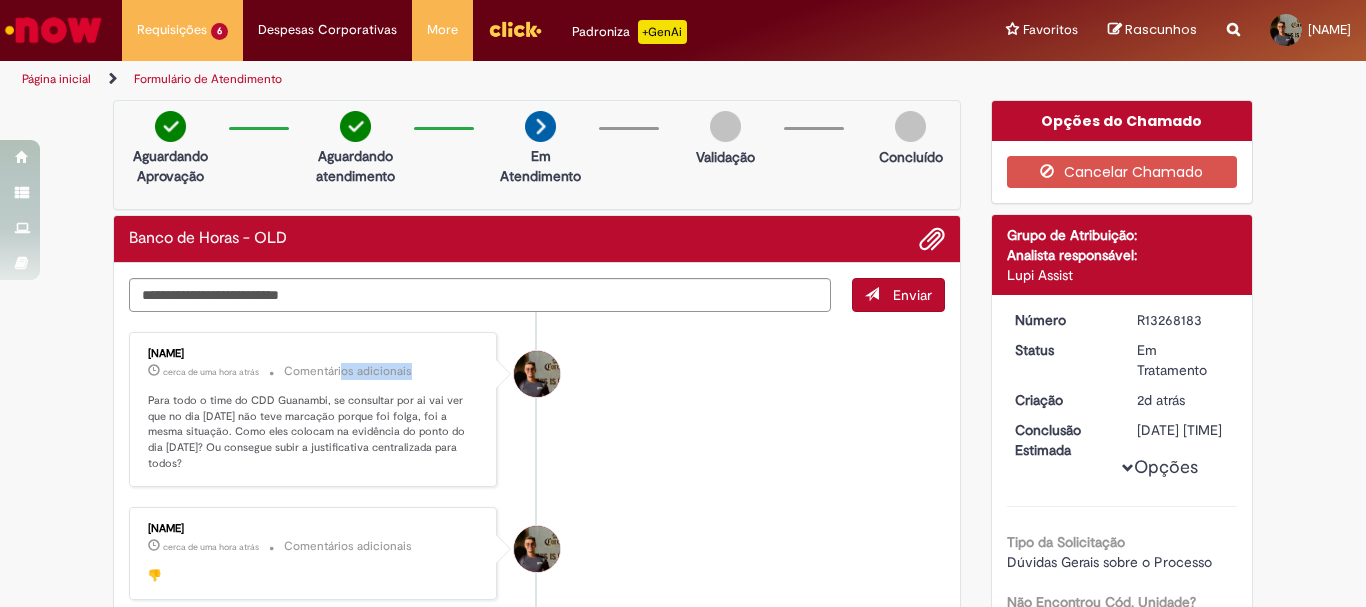 click on "cerca de uma hora atrás cerca de uma hora atrás     Comentários adicionais" at bounding box center [314, 371] 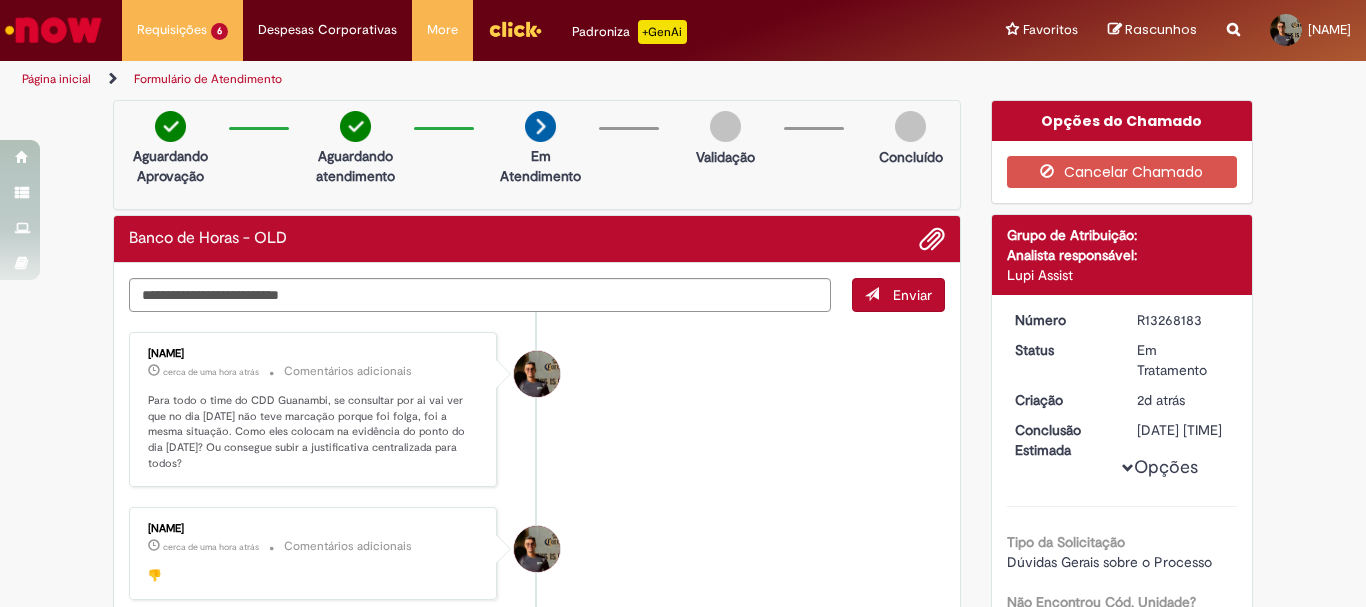 click on "Iago Eliel Ladeia Teixeira
cerca de uma hora atrás cerca de uma hora atrás     Comentários adicionais
Para todo o time do CDD Guanambi, se consultar por ai vai ver que no dia 23/06 não teve marcação porque foi folga, foi a mesma situação. Como eles colocam na evidência do ponto do dia 23/06? Ou consegue subir a justificativa centralizada para todos?" at bounding box center (313, 410) 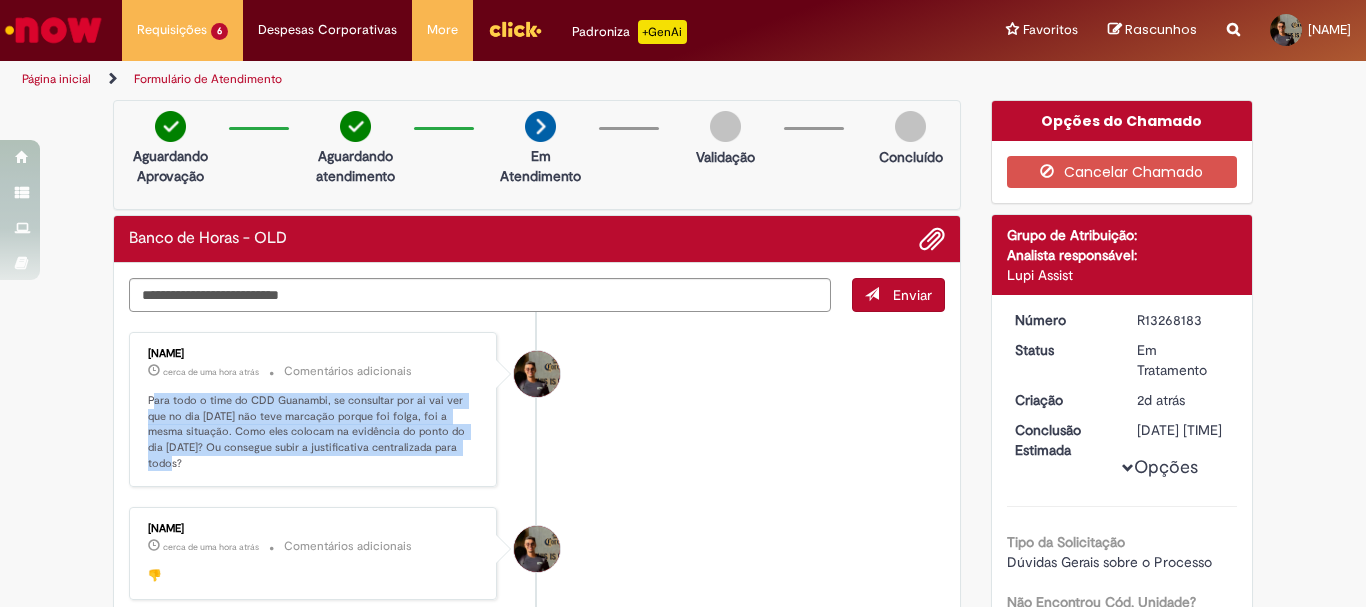 drag, startPoint x: 147, startPoint y: 402, endPoint x: 440, endPoint y: 453, distance: 297.40546 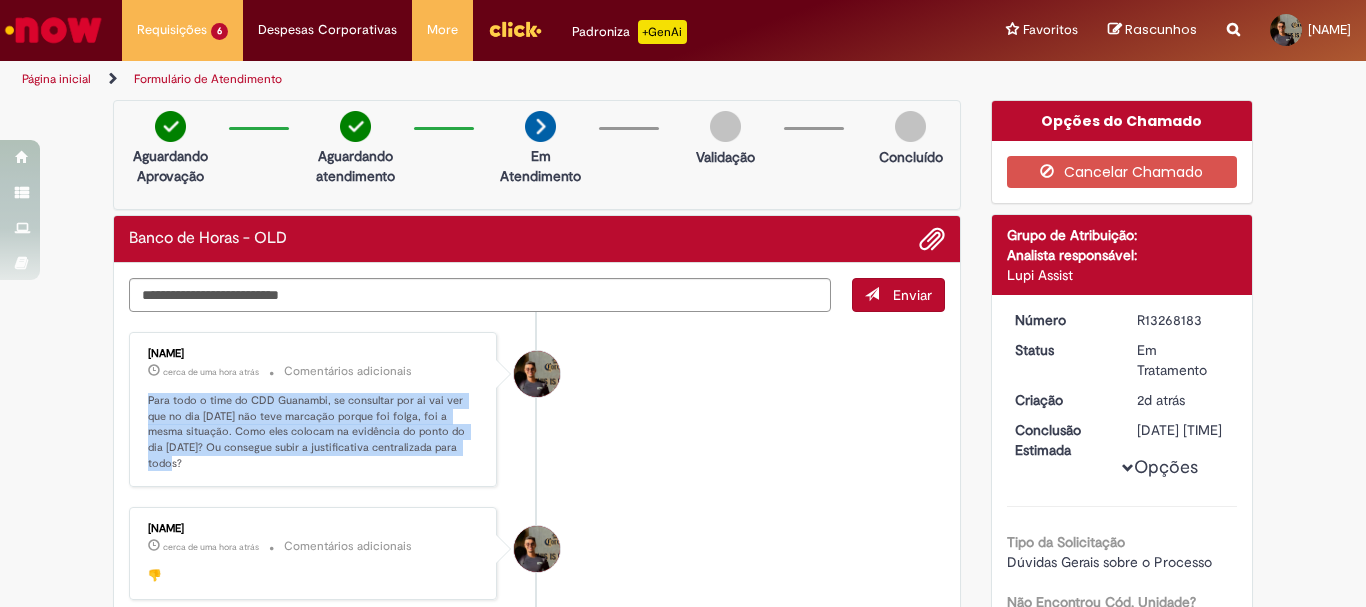 drag, startPoint x: 429, startPoint y: 446, endPoint x: 135, endPoint y: 400, distance: 297.57687 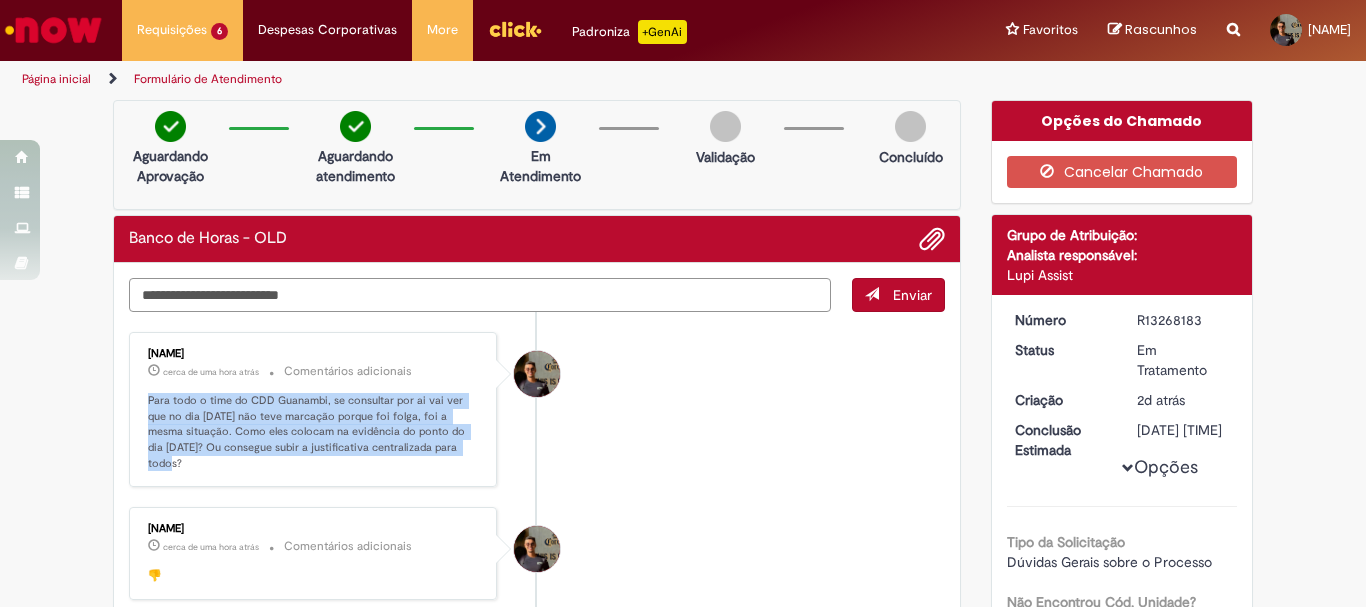 click at bounding box center (480, 295) 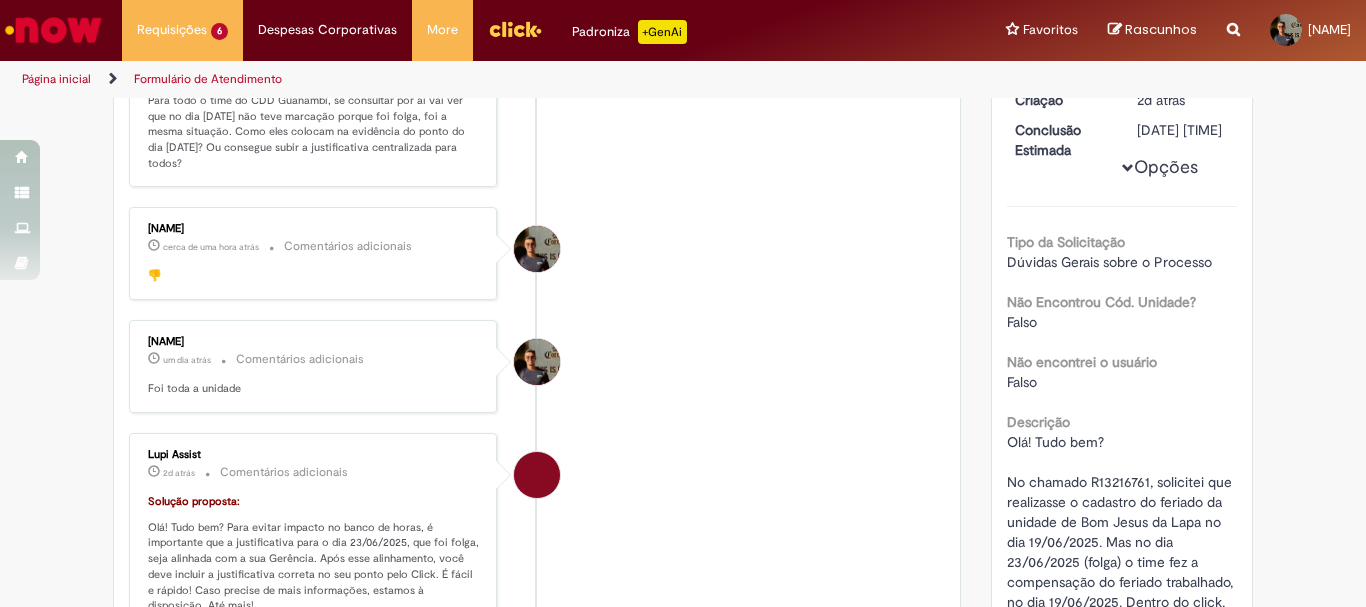 scroll, scrollTop: 0, scrollLeft: 0, axis: both 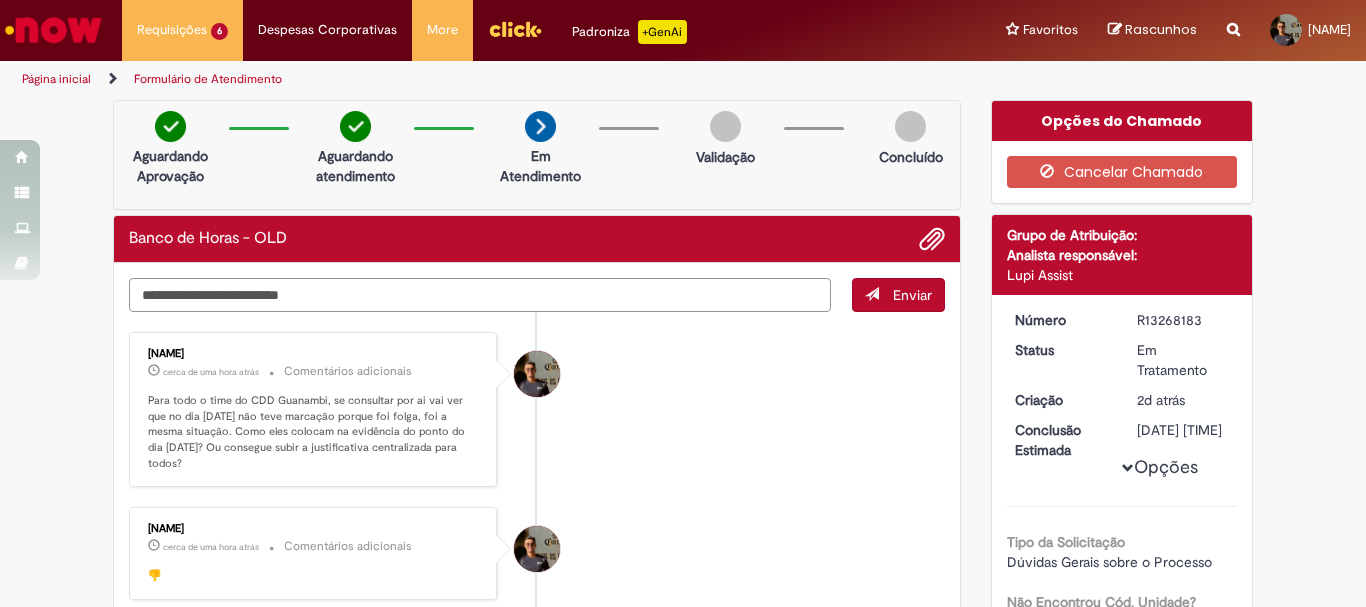 click at bounding box center (480, 295) 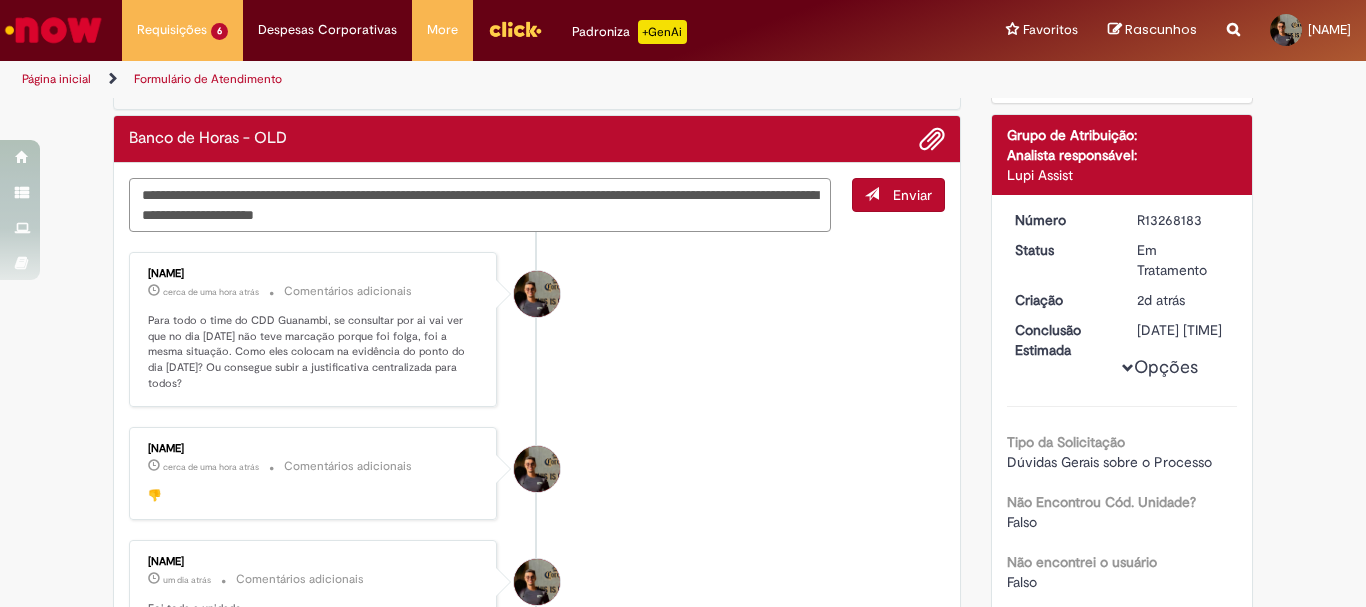 scroll, scrollTop: 200, scrollLeft: 0, axis: vertical 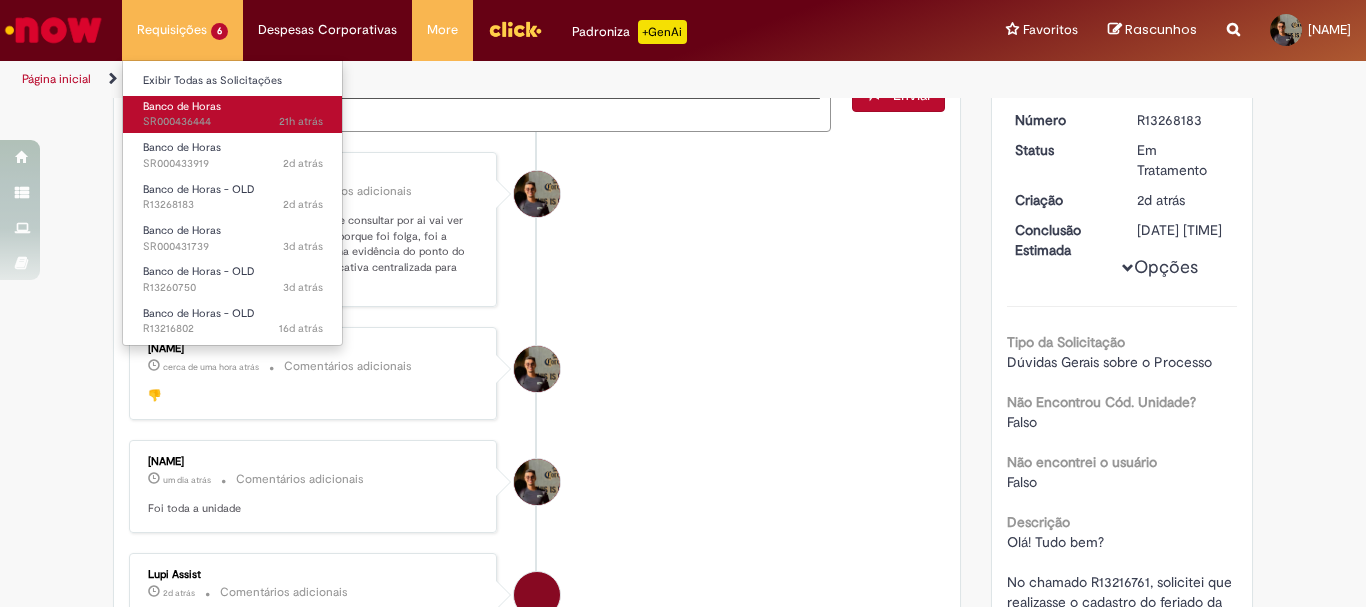 type on "**********" 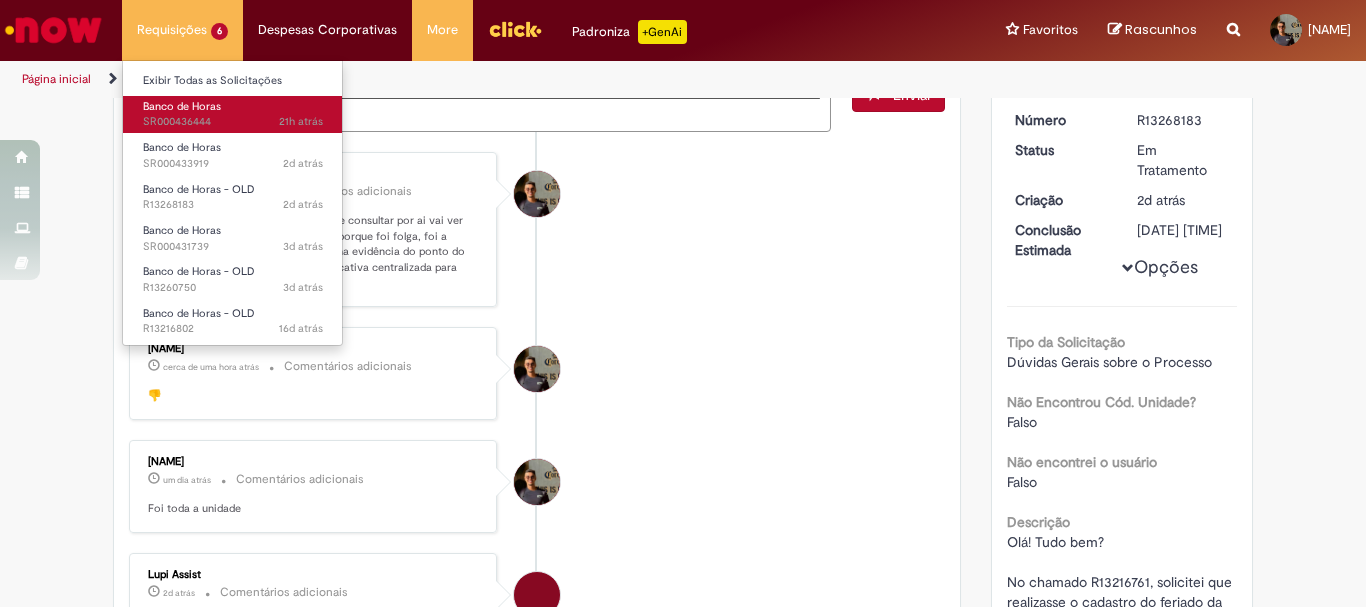 click on "21h atrás 21 horas atrás  SR000436444" at bounding box center (233, 122) 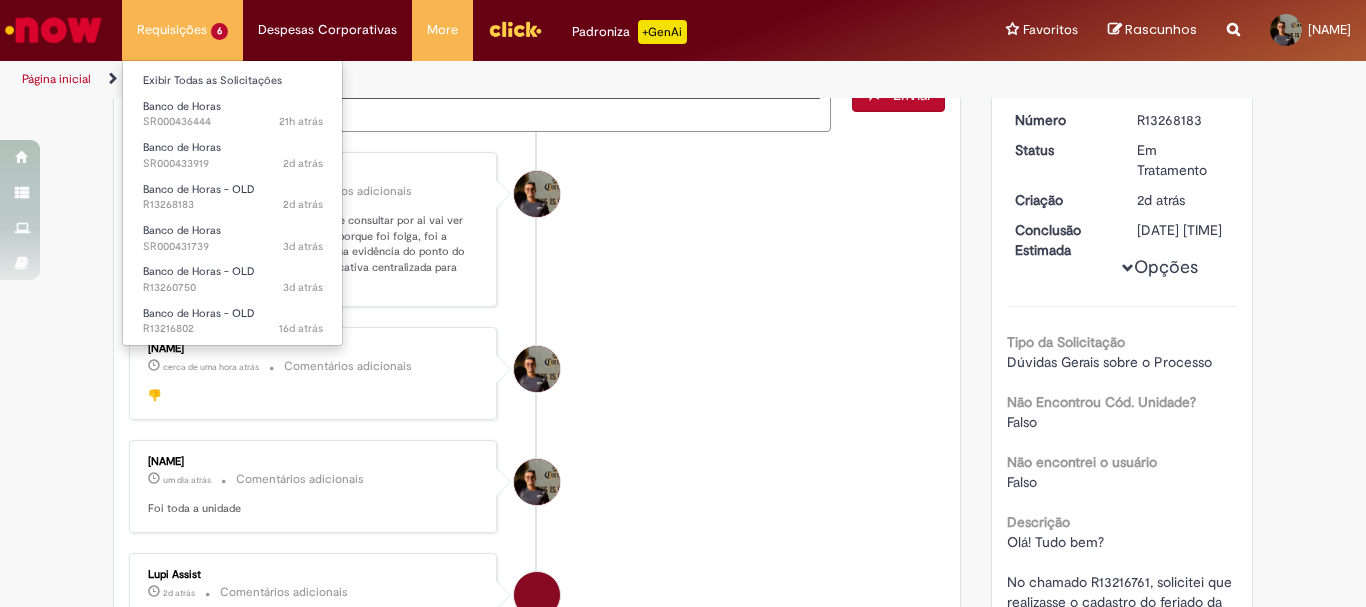 drag, startPoint x: 188, startPoint y: 37, endPoint x: 177, endPoint y: 32, distance: 12.083046 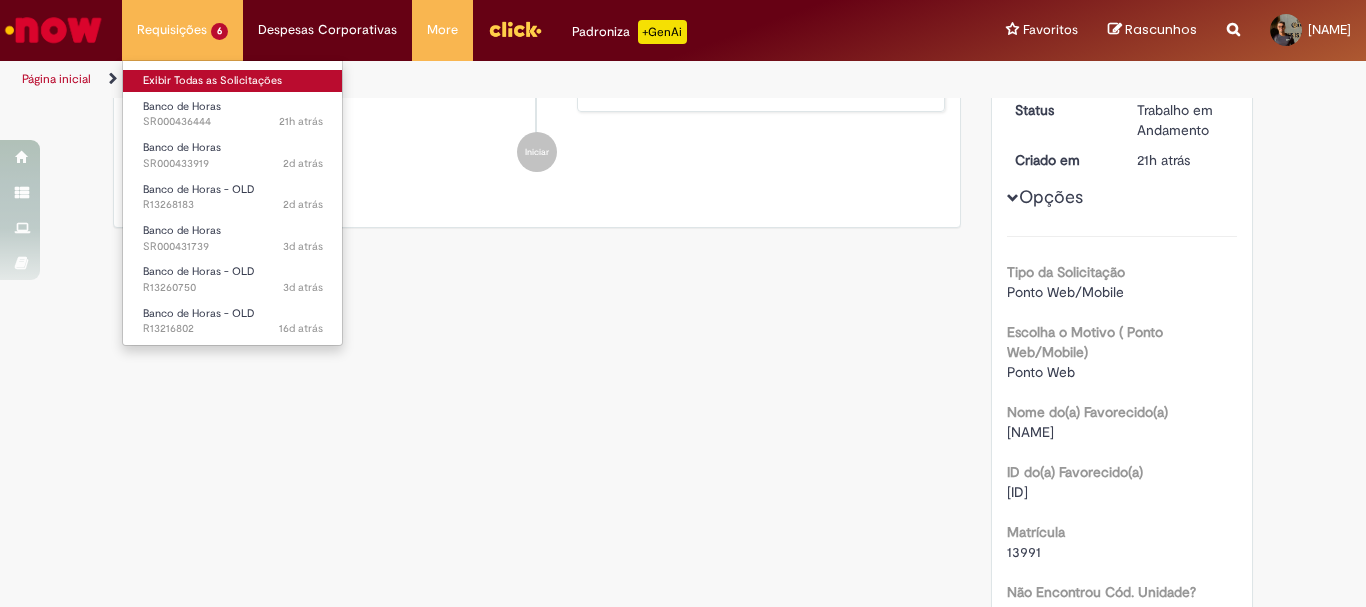 scroll, scrollTop: 0, scrollLeft: 0, axis: both 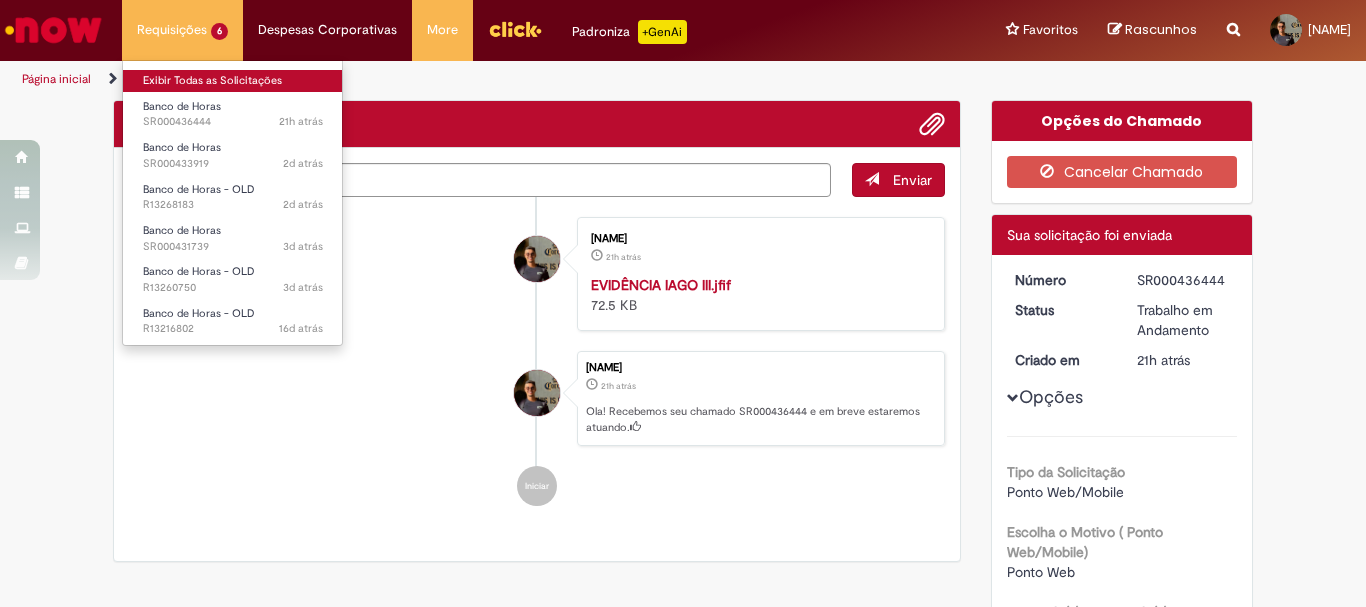click on "Exibir Todas as Solicitações" at bounding box center [233, 81] 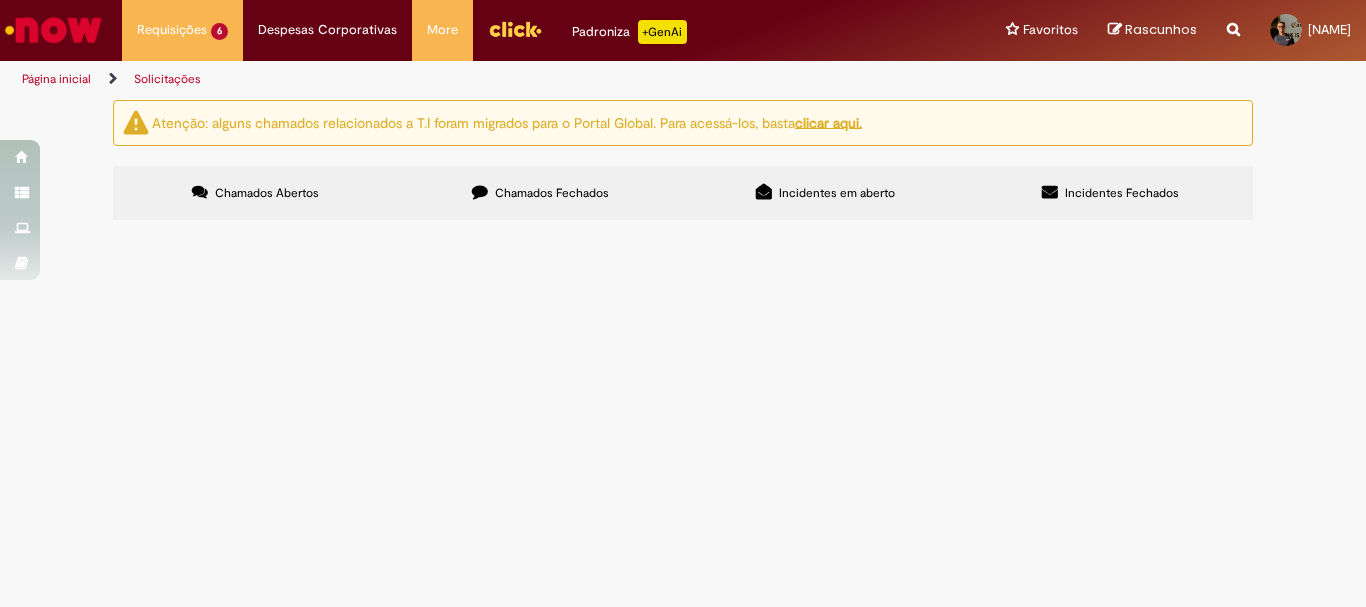 click on "Olá! Tudo bem?
No chamado R13216761, solicitei que realizasse o cadastro do feriado da unidade de Bom Jesus da Lapa no dia 19/06/2025. Mas no dia 23/06/2025 (folga) o time fez a compensação do feriado trabalhado, no dia 19/06/2025. Dentro do click, como fica a justificativa para o time, para não terem impacto no banco de horas? Nesse dia que foi folgado?" at bounding box center (0, 0) 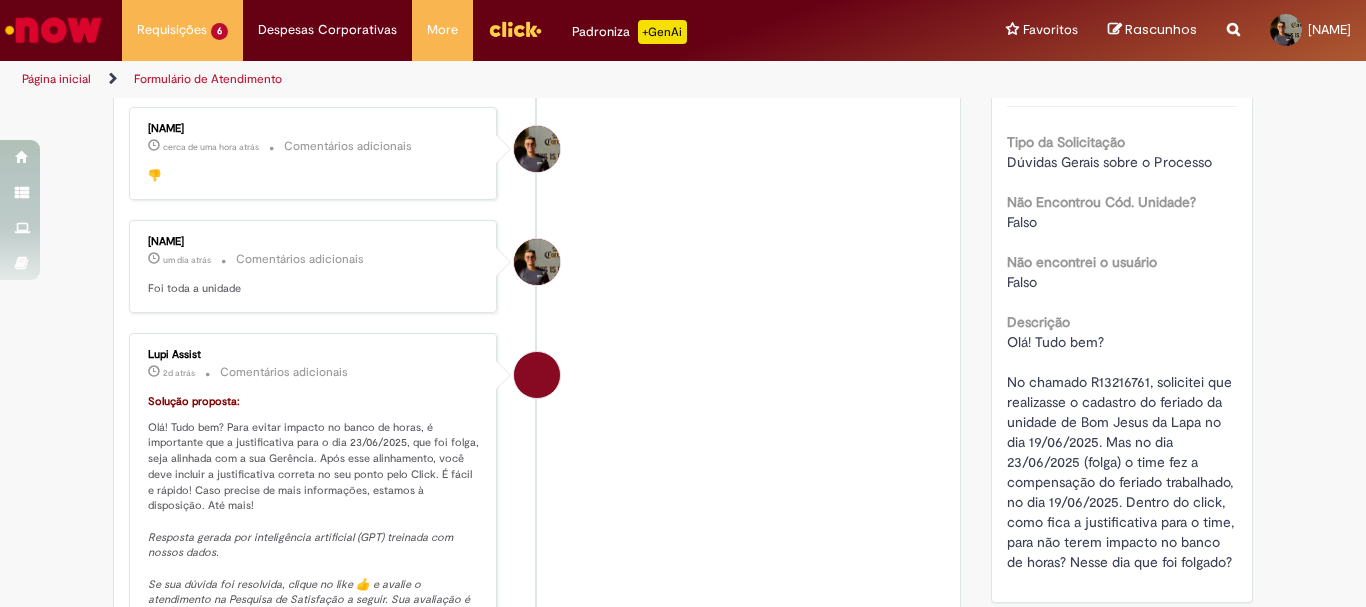 scroll, scrollTop: 500, scrollLeft: 0, axis: vertical 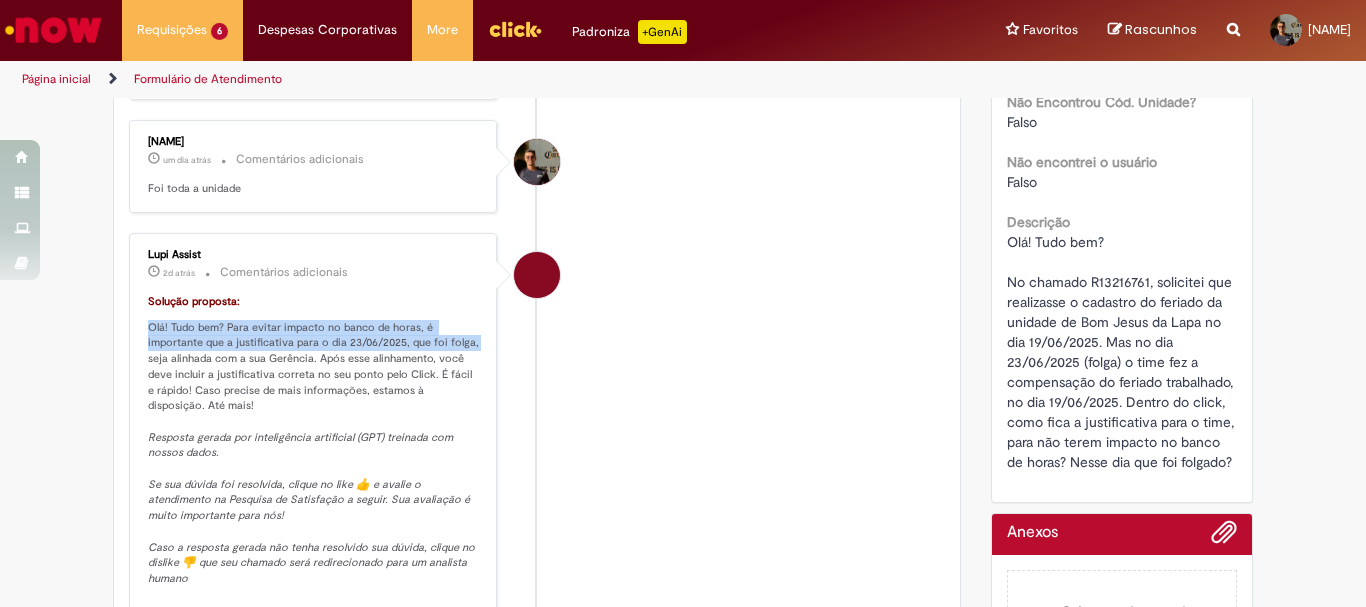 drag, startPoint x: 139, startPoint y: 310, endPoint x: 473, endPoint y: 342, distance: 335.52942 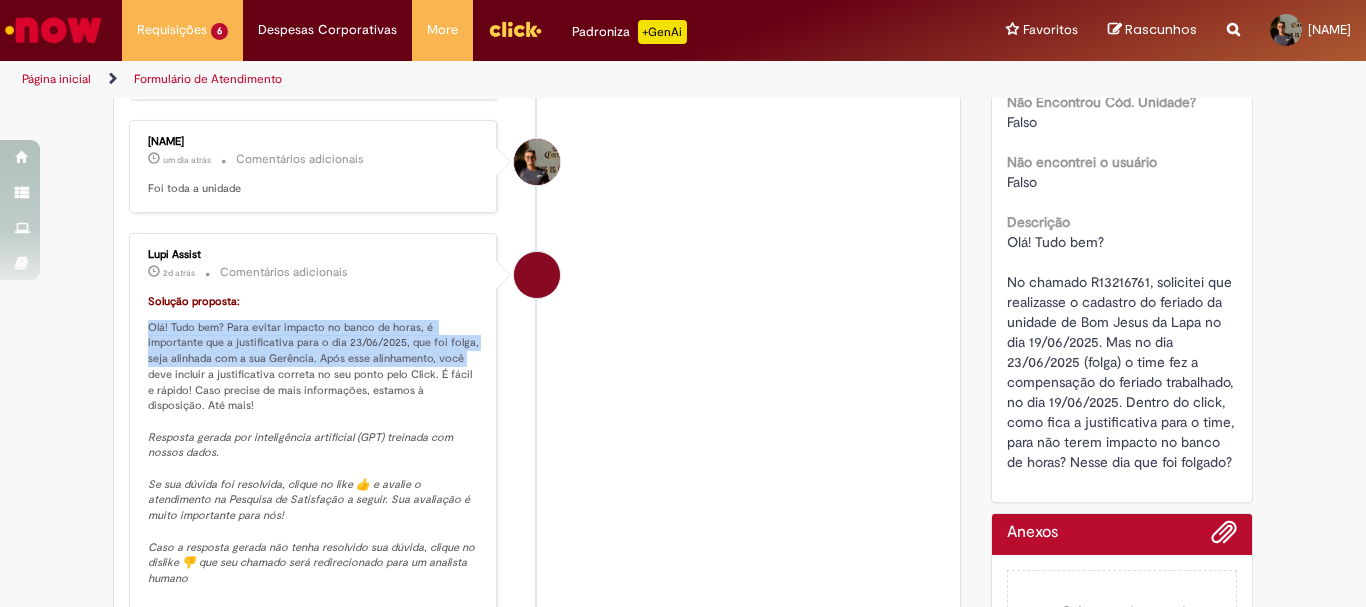 click on "Solução proposta: Olá! Tudo bem? Para evitar impacto no banco de horas, é importante que a justificativa para o dia 23/06/2025, que foi folga, seja alinhada com a sua Gerência. Após esse alinhamento, você deve incluir a justificativa correta no seu ponto pelo Click. É fácil e rápido! Caso precise de mais informações, estamos à disposição. Até mais!   Resposta gerada por inteligência artificial (GPT) treinada com nossos dados. Se sua dúvida foi resolvida, clique no like 👍 e avalie o atendimento na Pesquisa de Satisfação a seguir. Sua avaliação é muito importante para nós! Caso a resposta gerada não tenha resolvido sua dúvida, clique no dislike 👎 que seu chamado será redirecionado para um analista humano" at bounding box center [314, 440] 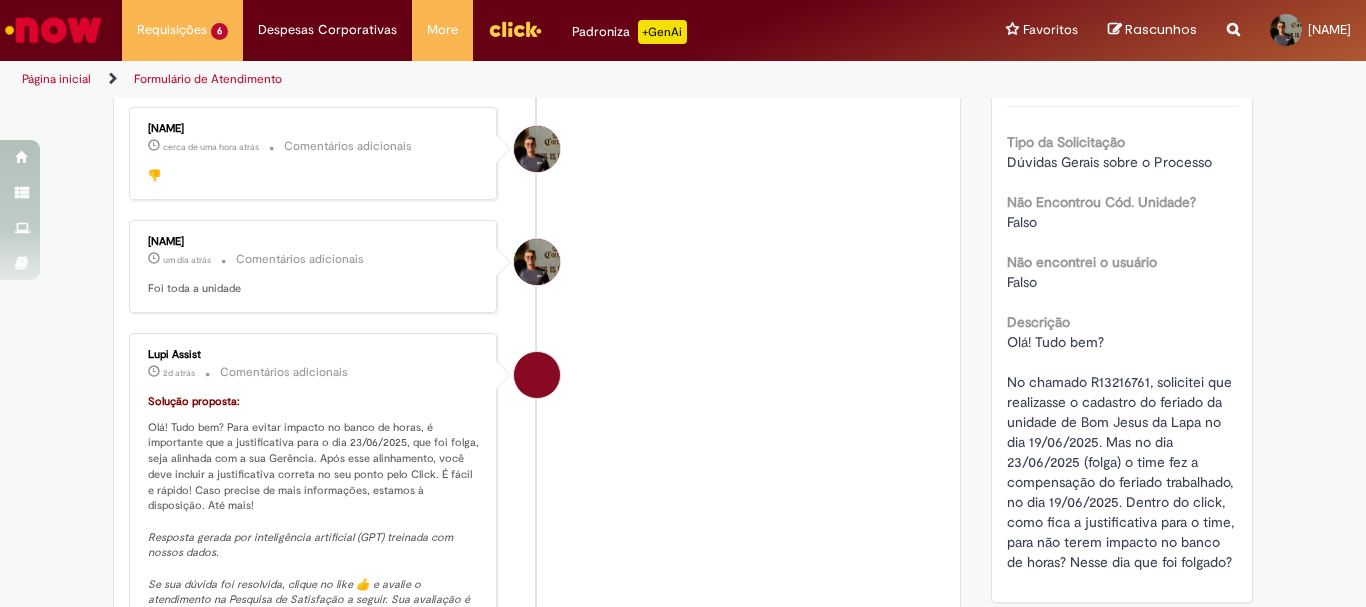 scroll, scrollTop: 500, scrollLeft: 0, axis: vertical 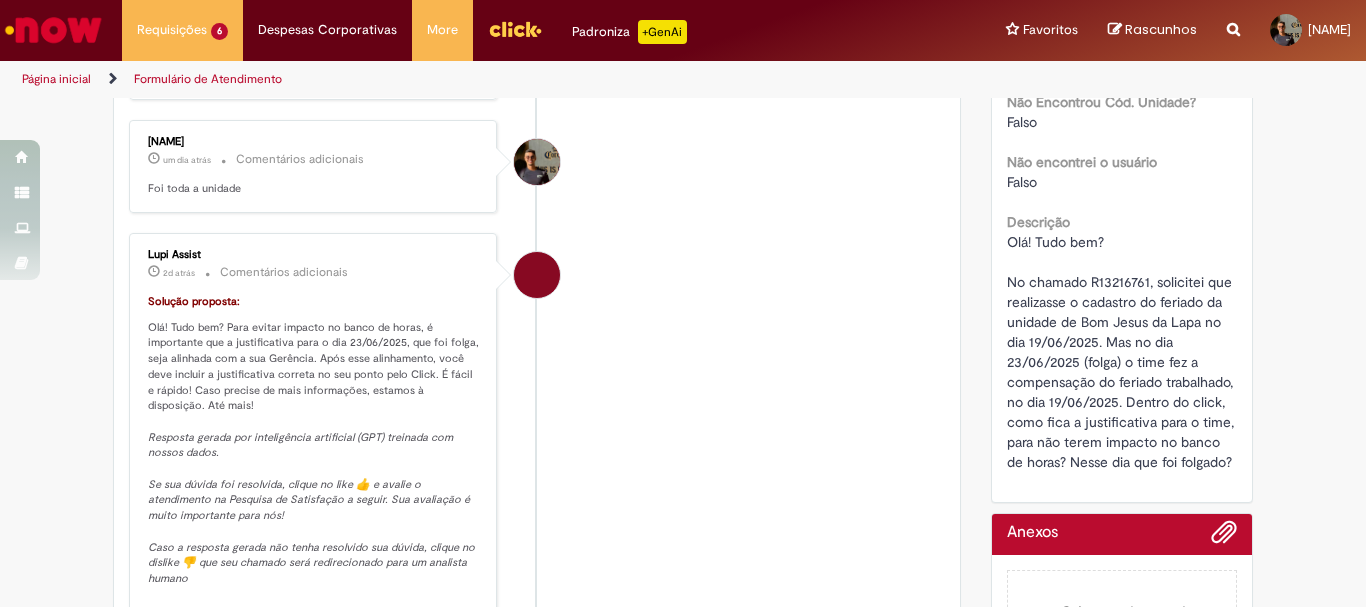 click on "Olá! Tudo bem?
No chamado R13216761, solicitei que realizasse o cadastro do feriado da unidade de Bom Jesus da Lapa no dia 19/06/2025. Mas no dia 23/06/2025 (folga) o time fez a compensação do feriado trabalhado, no dia 19/06/2025. Dentro do click, como fica a justificativa para o time, para não terem impacto no banco de horas? Nesse dia que foi folgado?" at bounding box center (1122, 352) 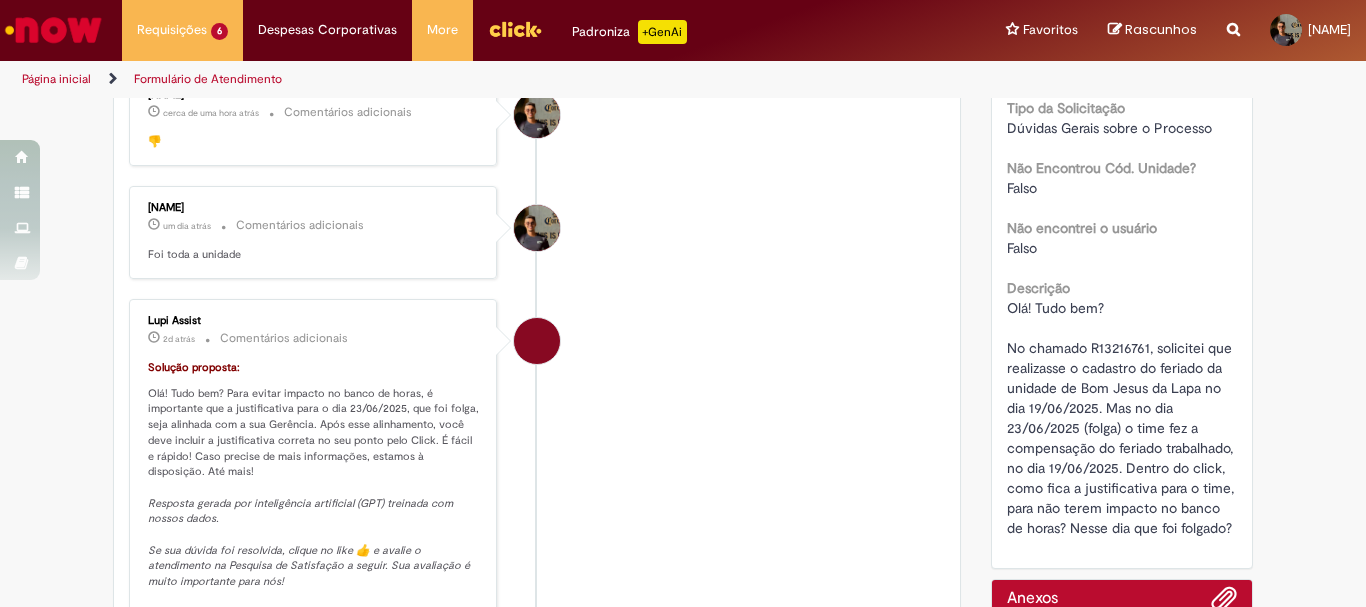 scroll, scrollTop: 634, scrollLeft: 0, axis: vertical 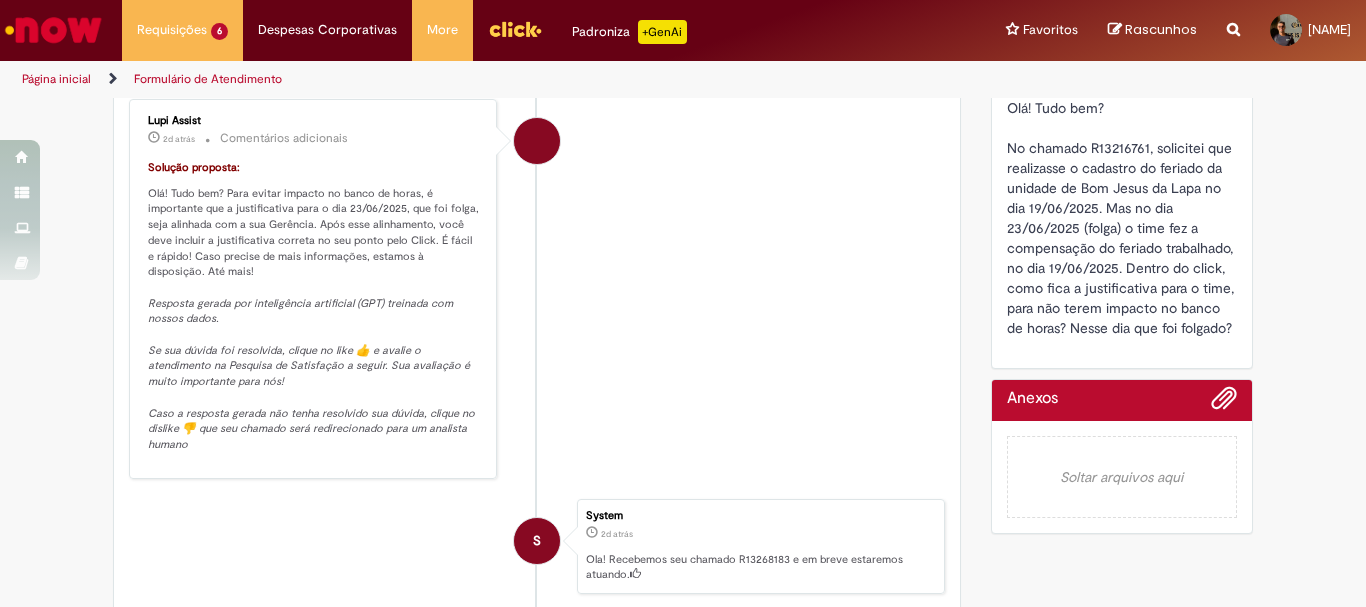 click on "Olá! Tudo bem?
No chamado R13216761, solicitei que realizasse o cadastro do feriado da unidade de Bom Jesus da Lapa no dia 19/06/2025. Mas no dia 23/06/2025 (folga) o time fez a compensação do feriado trabalhado, no dia 19/06/2025. Dentro do click, como fica a justificativa para o time, para não terem impacto no banco de horas? Nesse dia que foi folgado?" at bounding box center [1122, 218] 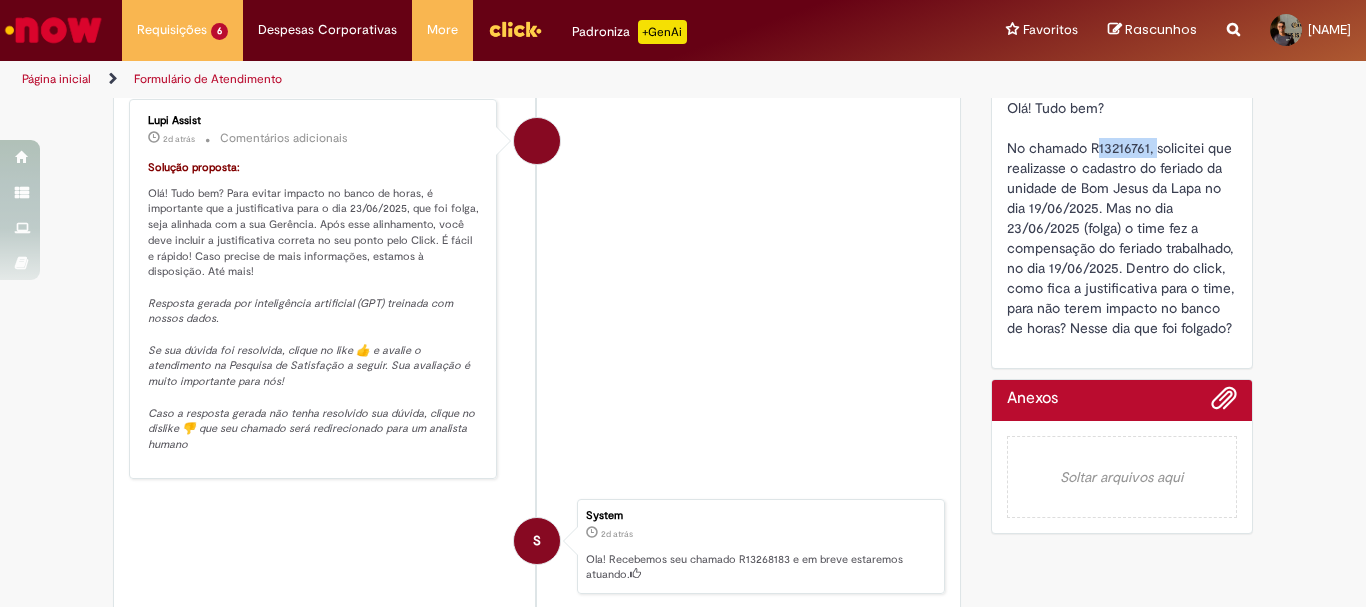 drag, startPoint x: 1091, startPoint y: 164, endPoint x: 1151, endPoint y: 174, distance: 60.827625 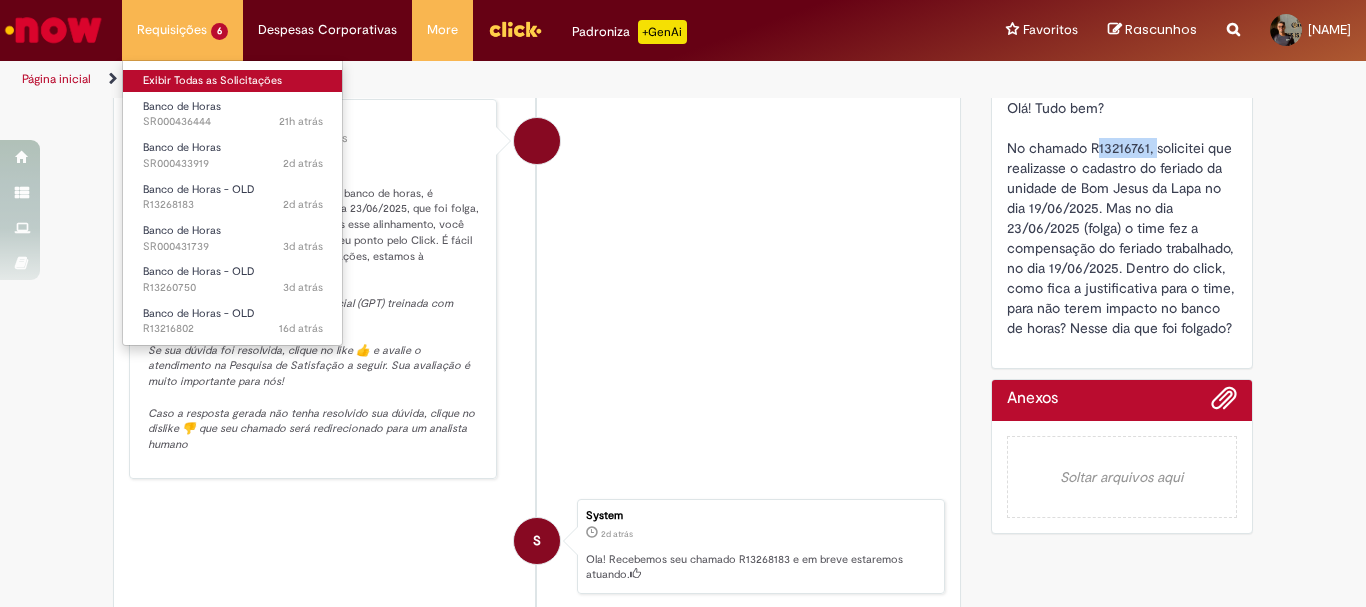 click on "Exibir Todas as Solicitações" at bounding box center (233, 81) 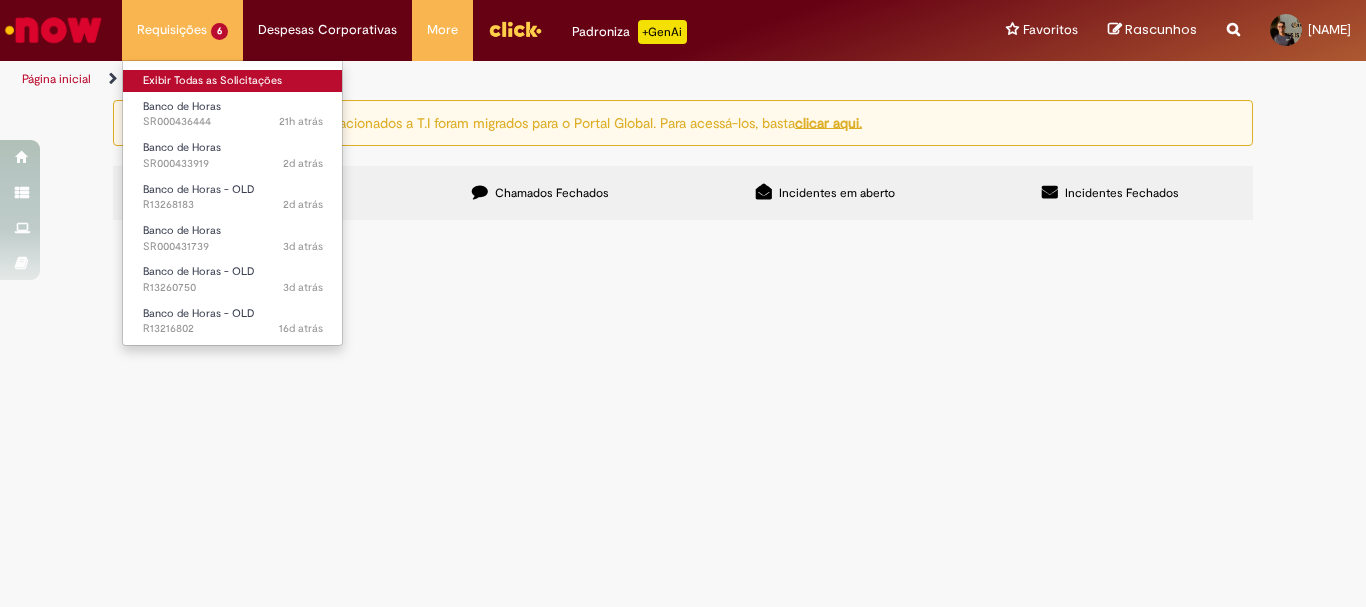 scroll, scrollTop: 0, scrollLeft: 0, axis: both 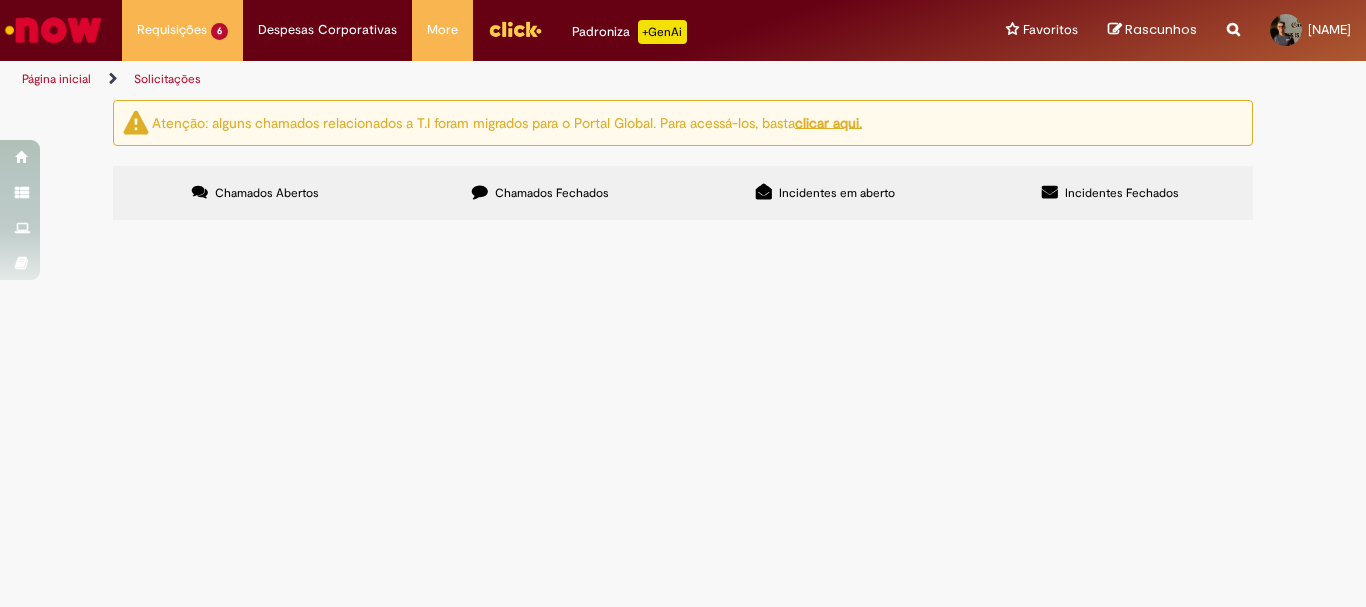 click on "Chamados Fechados" at bounding box center [540, 193] 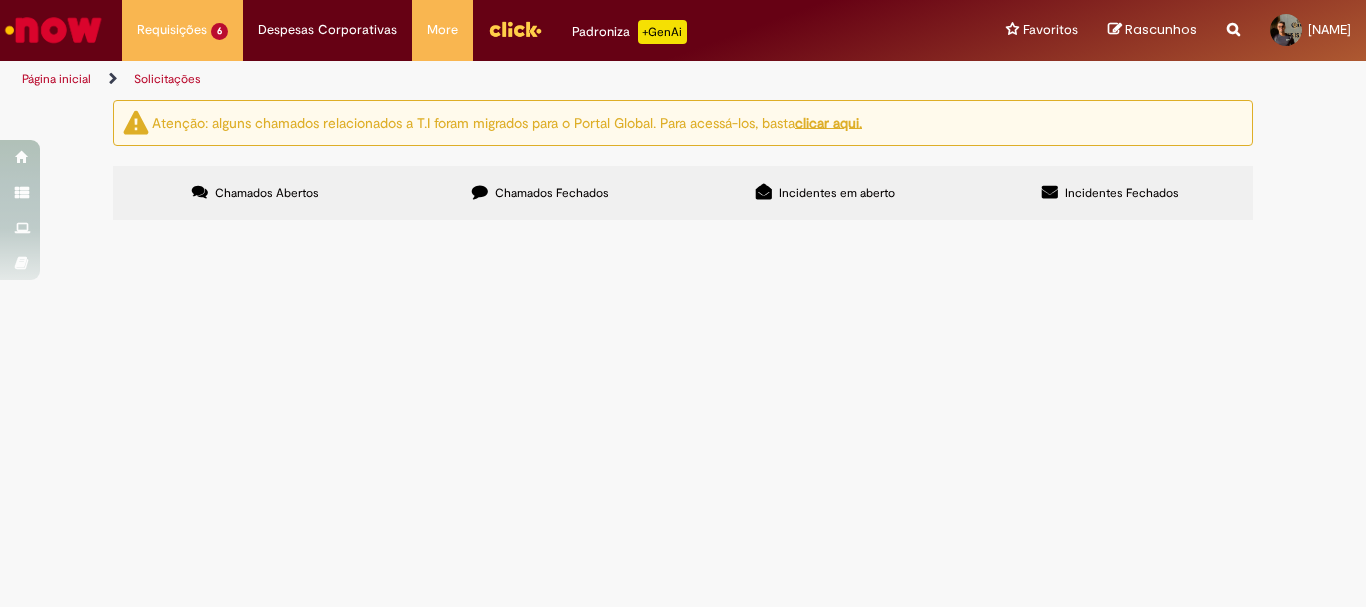 scroll, scrollTop: 100, scrollLeft: 0, axis: vertical 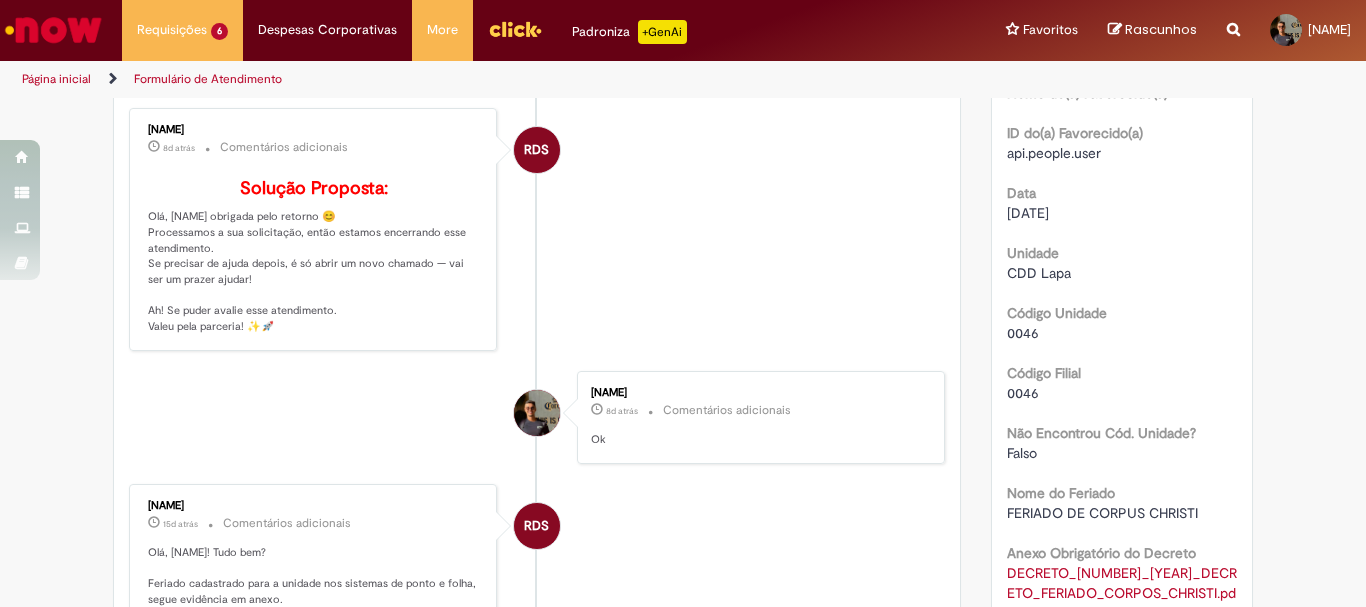 click on "Iago Eliel Ladeia Teixeira
8d atrás 8 dias atrás     Comentários adicionais
Ok" at bounding box center [761, 417] 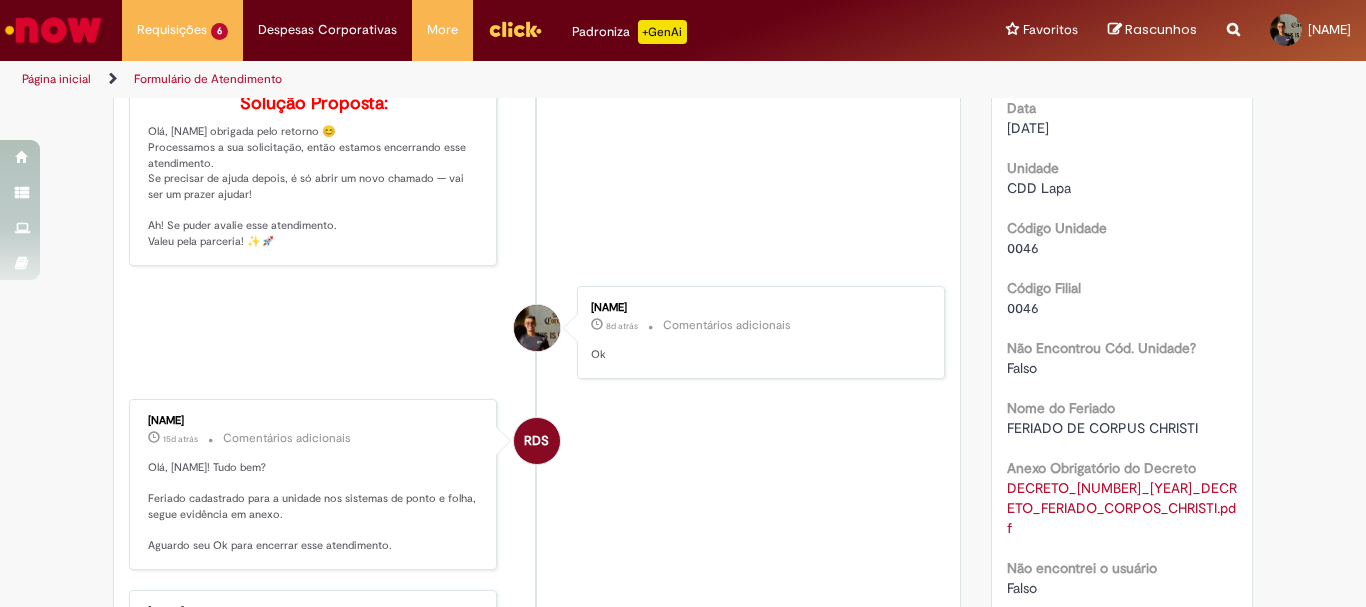 scroll, scrollTop: 1000, scrollLeft: 0, axis: vertical 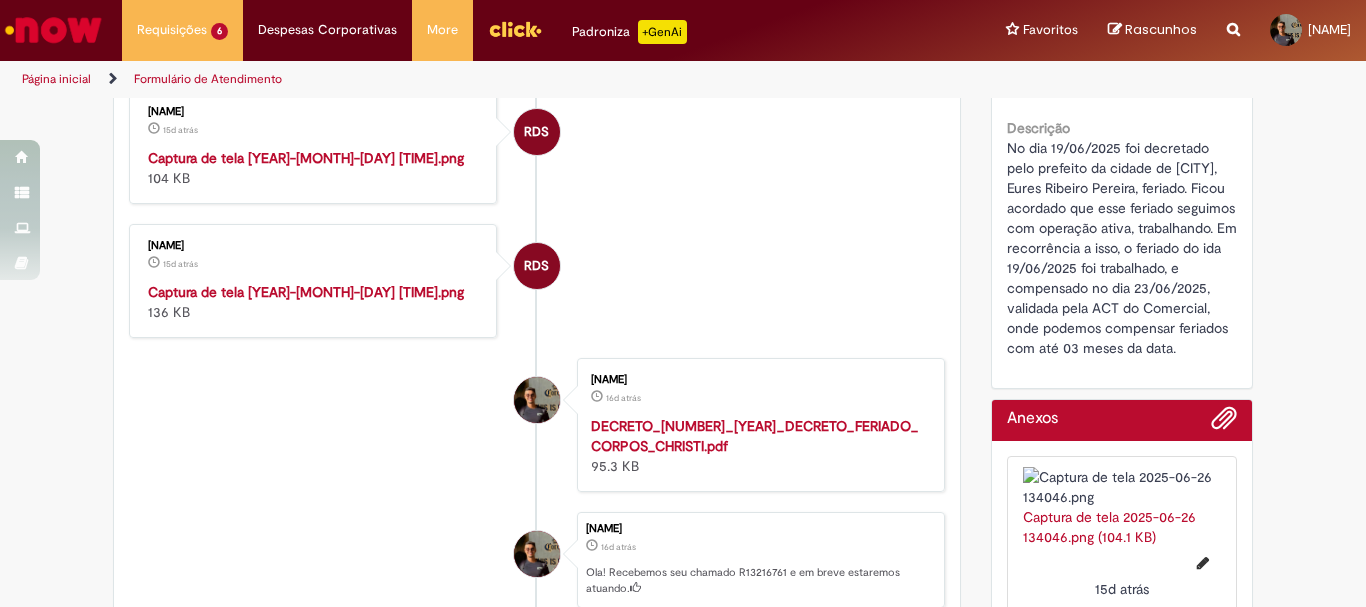 click at bounding box center [314, 148] 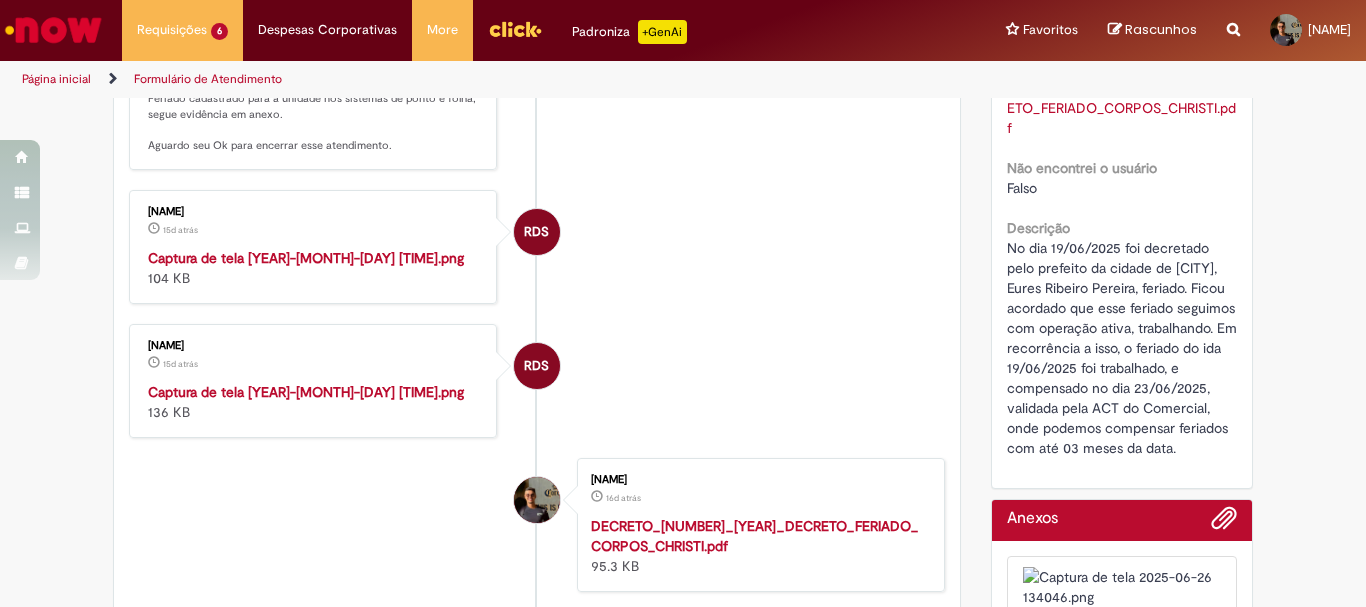 scroll, scrollTop: 800, scrollLeft: 0, axis: vertical 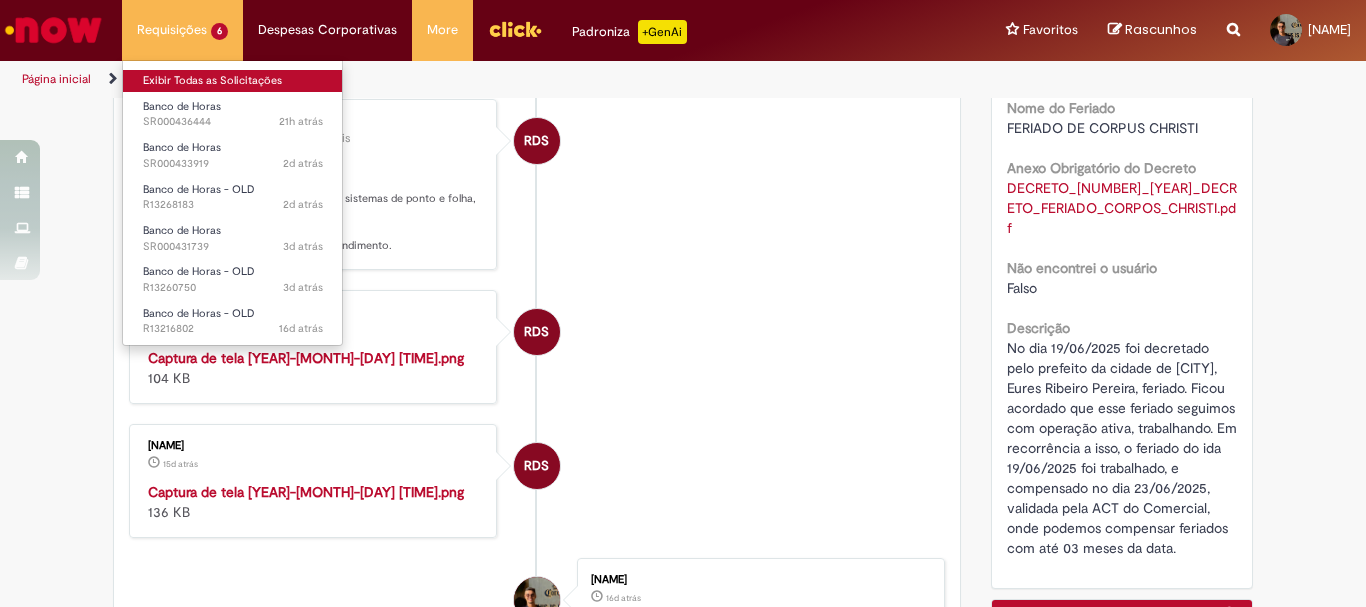 click on "Exibir Todas as Solicitações" at bounding box center [233, 81] 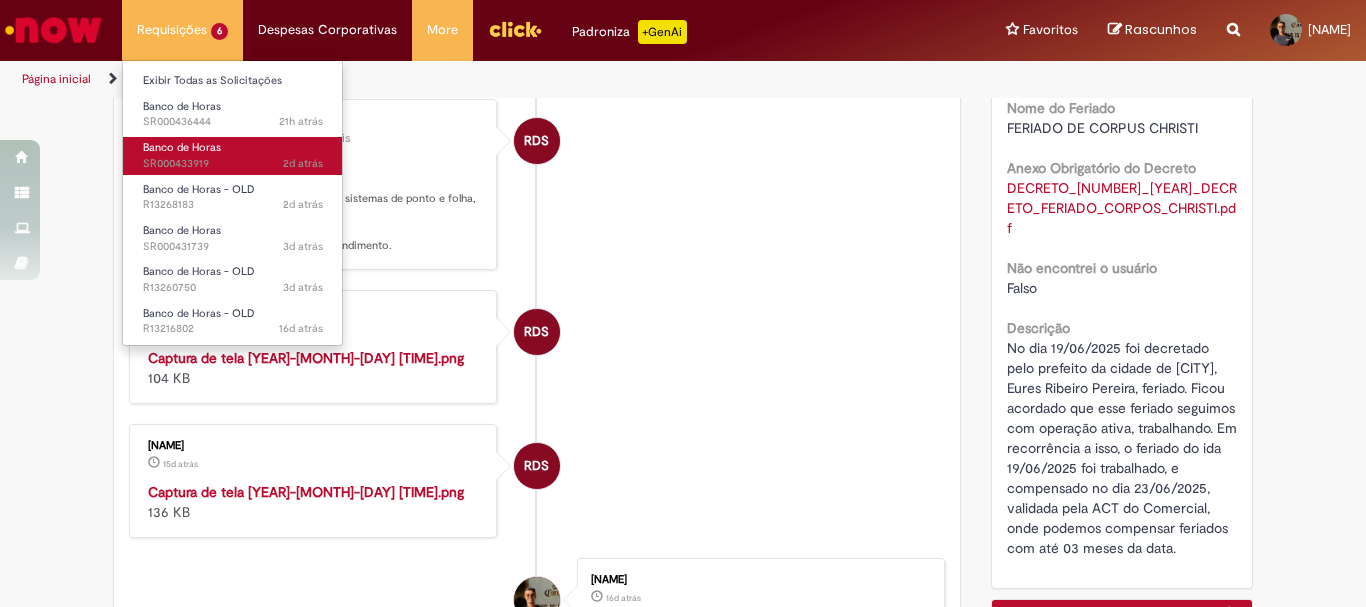 scroll, scrollTop: 0, scrollLeft: 0, axis: both 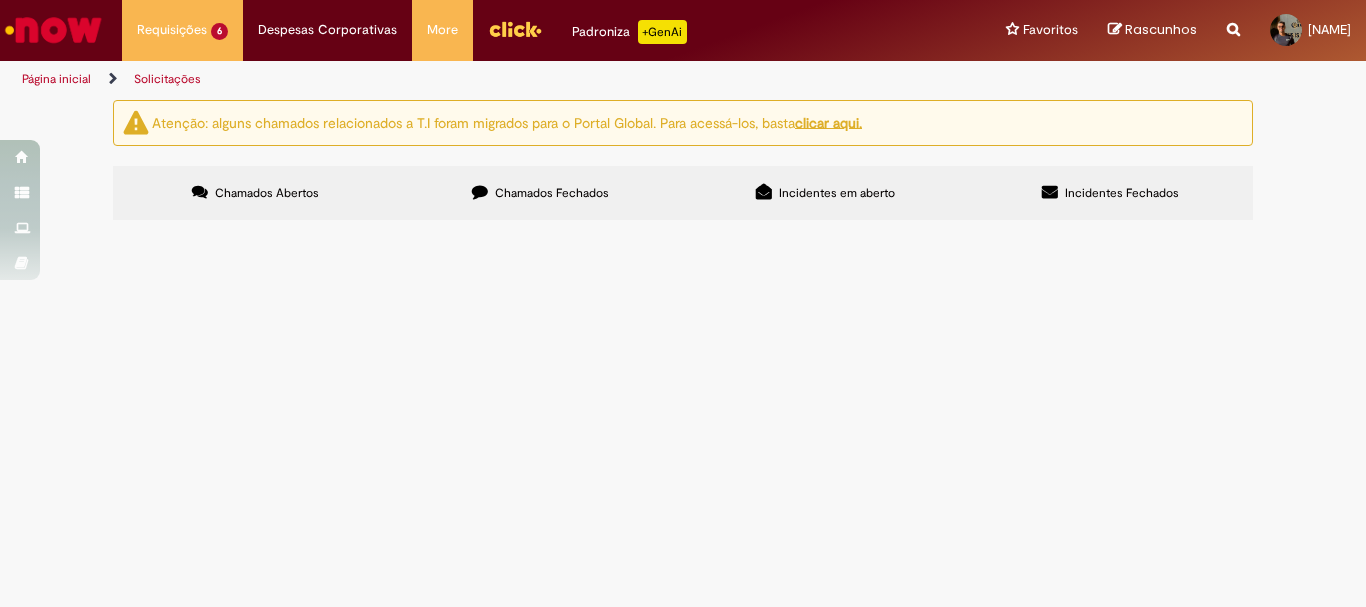 click at bounding box center (0, 0) 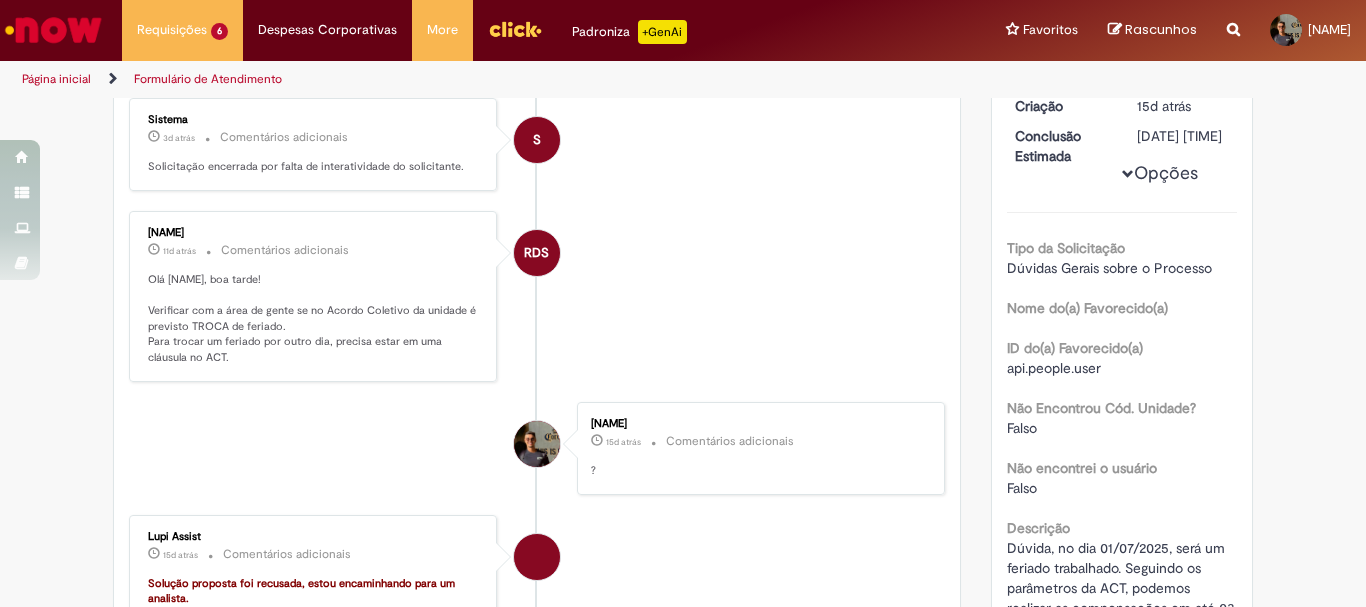 scroll, scrollTop: 300, scrollLeft: 0, axis: vertical 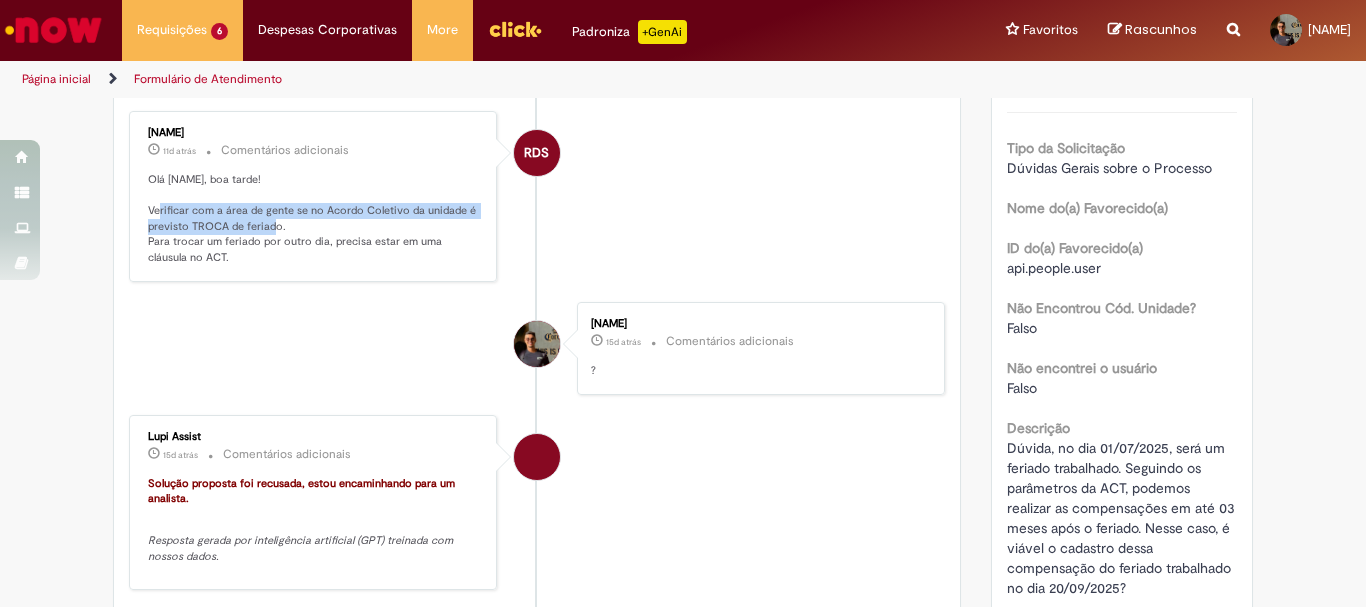 drag, startPoint x: 159, startPoint y: 216, endPoint x: 308, endPoint y: 262, distance: 155.93909 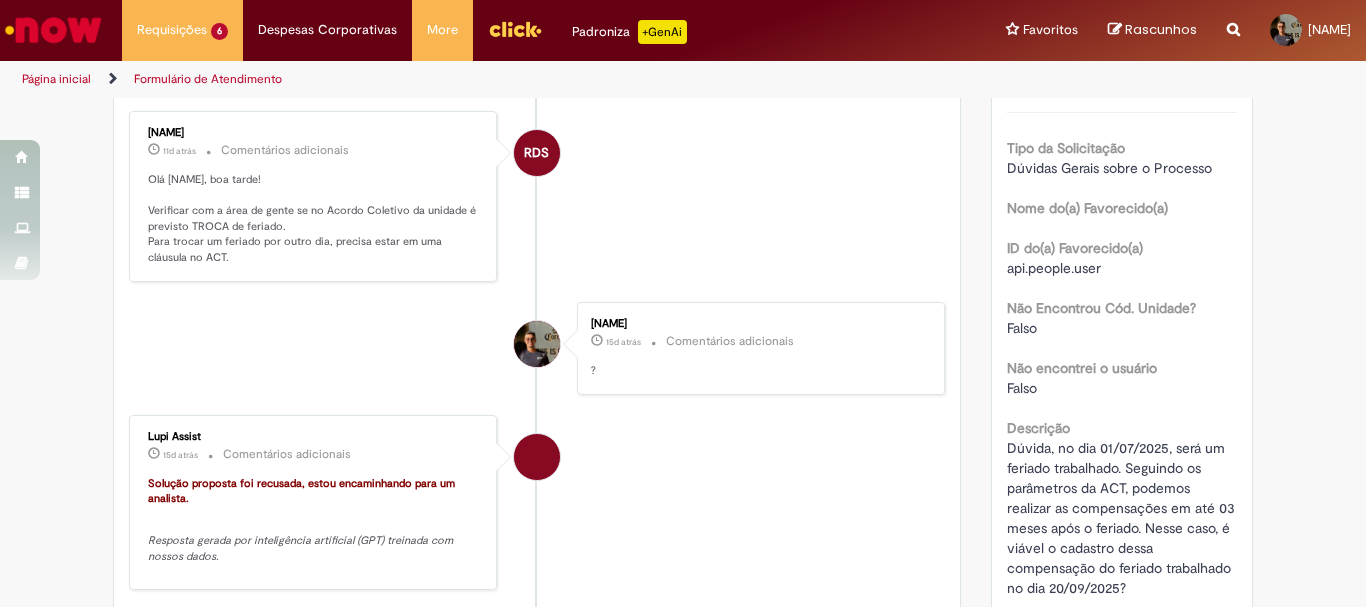 click on "Olá Iago, boa tarde!
Verificar com a área de gente se no Acordo Coletivo da unidade é previsto TROCA de feriado.
Para trocar um feriado por outro dia, precisa estar em uma cláusula no ACT." at bounding box center [314, 219] 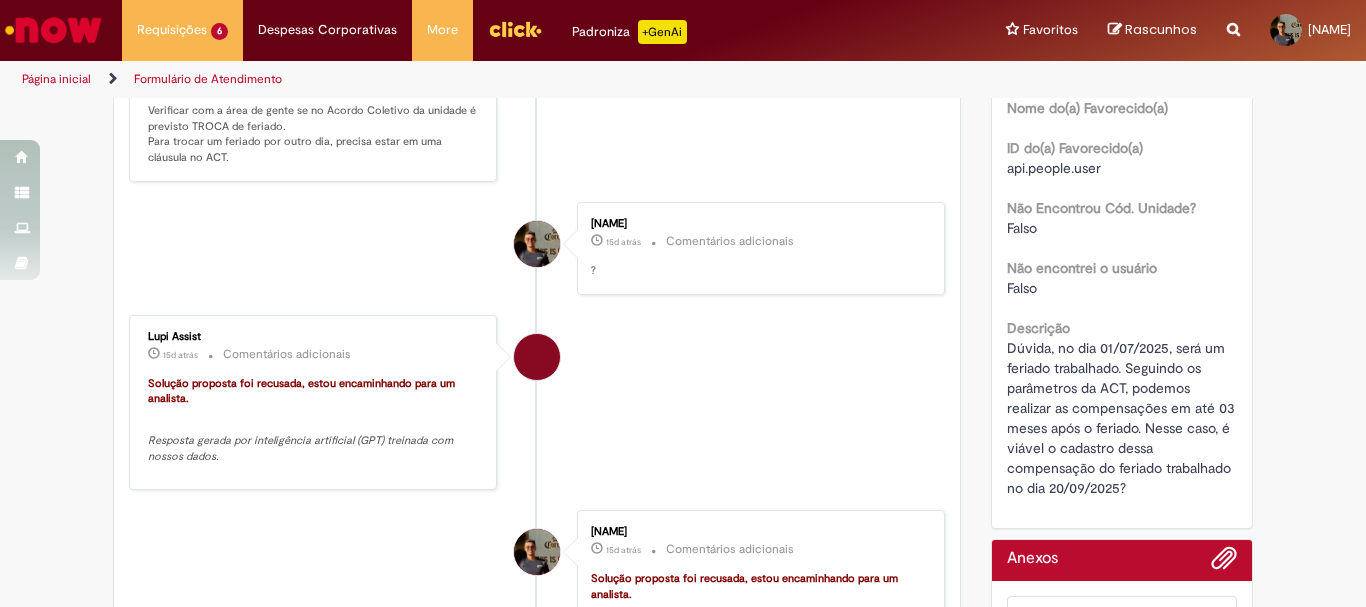 scroll, scrollTop: 500, scrollLeft: 0, axis: vertical 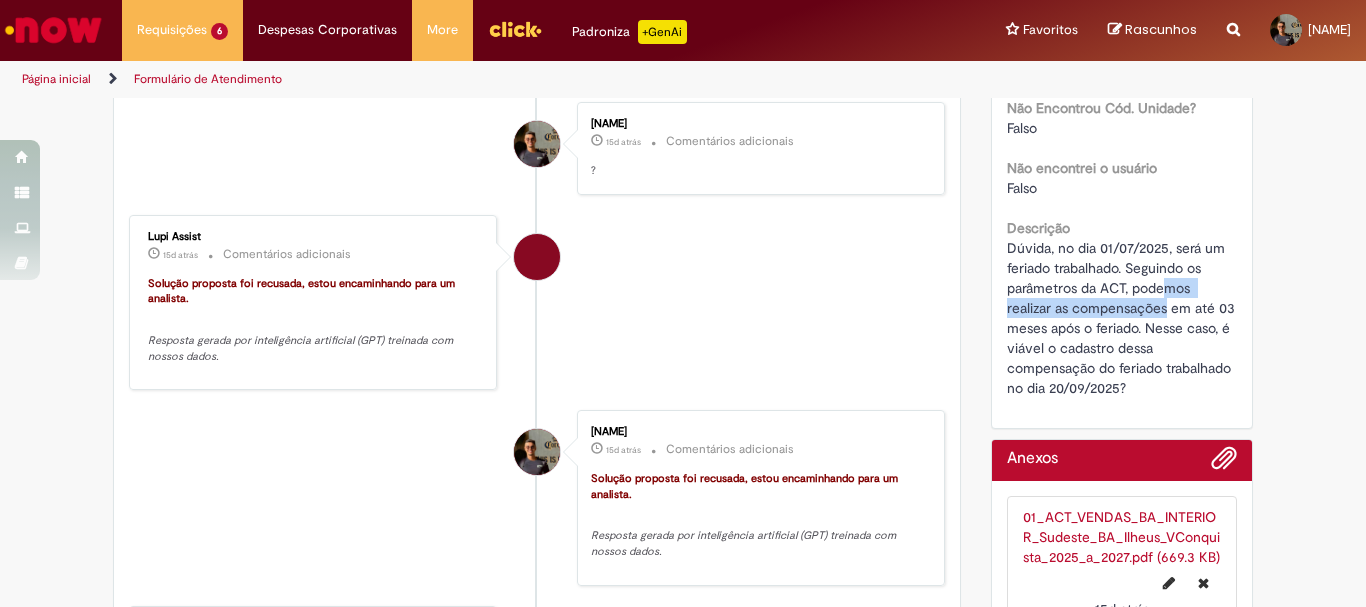 drag, startPoint x: 1156, startPoint y: 311, endPoint x: 1161, endPoint y: 337, distance: 26.476404 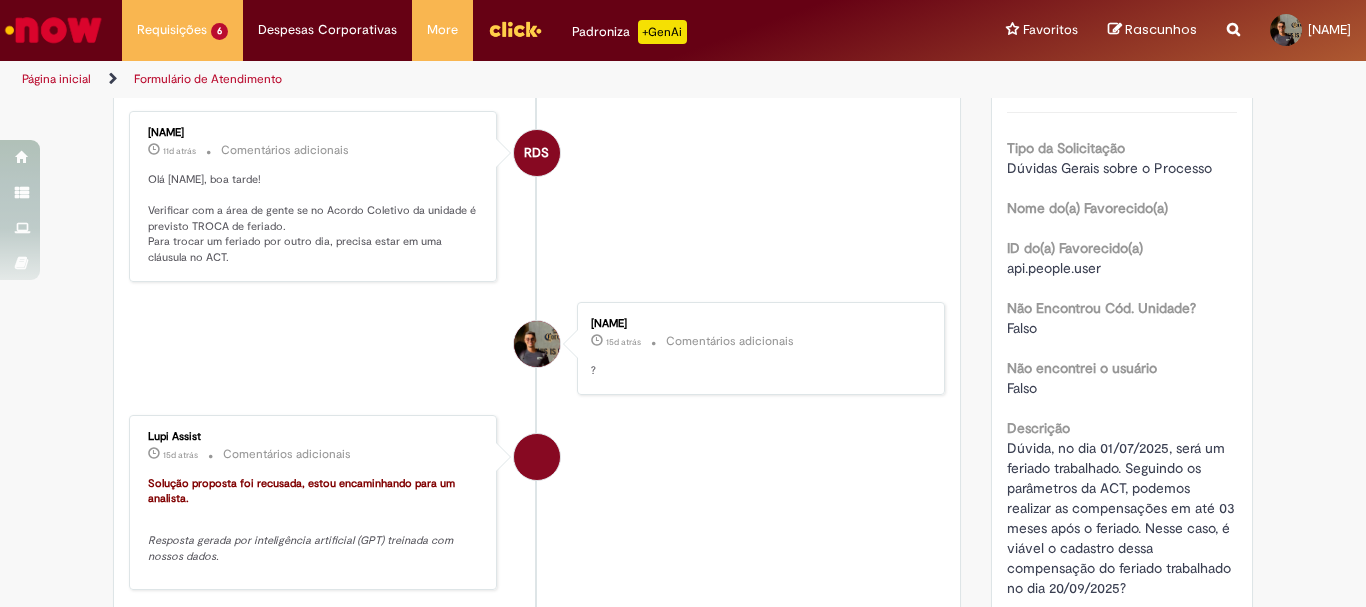 scroll, scrollTop: 0, scrollLeft: 0, axis: both 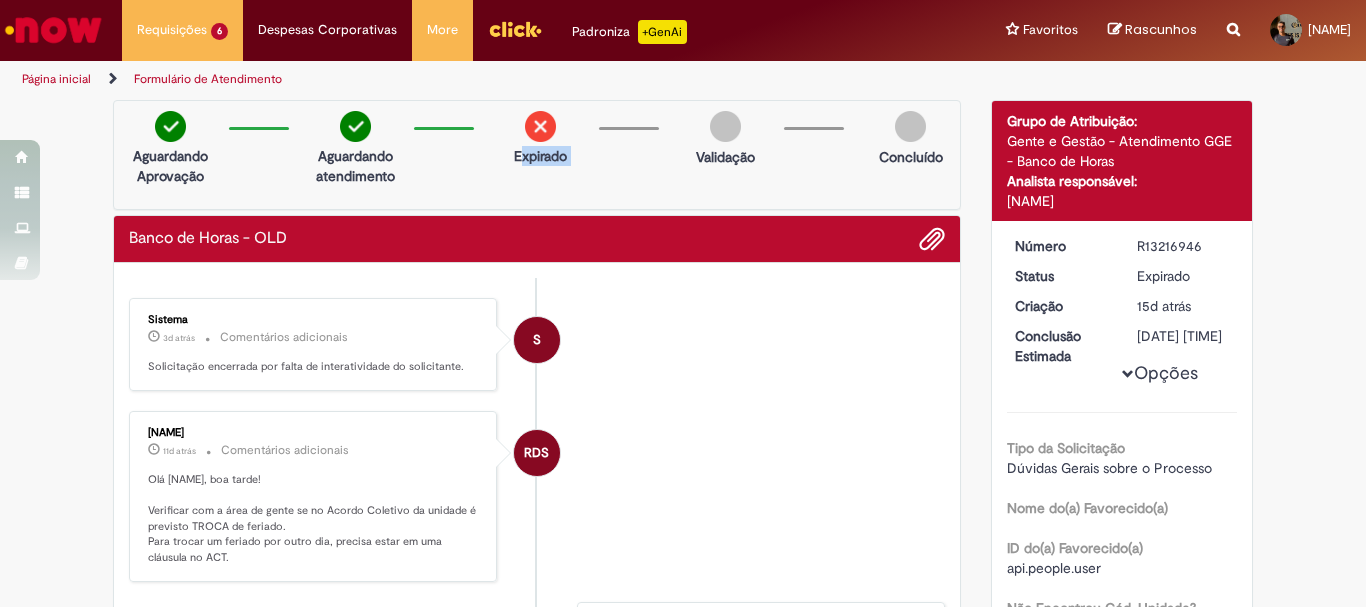 drag, startPoint x: 516, startPoint y: 152, endPoint x: 619, endPoint y: 186, distance: 108.46658 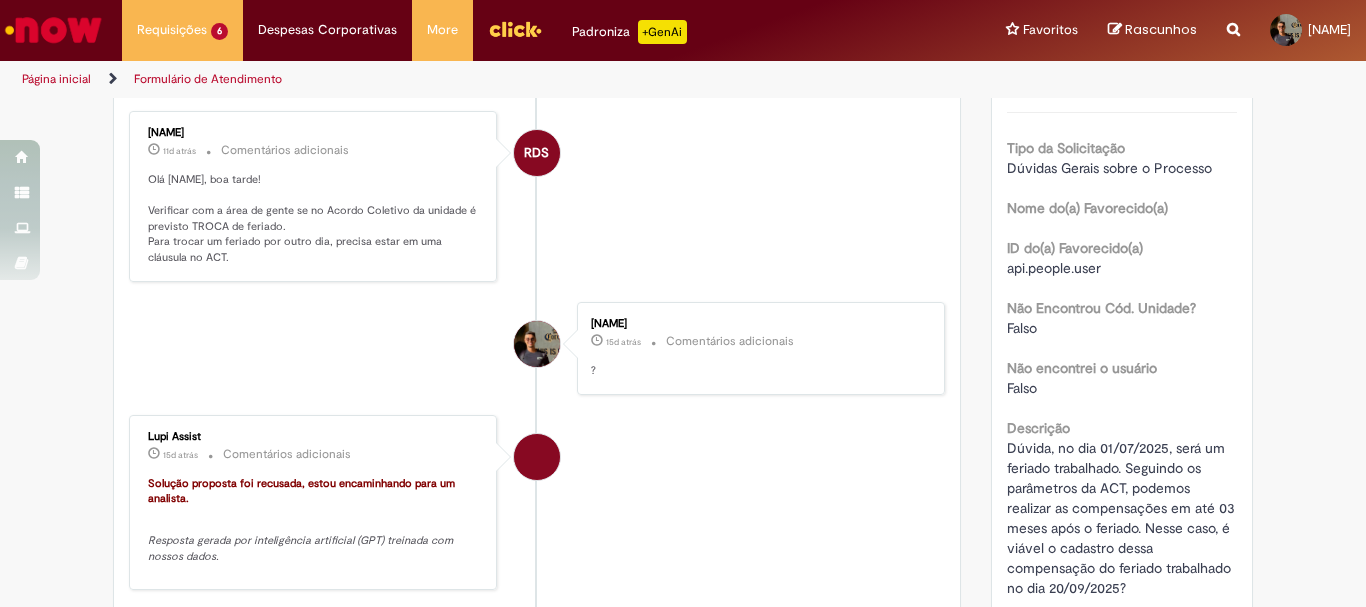 scroll, scrollTop: 200, scrollLeft: 0, axis: vertical 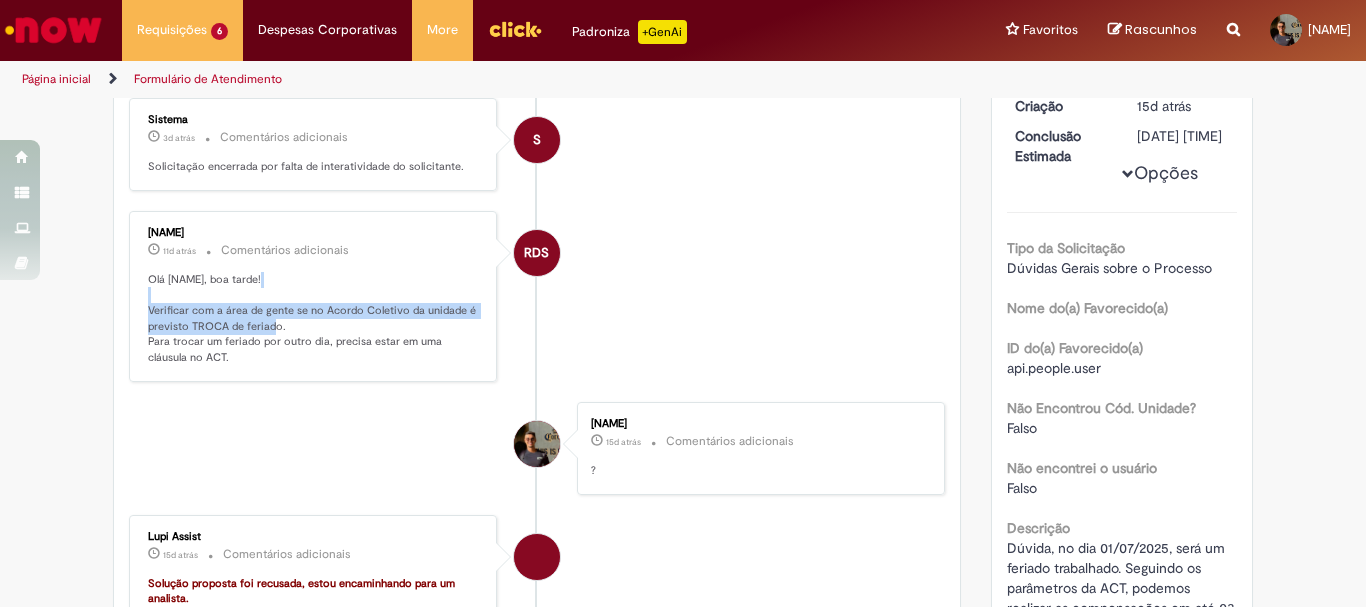 drag, startPoint x: 139, startPoint y: 308, endPoint x: 326, endPoint y: 335, distance: 188.93915 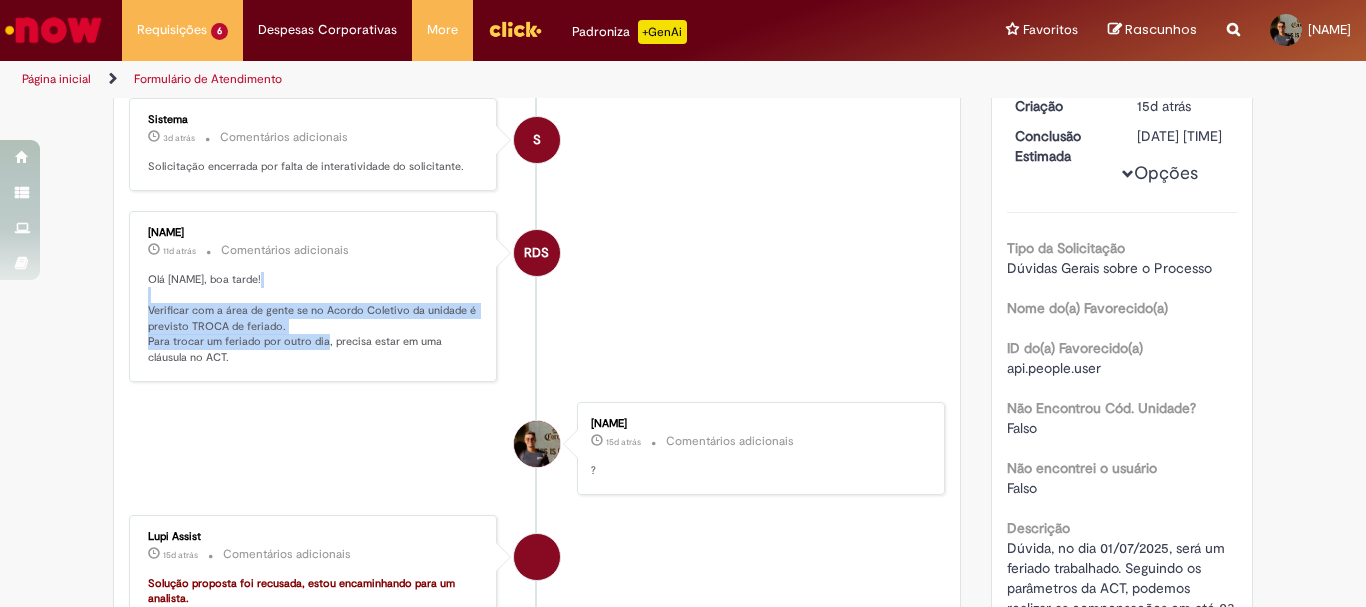 click on "Olá Iago, boa tarde!
Verificar com a área de gente se no Acordo Coletivo da unidade é previsto TROCA de feriado.
Para trocar um feriado por outro dia, precisa estar em uma cláusula no ACT." at bounding box center (314, 319) 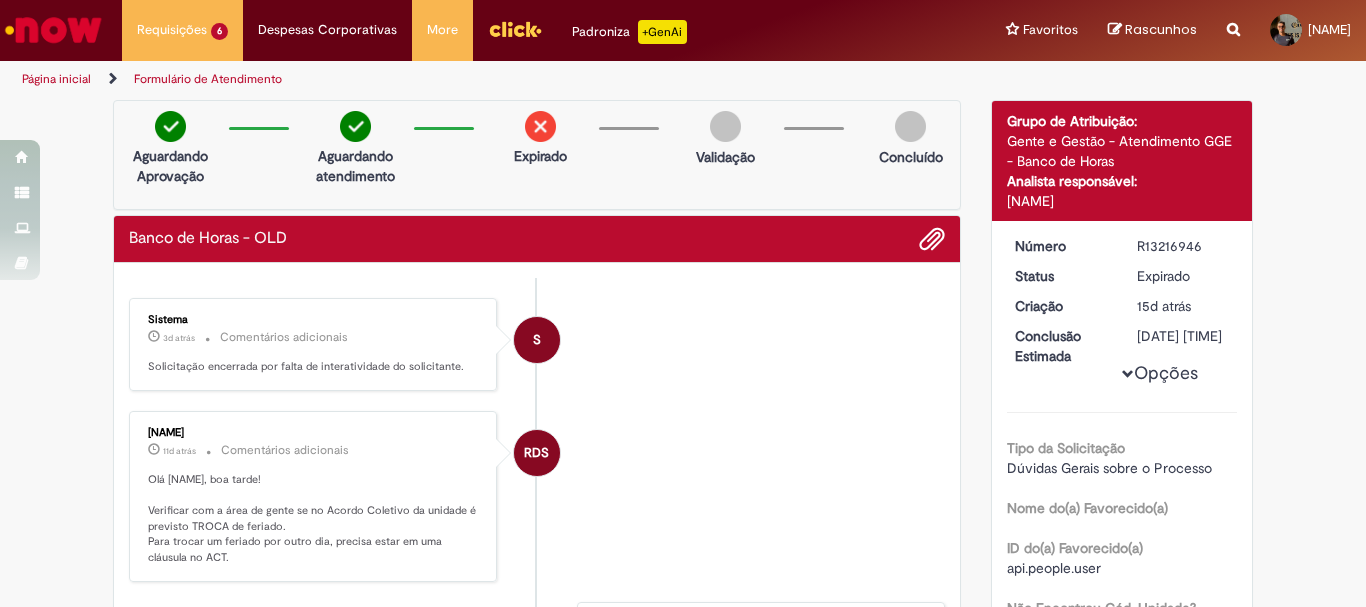 scroll, scrollTop: 100, scrollLeft: 0, axis: vertical 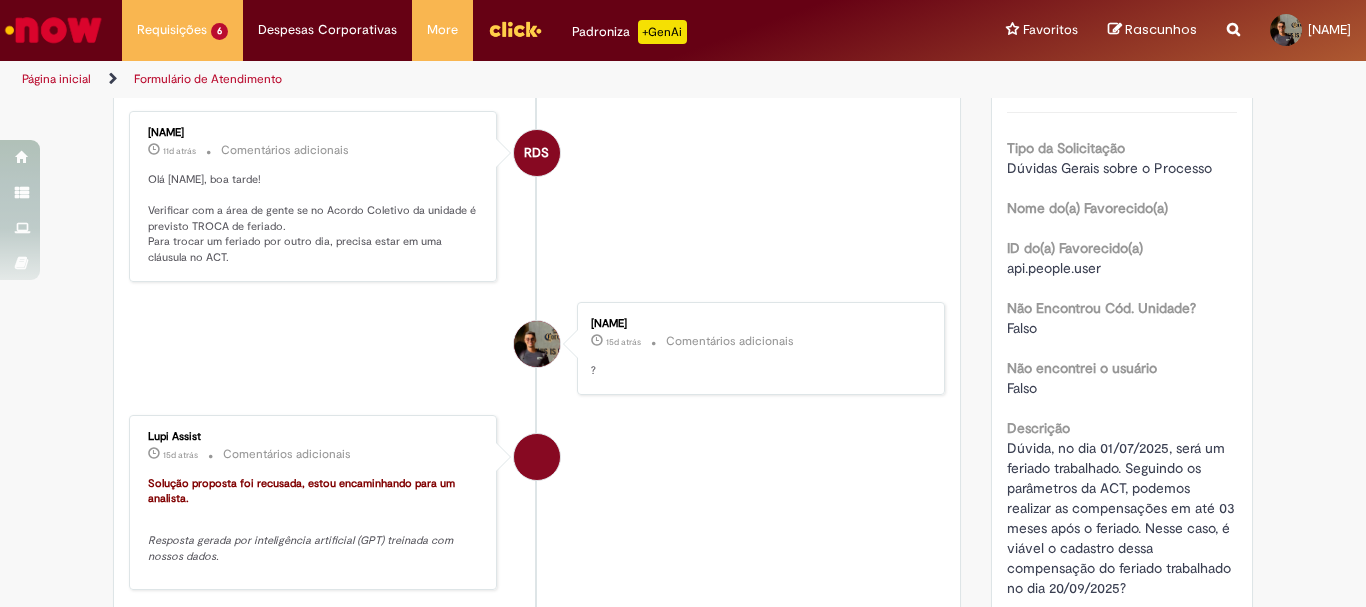 click on "Olá Iago, boa tarde!
Verificar com a área de gente se no Acordo Coletivo da unidade é previsto TROCA de feriado.
Para trocar um feriado por outro dia, precisa estar em uma cláusula no ACT." at bounding box center (314, 219) 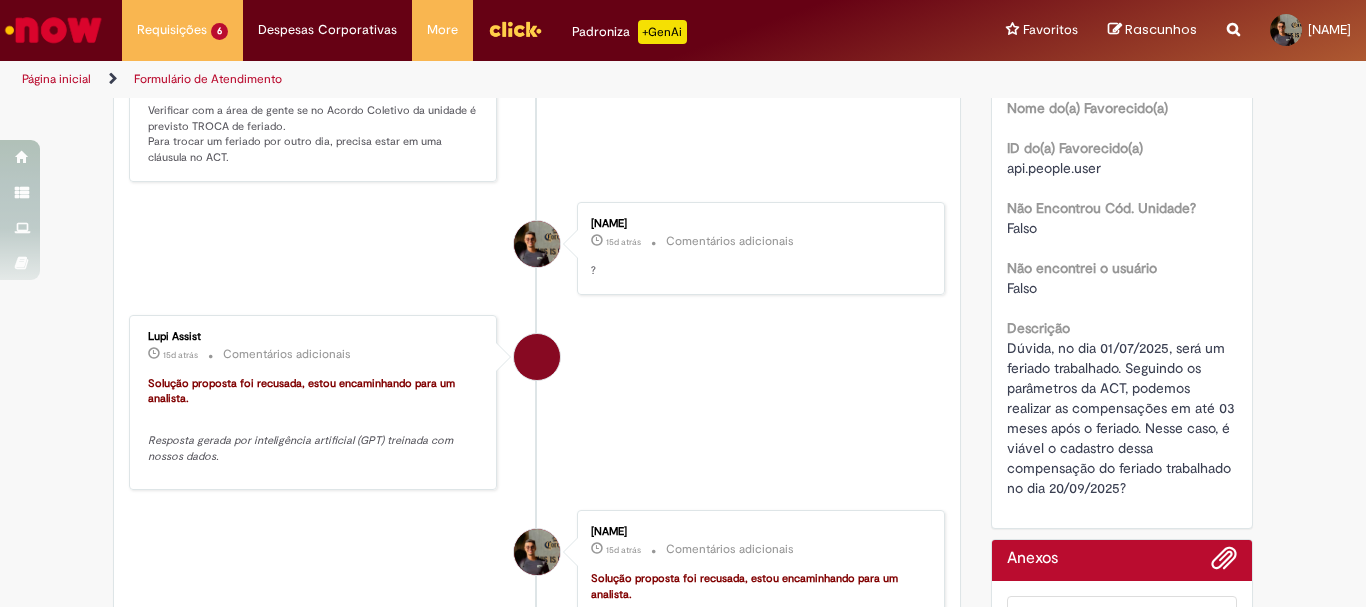 scroll, scrollTop: 0, scrollLeft: 0, axis: both 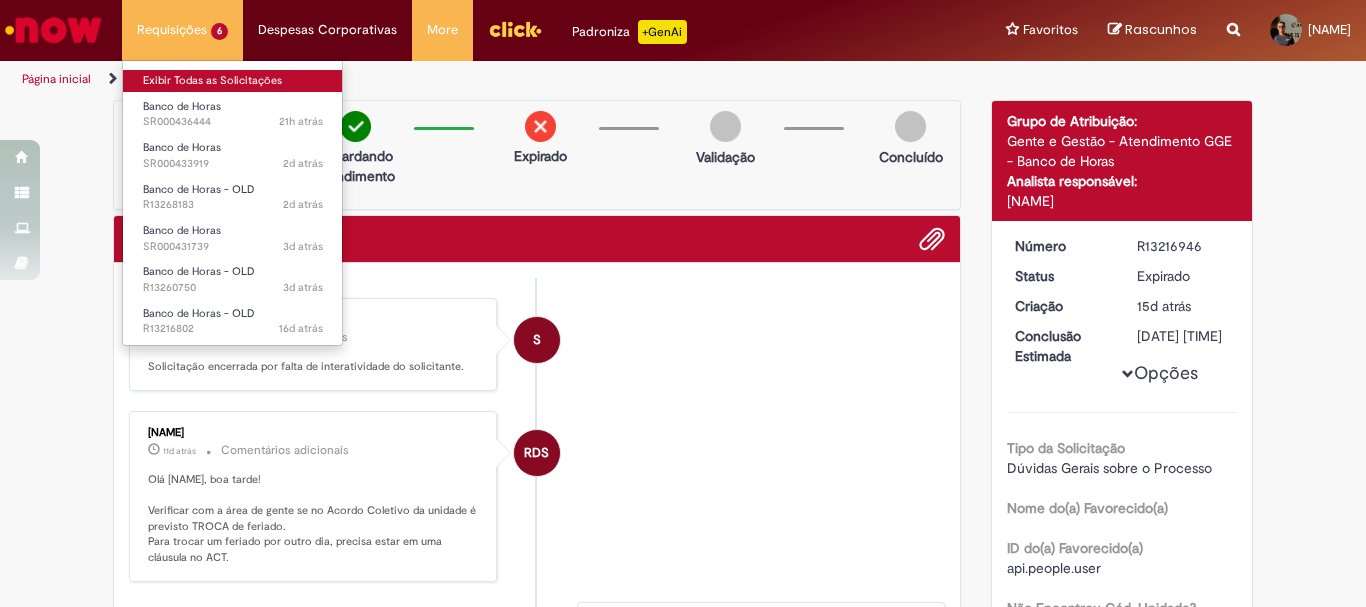 click on "Exibir Todas as Solicitações" at bounding box center (233, 81) 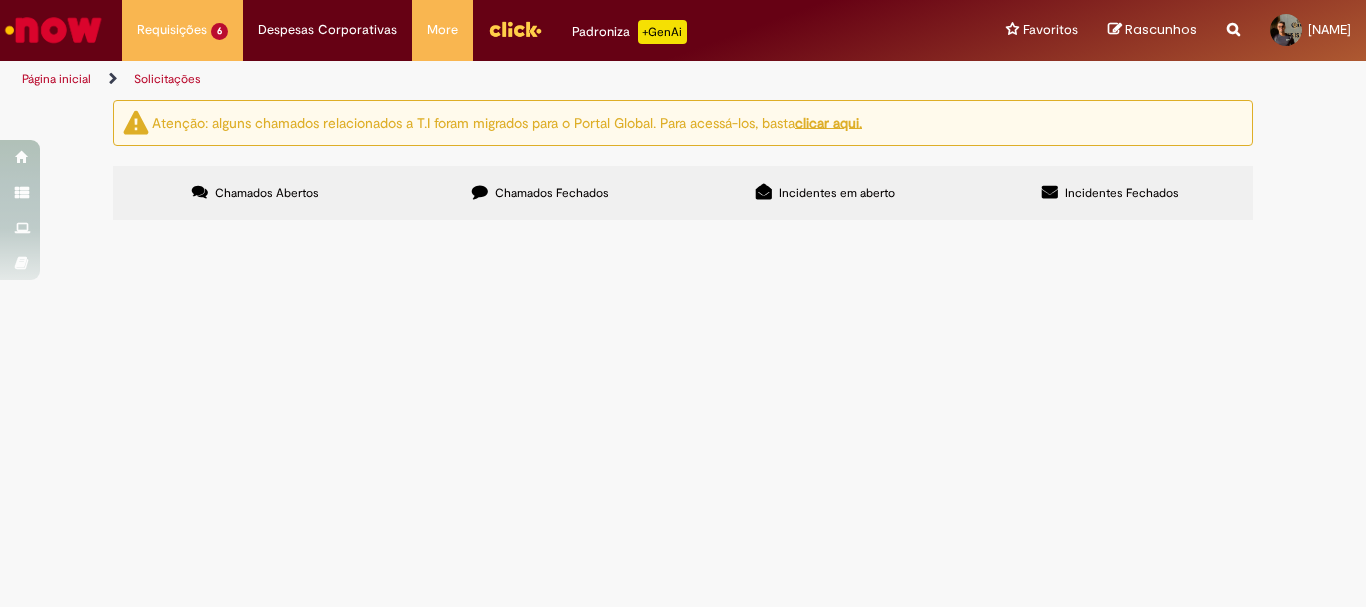 click on "Chamados Fechados" at bounding box center [540, 193] 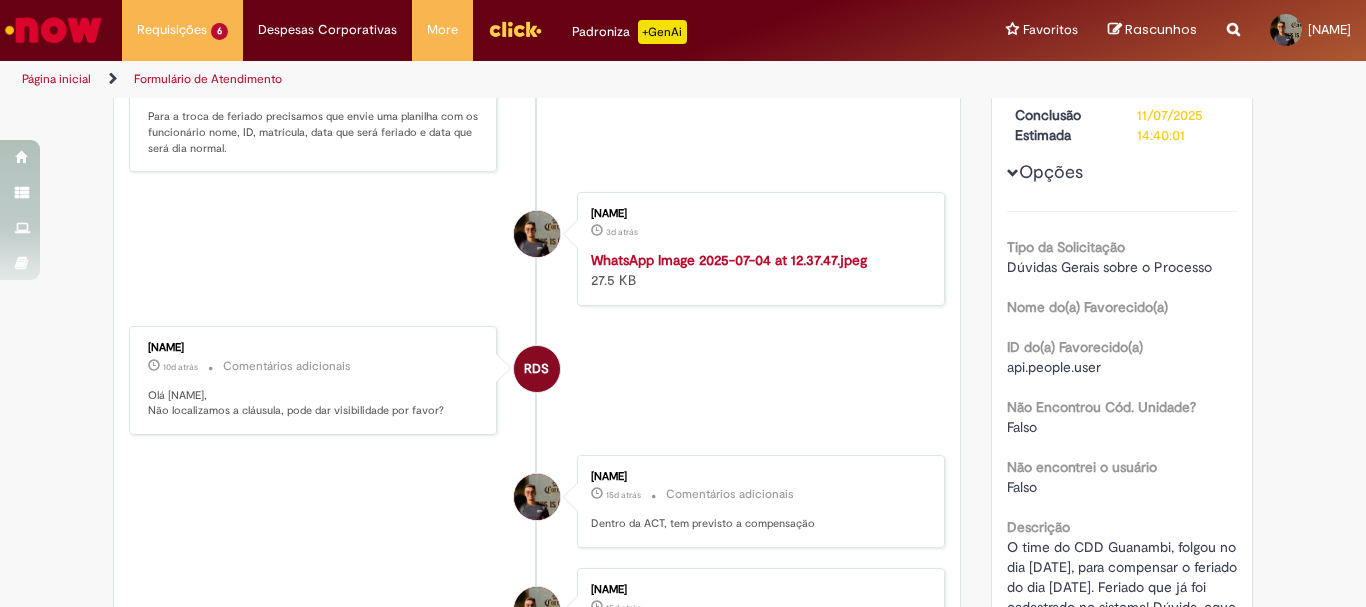 scroll, scrollTop: 455, scrollLeft: 0, axis: vertical 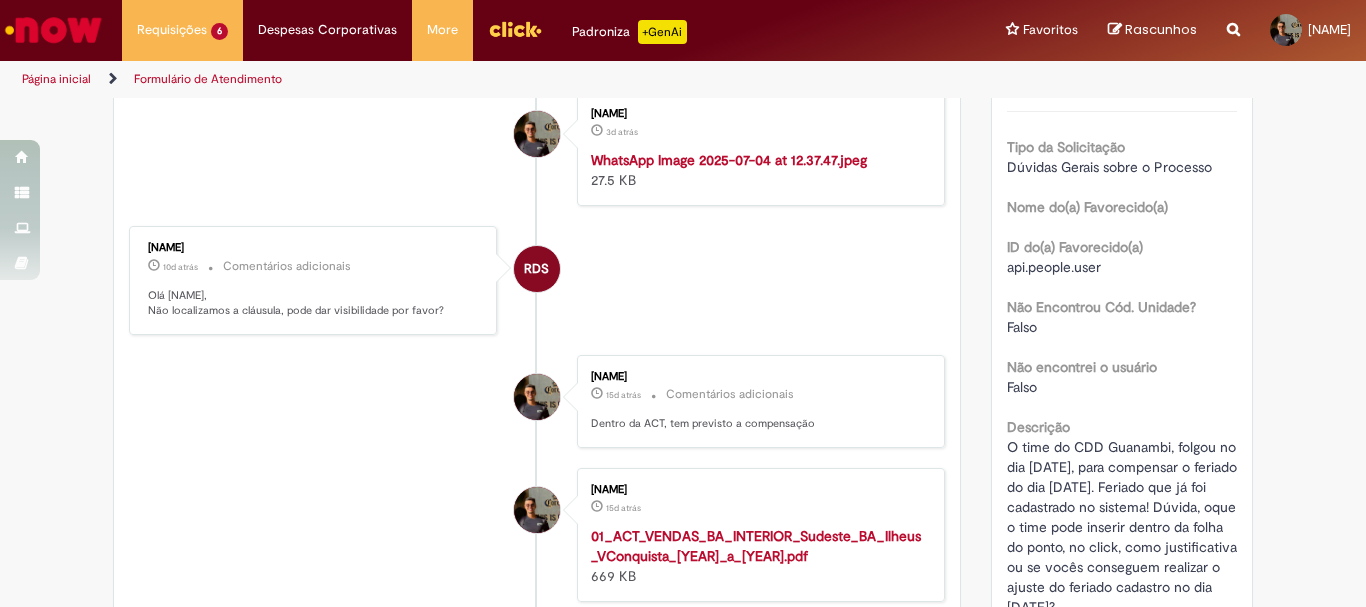 drag, startPoint x: 143, startPoint y: 357, endPoint x: 542, endPoint y: 374, distance: 399.362 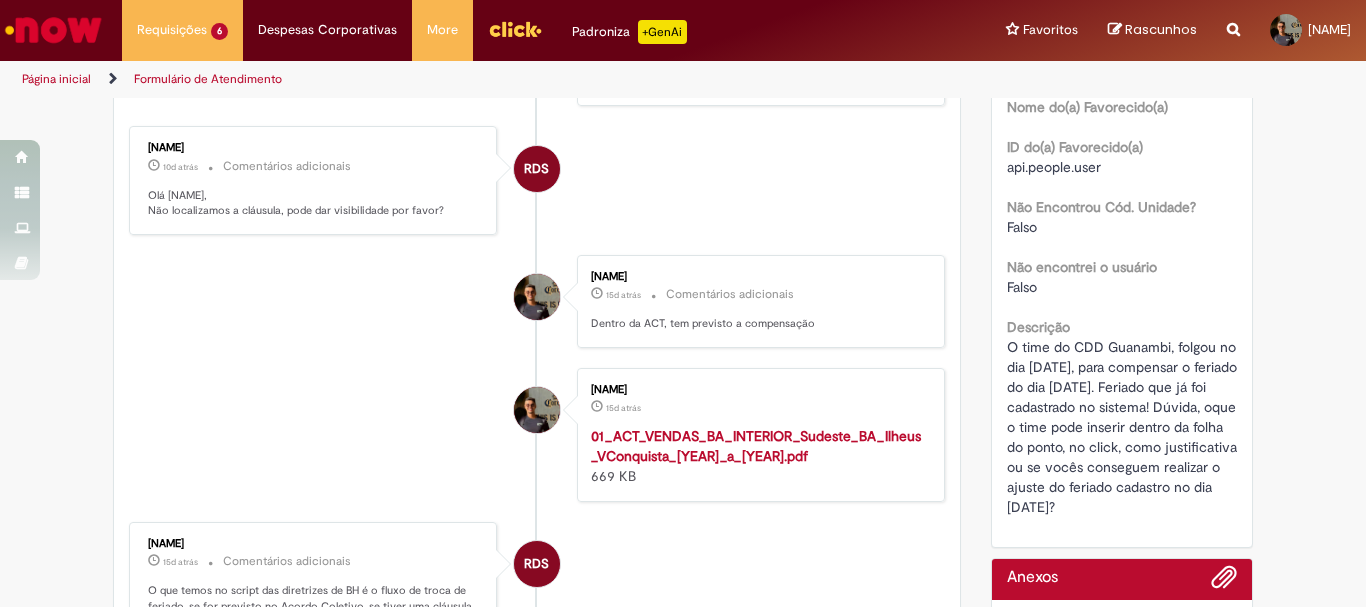 click on "O time do CDD Guanambi, folgou no dia 23/06/2025, para compensar o feriado do dia 14/08/2024. Feriado que já foi cadastrado no sistema! Dúvida, oque o time pode inserir dentro da folha do ponto, no click, como justificativa ou se vocês conseguem realizar o ajuste do feriado cadastro no dia 14/08/2025?" at bounding box center (1124, 427) 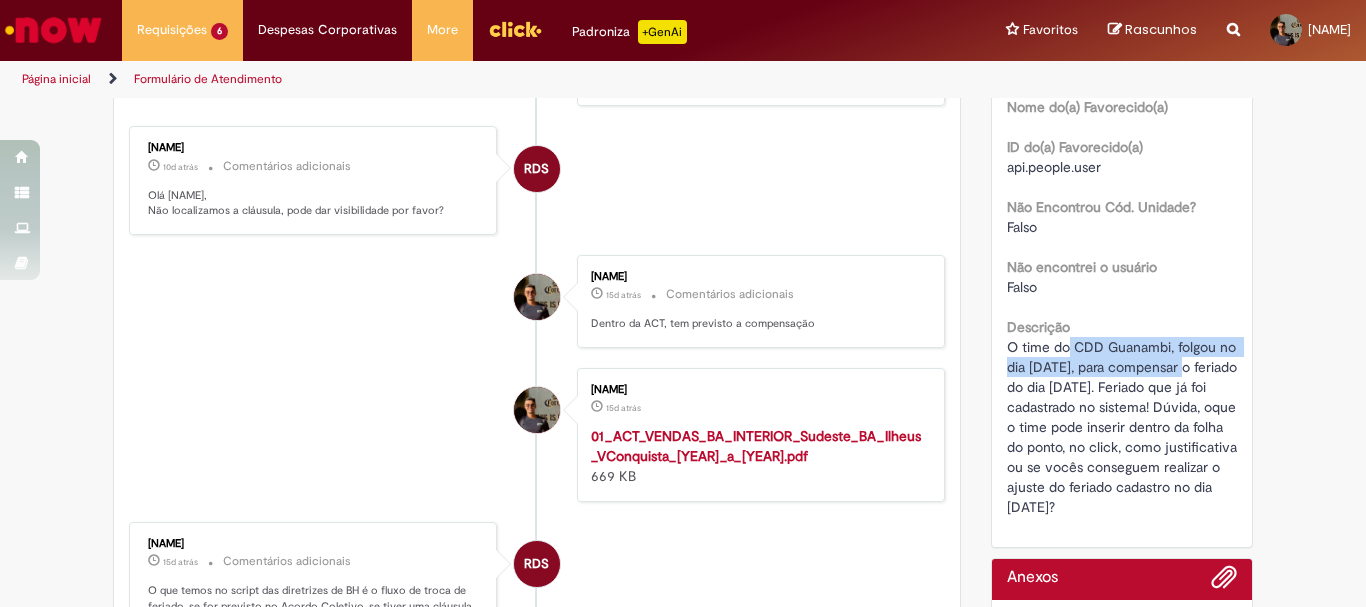 drag, startPoint x: 1061, startPoint y: 349, endPoint x: 1181, endPoint y: 371, distance: 122 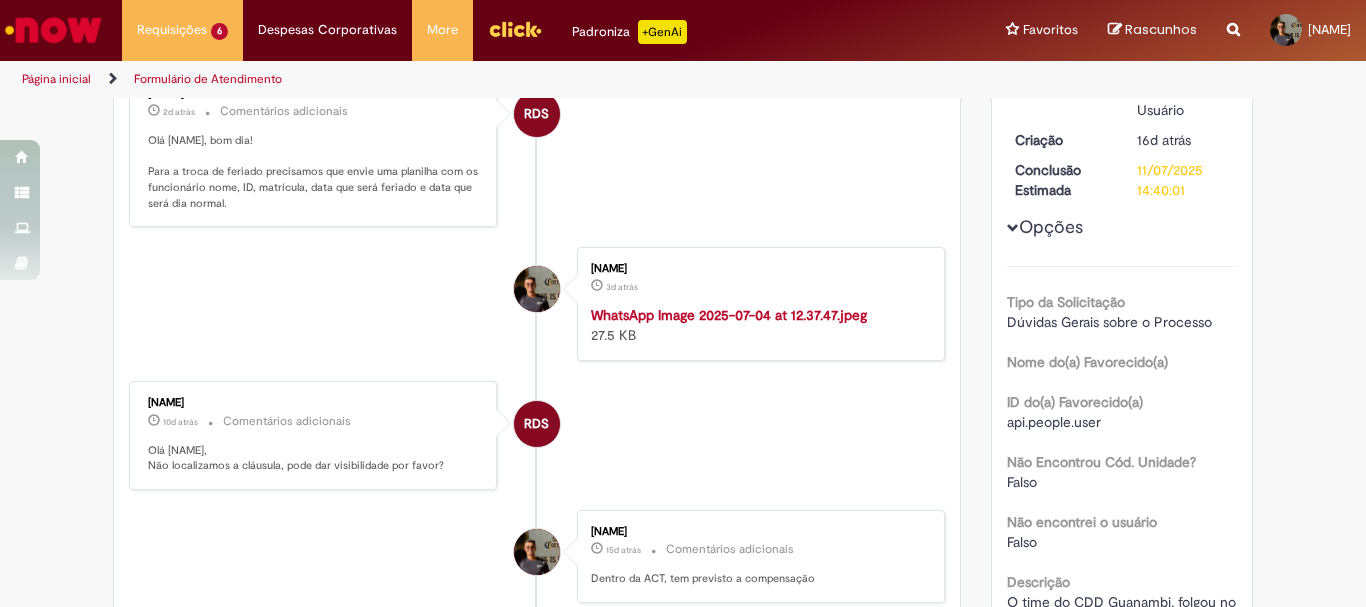 scroll, scrollTop: 0, scrollLeft: 0, axis: both 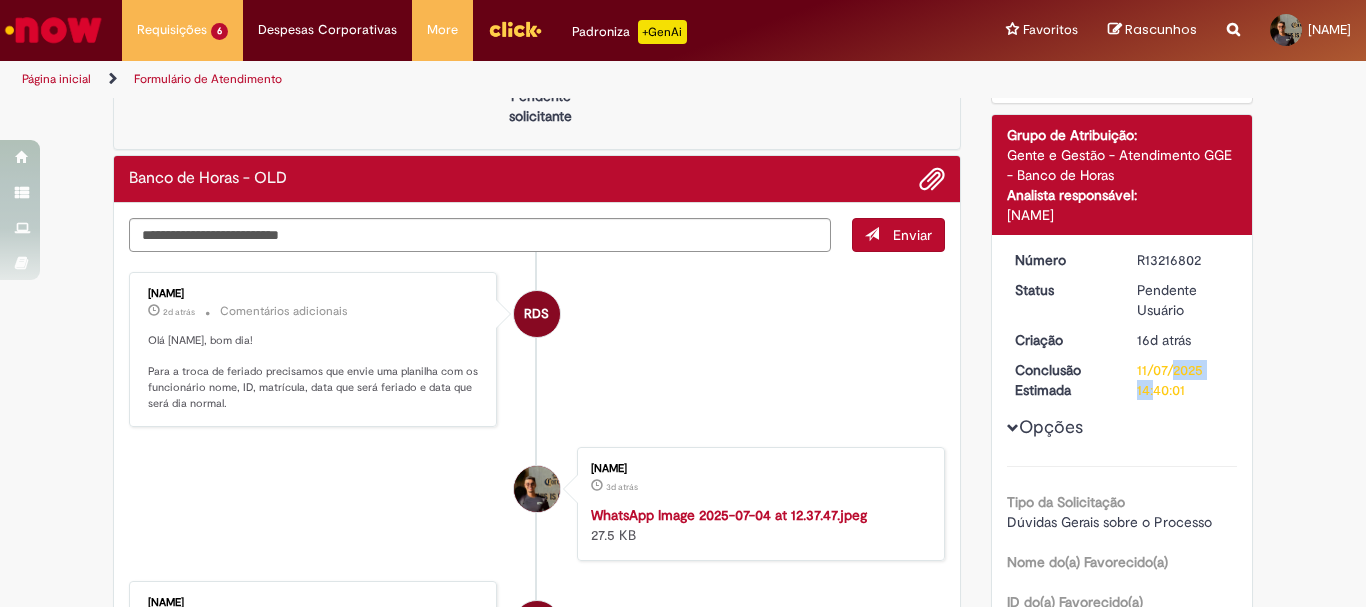 drag, startPoint x: 1132, startPoint y: 365, endPoint x: 1174, endPoint y: 387, distance: 47.41308 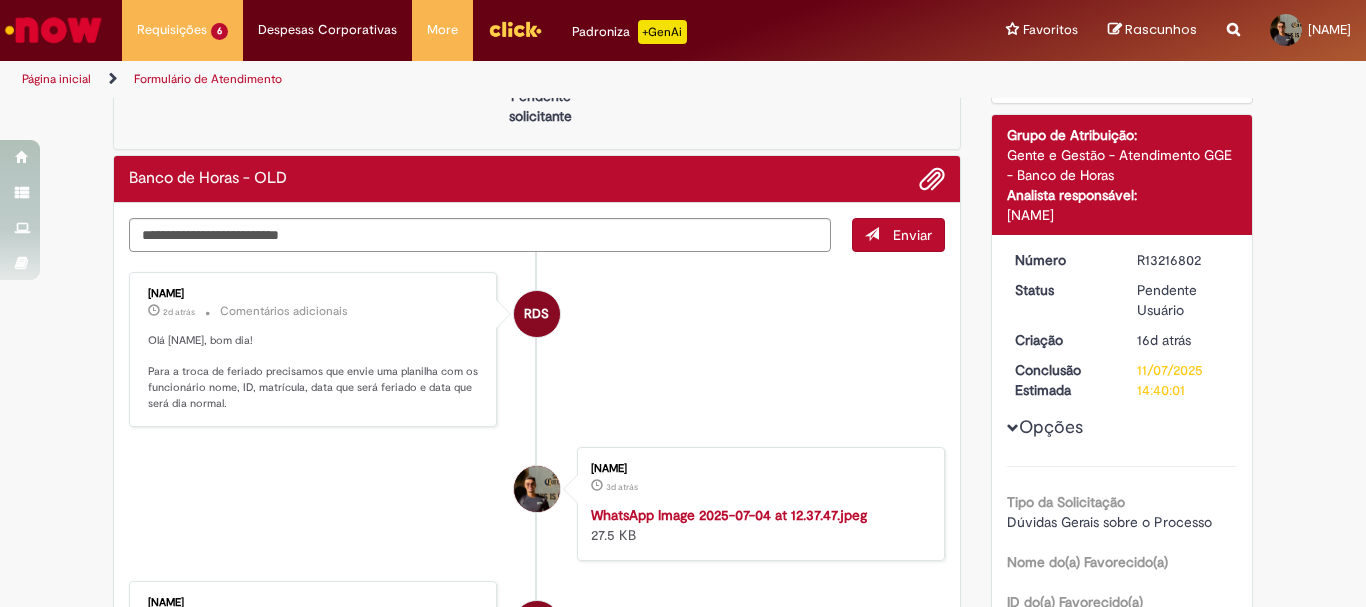 click on "Opções
Tipo da Solicitação
Dúvidas Gerais sobre o Processo
Nome do(a) Favorecido(a)
ID do(a) Favorecido(a)
api.people.user
Não Encontrou Cód. Unidade?
Falso
Não encontrei o usuário
Falso
Descrição
O time do CDD Guanambi, folgou no dia 23/06/2025, para compensar o feriado do dia 14/08/2024. Feriado que já foi cadastrado no sistema! Dúvida, oque o time pode inserir dentro da folha do ponto, no click, como justificativa ou se vocês conseguem realizar o ajuste do feriado cadastro no dia 14/08/2025?" at bounding box center (1122, 611) 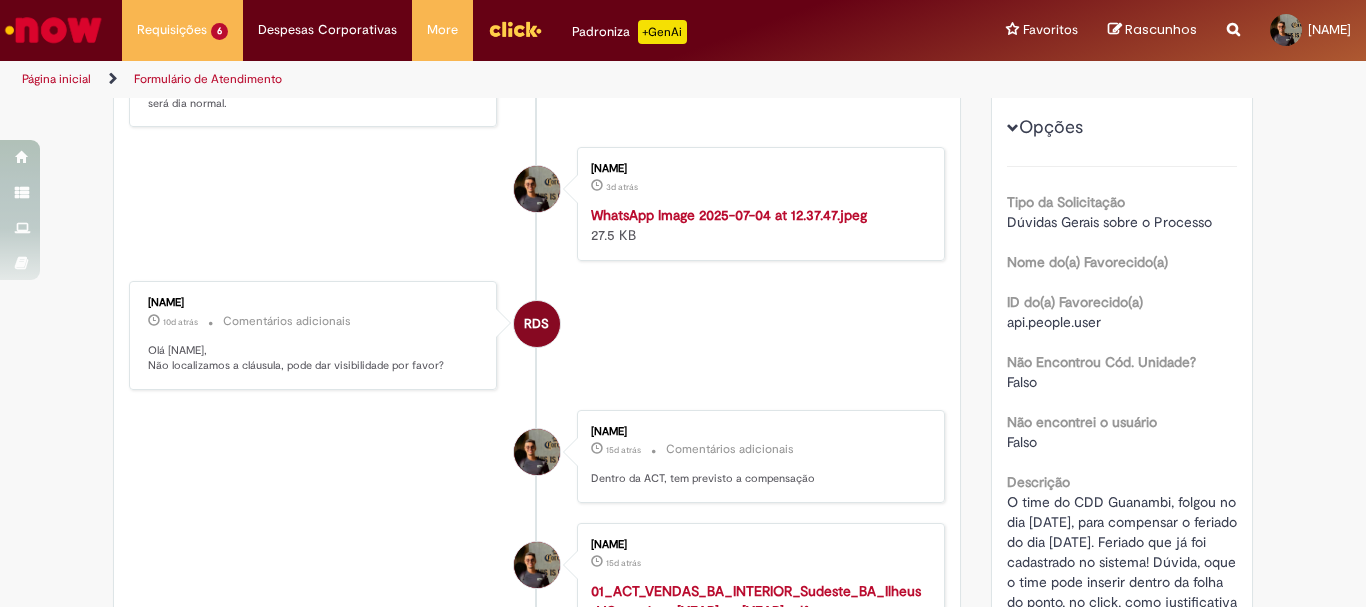 scroll, scrollTop: 500, scrollLeft: 0, axis: vertical 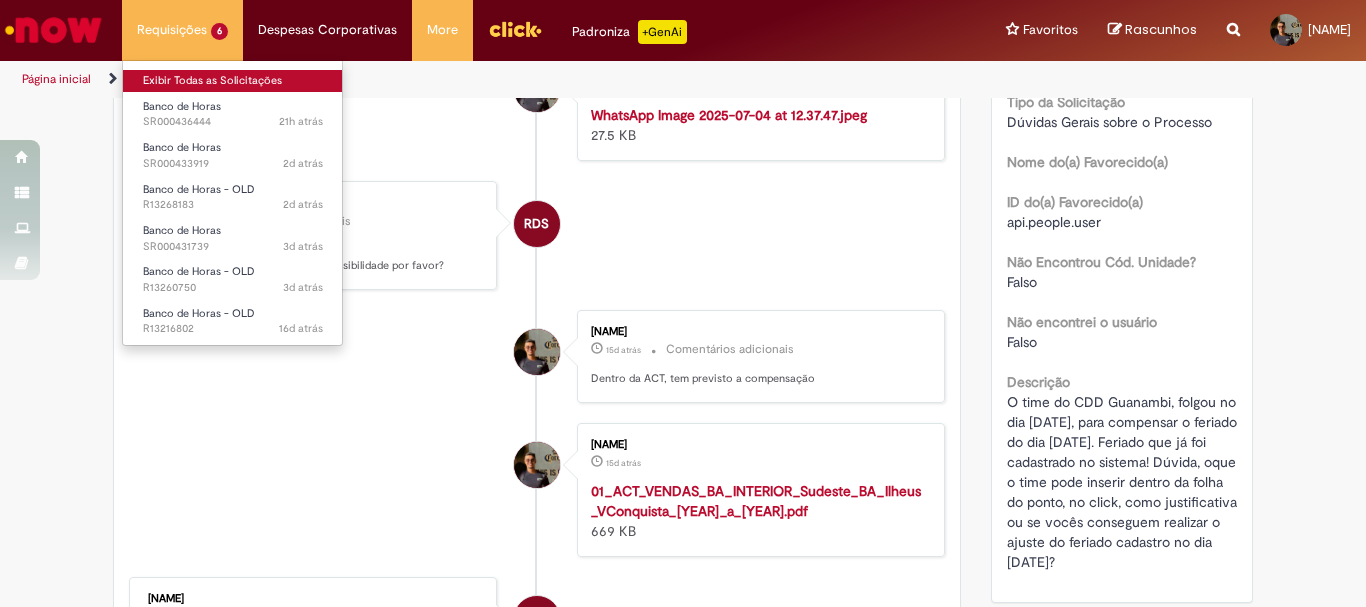 click on "Exibir Todas as Solicitações" at bounding box center [233, 81] 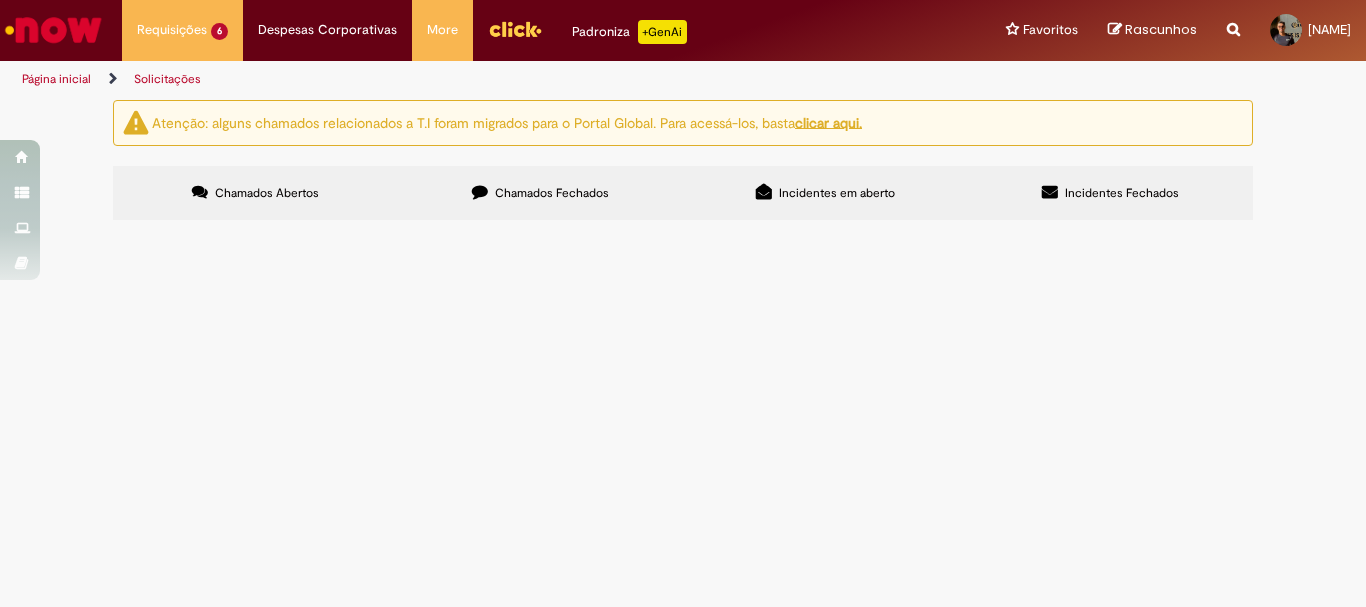 scroll, scrollTop: 0, scrollLeft: 0, axis: both 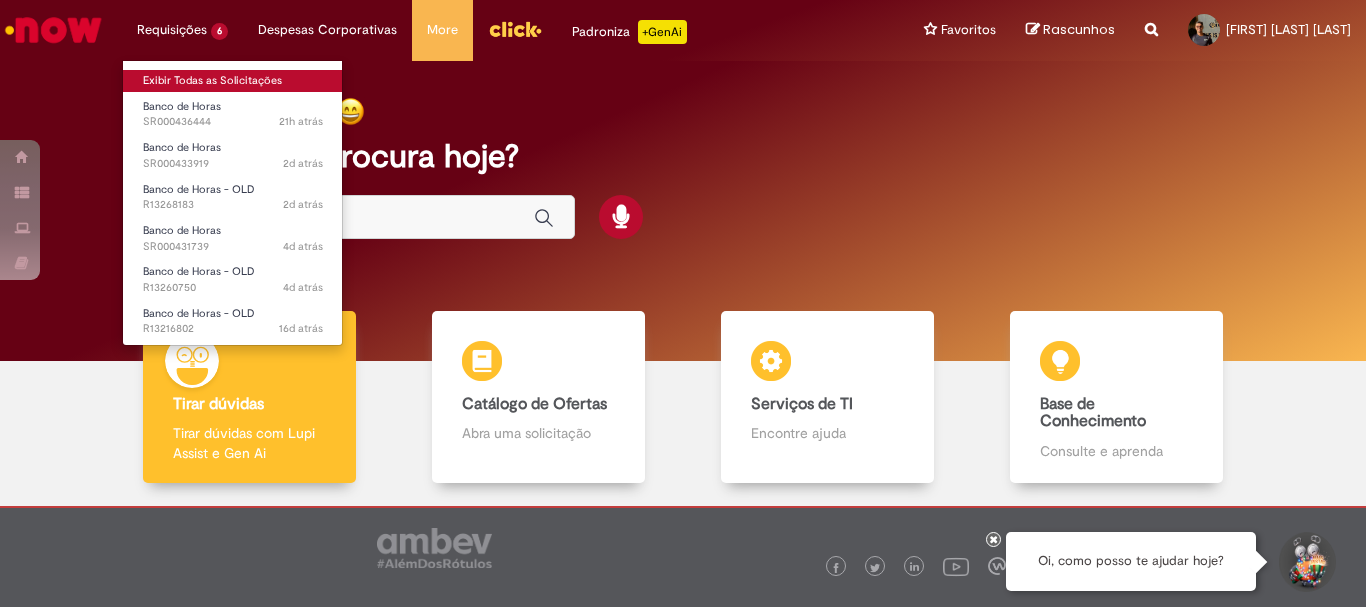 click on "Exibir Todas as Solicitações" at bounding box center [233, 81] 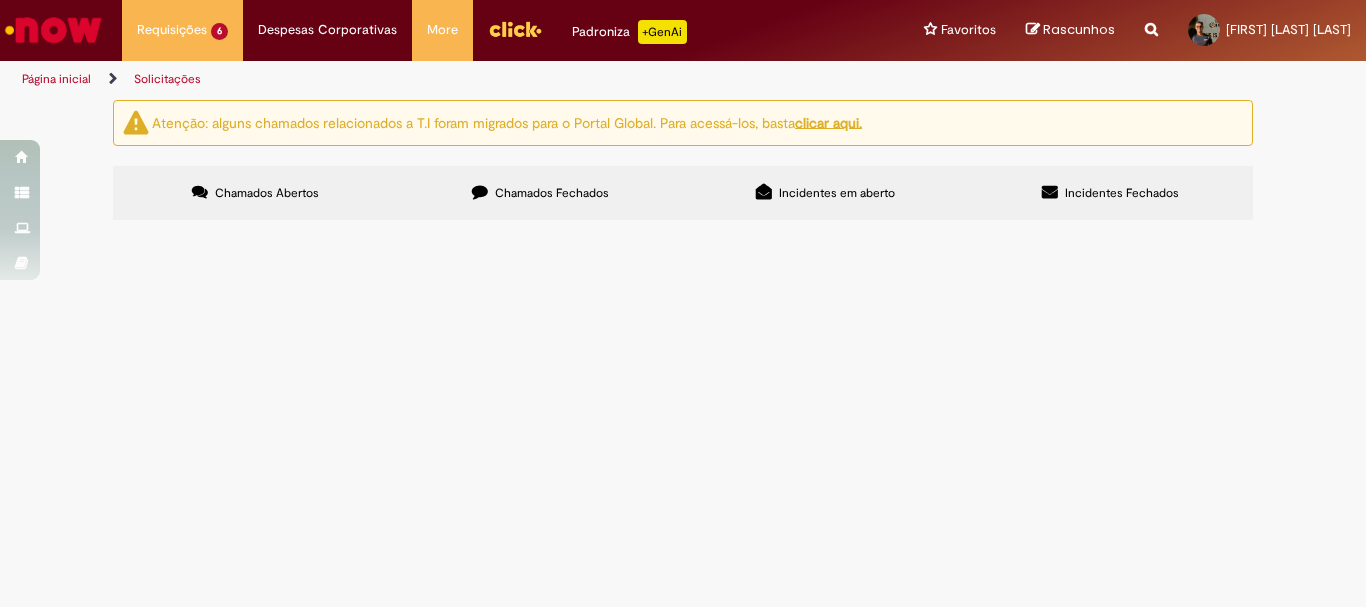 scroll, scrollTop: 100, scrollLeft: 0, axis: vertical 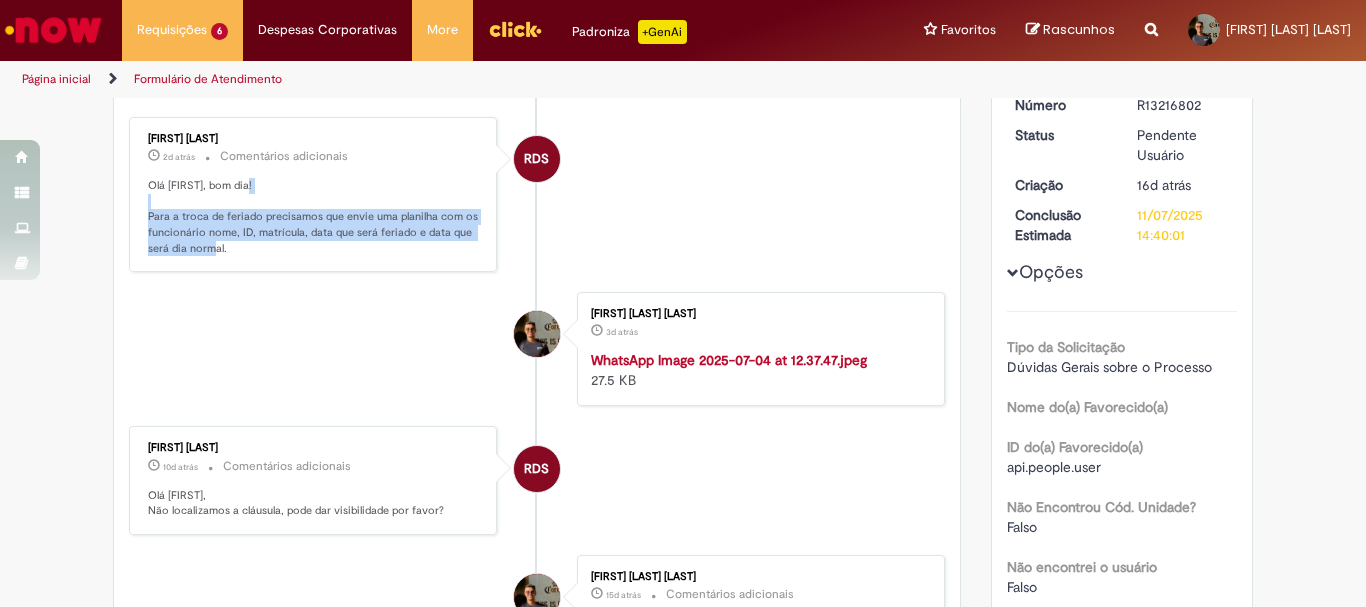 drag, startPoint x: 141, startPoint y: 213, endPoint x: 470, endPoint y: 262, distance: 332.62894 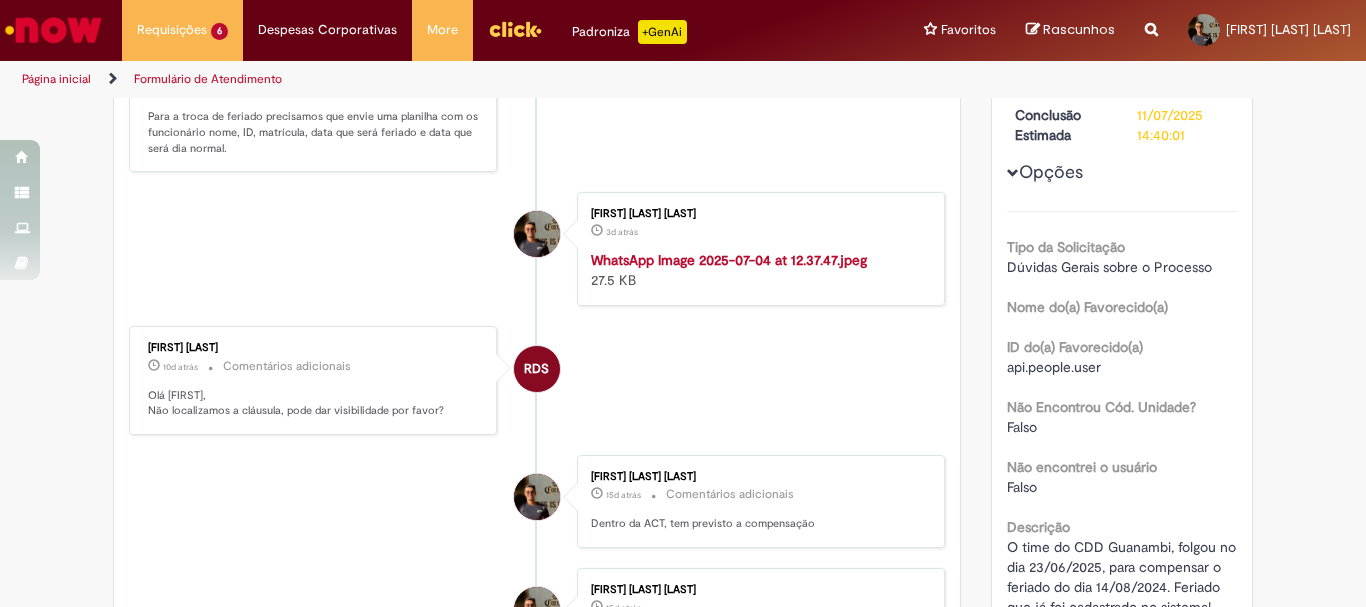 scroll, scrollTop: 655, scrollLeft: 0, axis: vertical 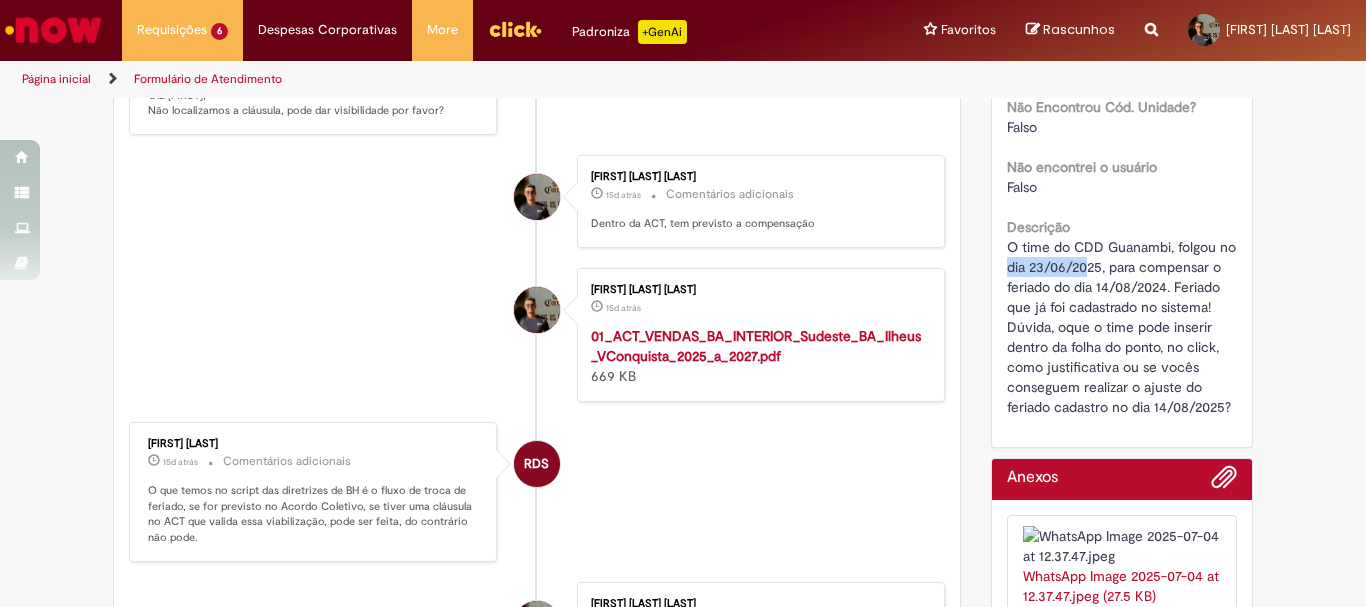drag, startPoint x: 1081, startPoint y: 270, endPoint x: 1095, endPoint y: 288, distance: 22.803509 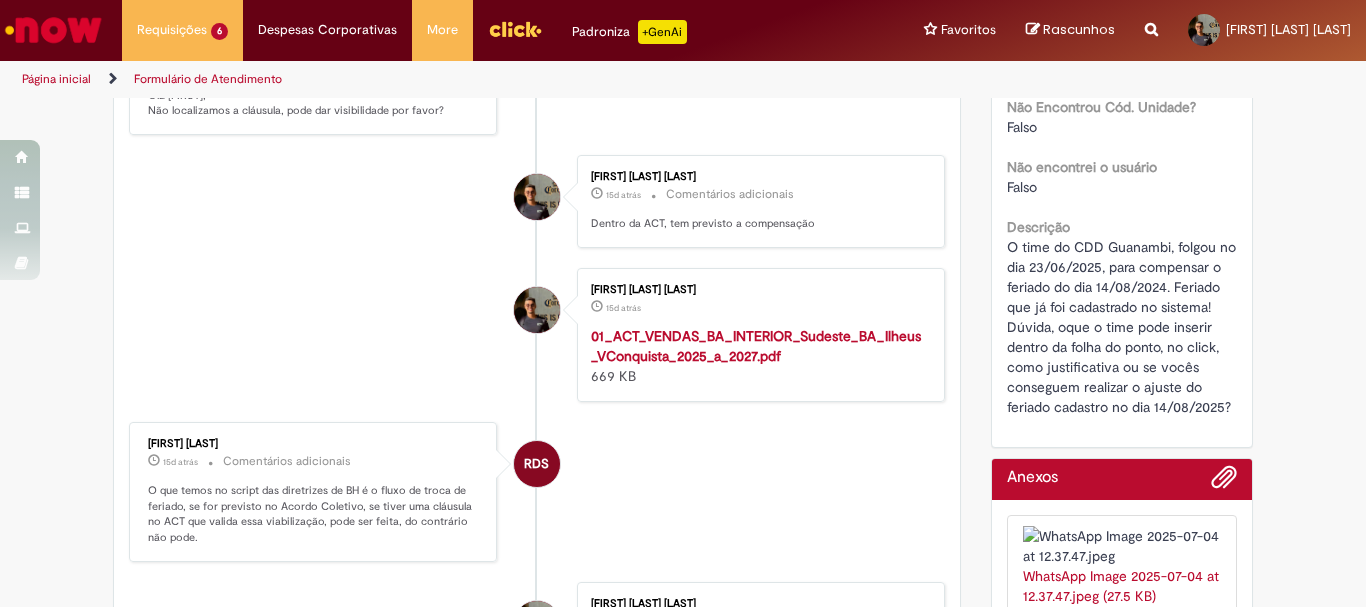 click on "O time do CDD Guanambi, folgou no dia 23/06/2025, para compensar o feriado do dia 14/08/2024. Feriado que já foi cadastrado no sistema! Dúvida, oque o time pode inserir dentro da folha do ponto, no click, como justificativa ou se vocês conseguem realizar o ajuste do feriado cadastro no dia 14/08/2025?" at bounding box center [1123, 327] 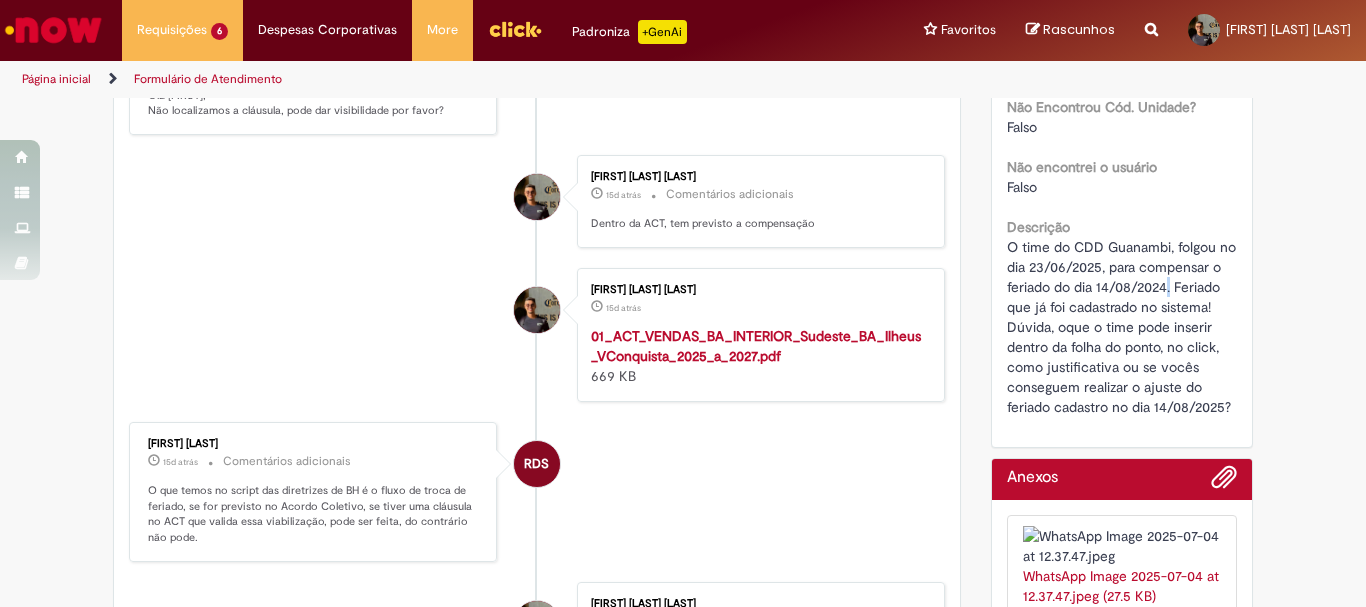 click on "O time do CDD Guanambi, folgou no dia 23/06/2025, para compensar o feriado do dia 14/08/2024. Feriado que já foi cadastrado no sistema! Dúvida, oque o time pode inserir dentro da folha do ponto, no click, como justificativa ou se vocês conseguem realizar o ajuste do feriado cadastro no dia 14/08/2025?" at bounding box center (1123, 327) 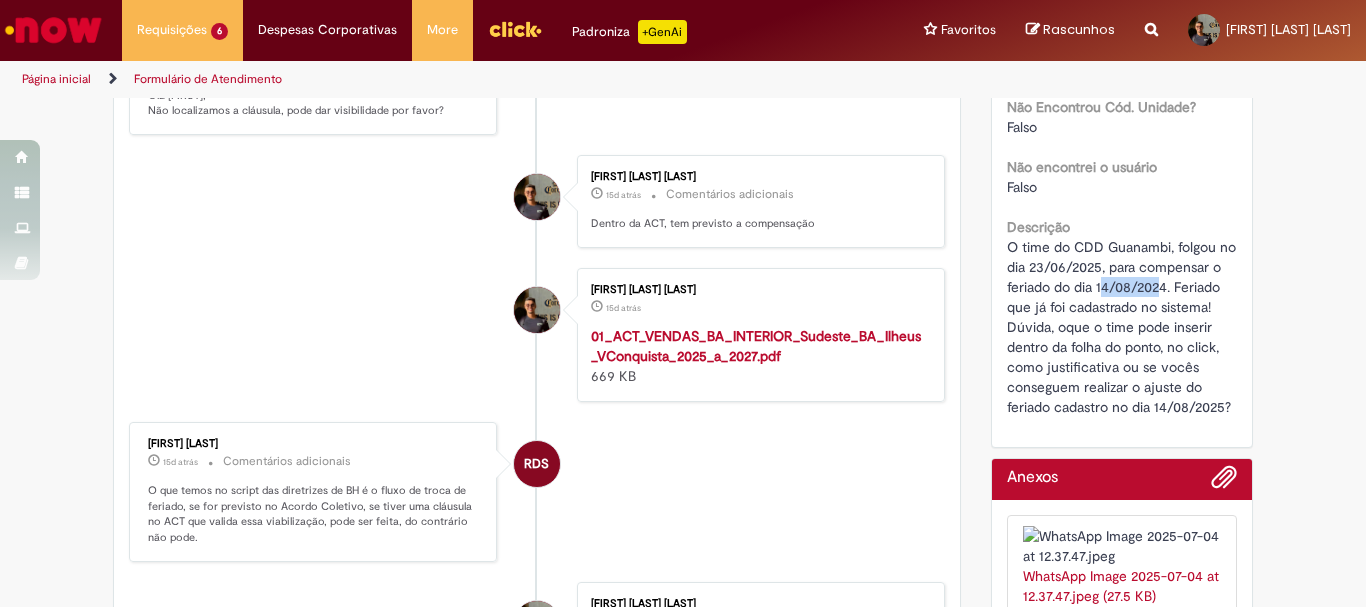 drag, startPoint x: 1157, startPoint y: 291, endPoint x: 1092, endPoint y: 288, distance: 65.06919 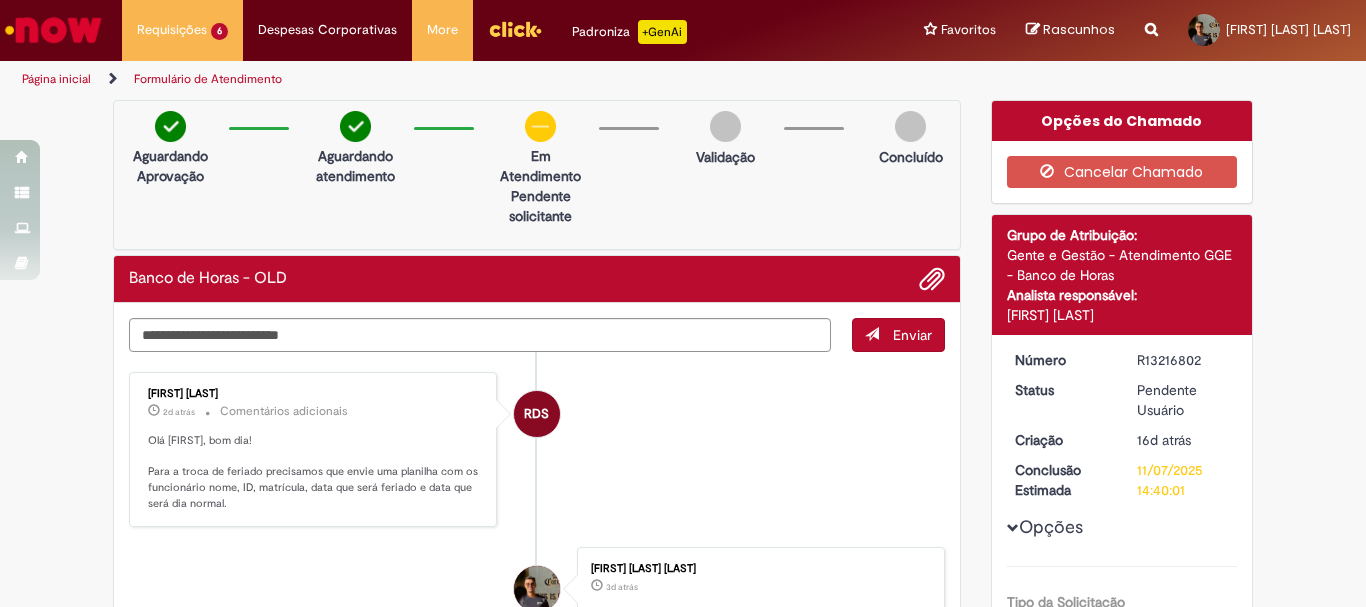 scroll, scrollTop: 100, scrollLeft: 0, axis: vertical 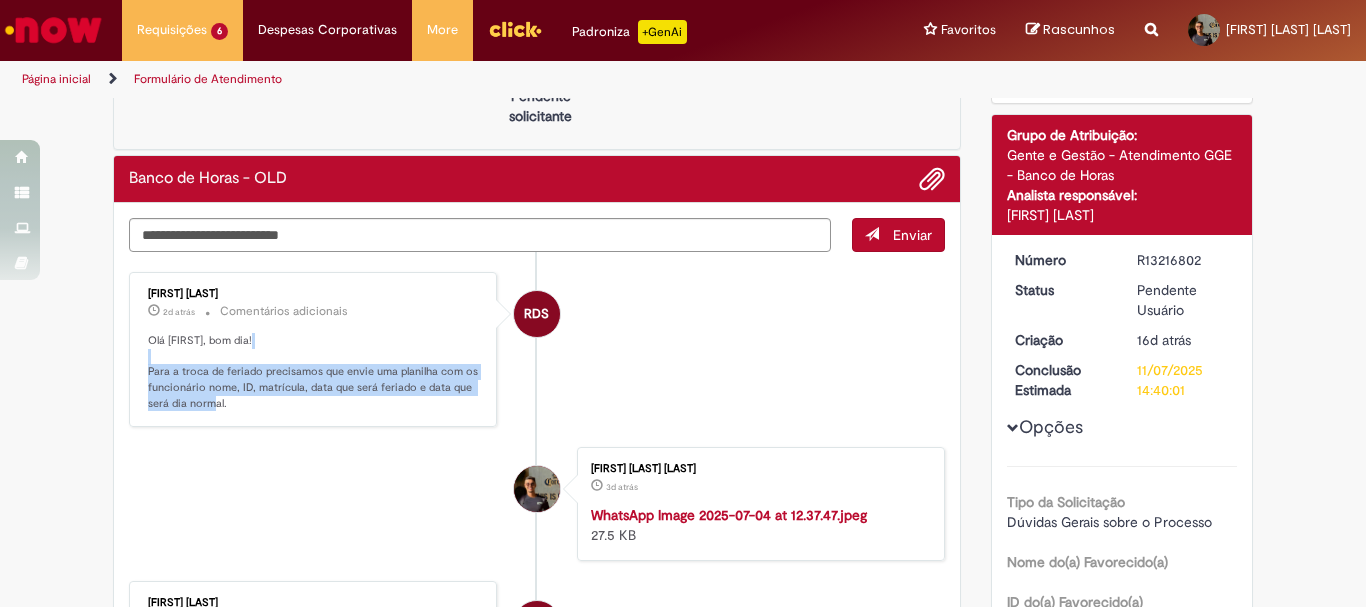 drag, startPoint x: 147, startPoint y: 377, endPoint x: 235, endPoint y: 397, distance: 90.24411 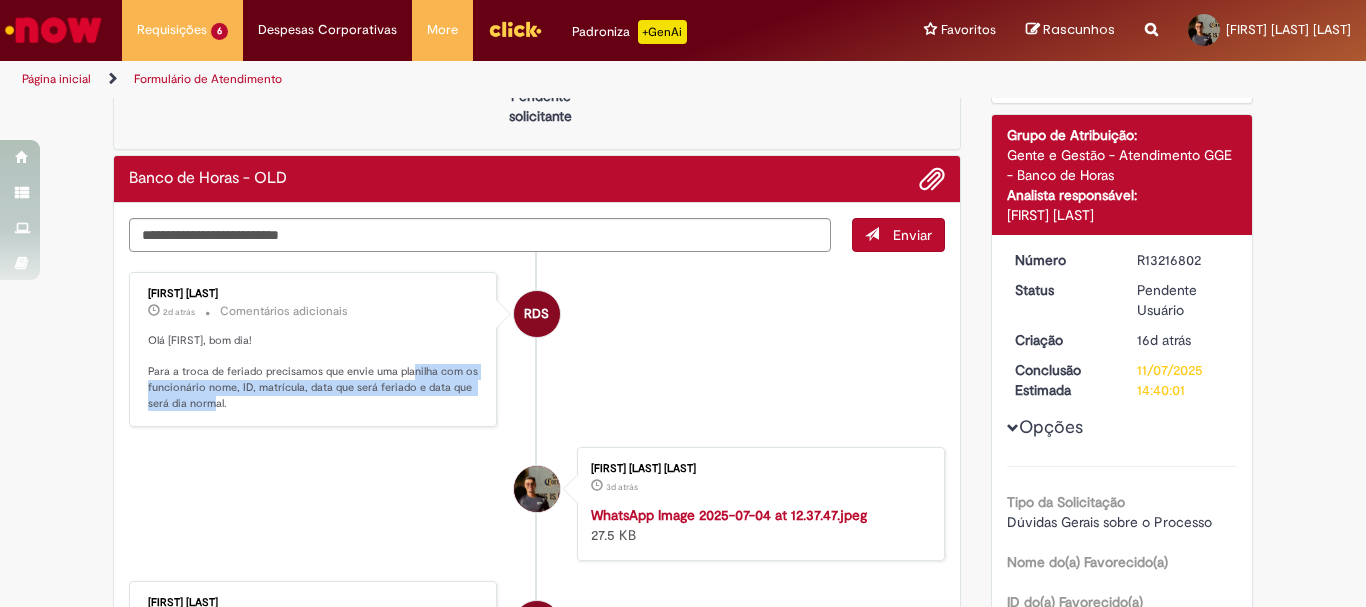 drag, startPoint x: 418, startPoint y: 374, endPoint x: 412, endPoint y: 416, distance: 42.426407 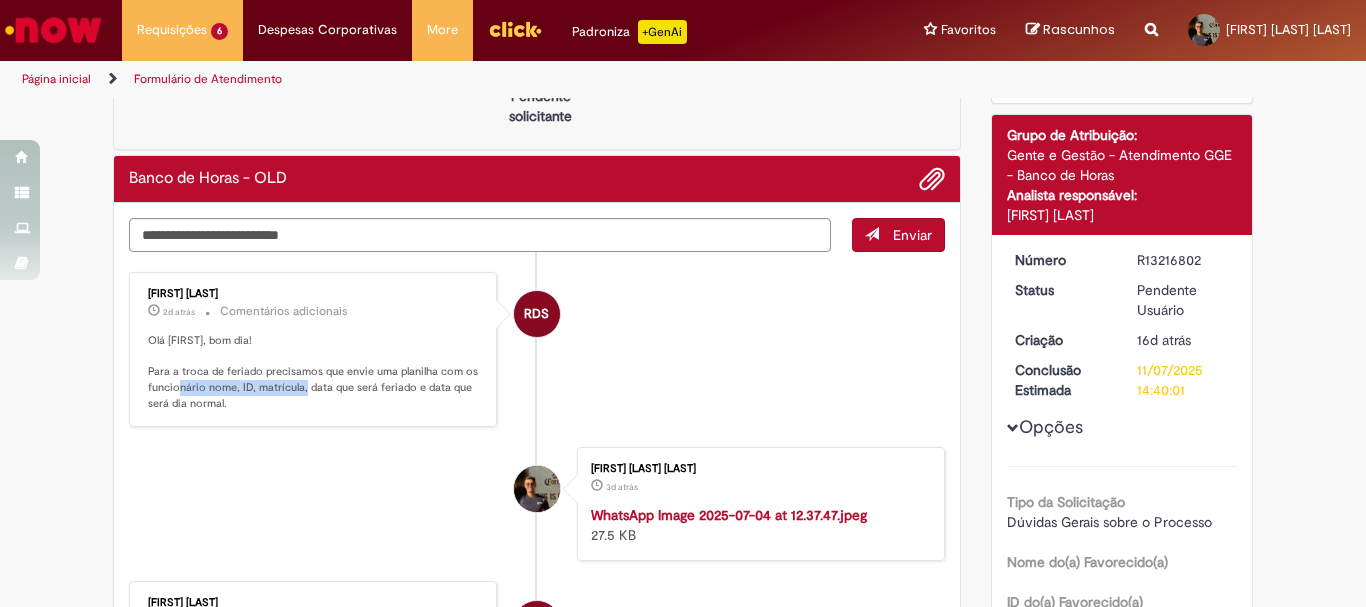 drag, startPoint x: 187, startPoint y: 388, endPoint x: 312, endPoint y: 395, distance: 125.19585 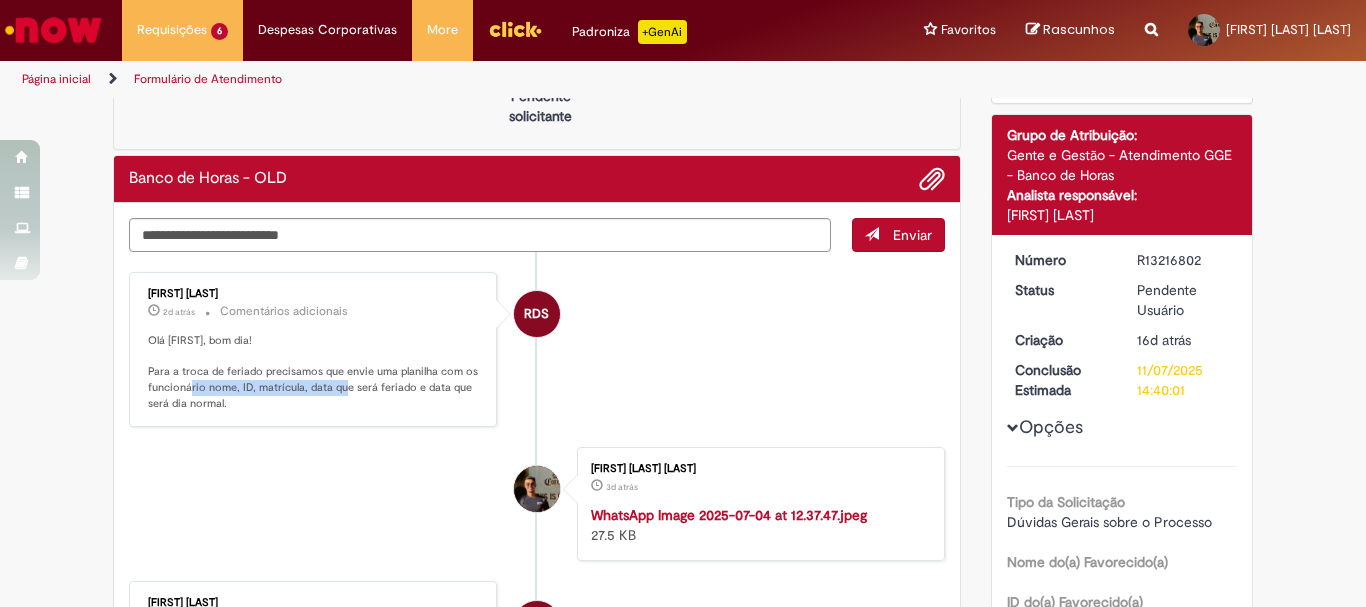 drag, startPoint x: 198, startPoint y: 382, endPoint x: 350, endPoint y: 393, distance: 152.3975 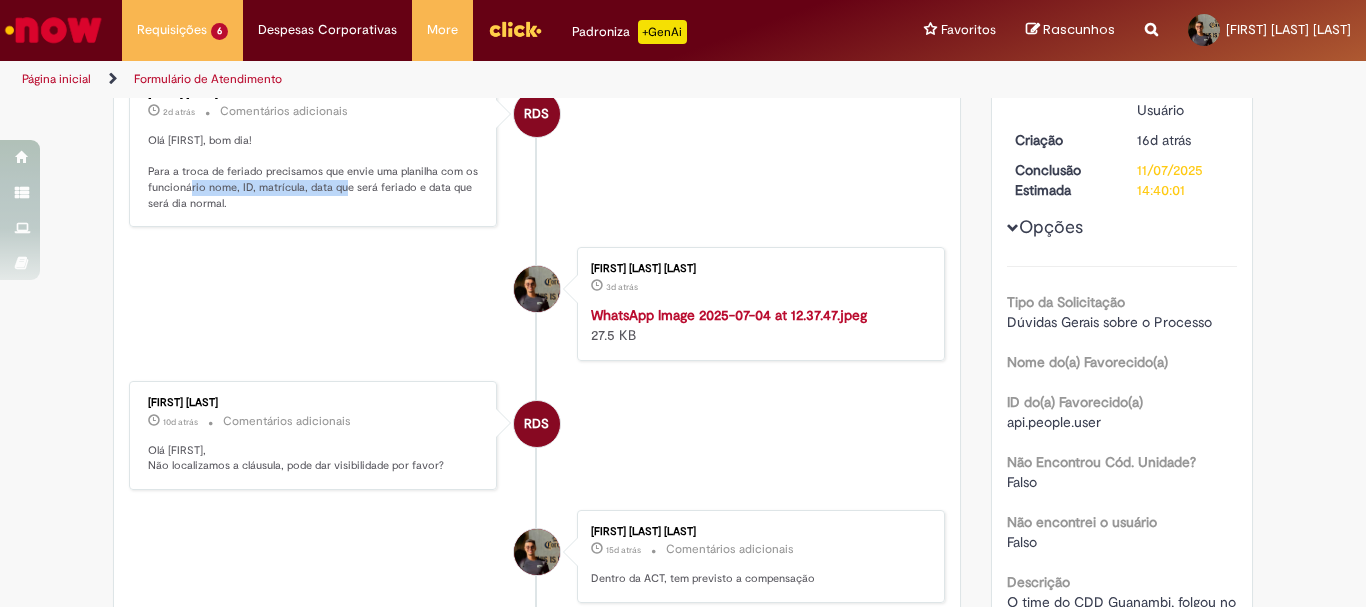 scroll, scrollTop: 200, scrollLeft: 0, axis: vertical 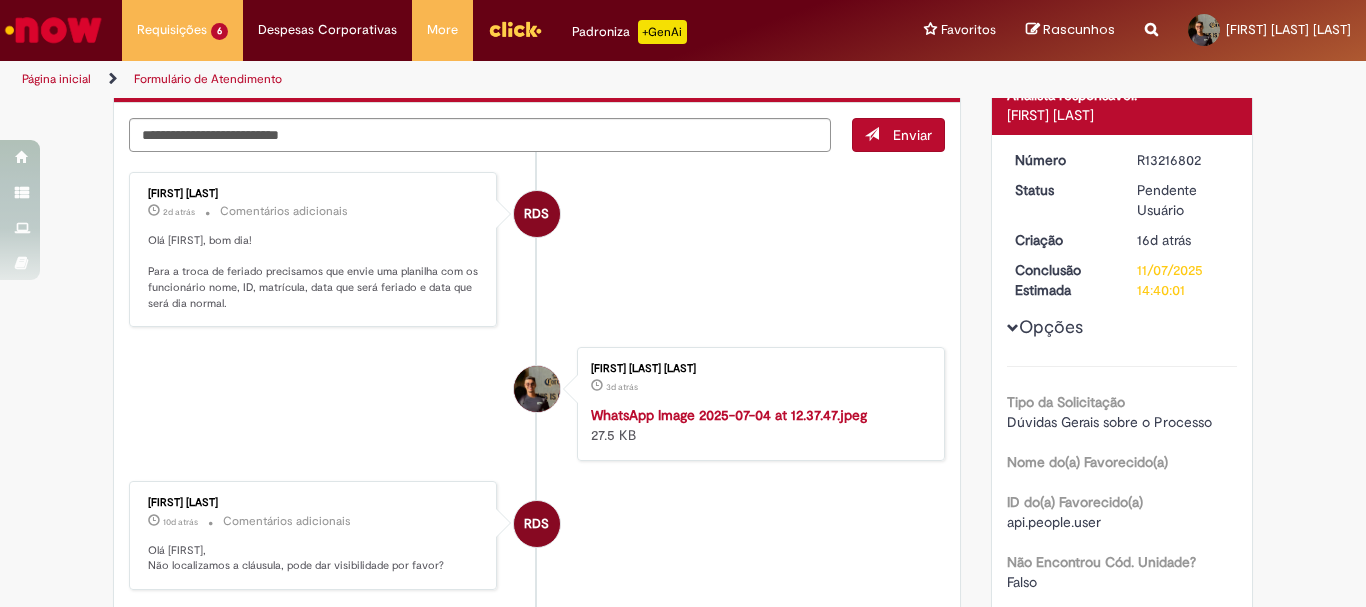 click on "Olá [FIRST], bom dia!
Para a troca de feriado precisamos que envie uma planilha com os funcionário nome, ID, matrícula, data que será feriado e data que será dia normal." at bounding box center (314, 272) 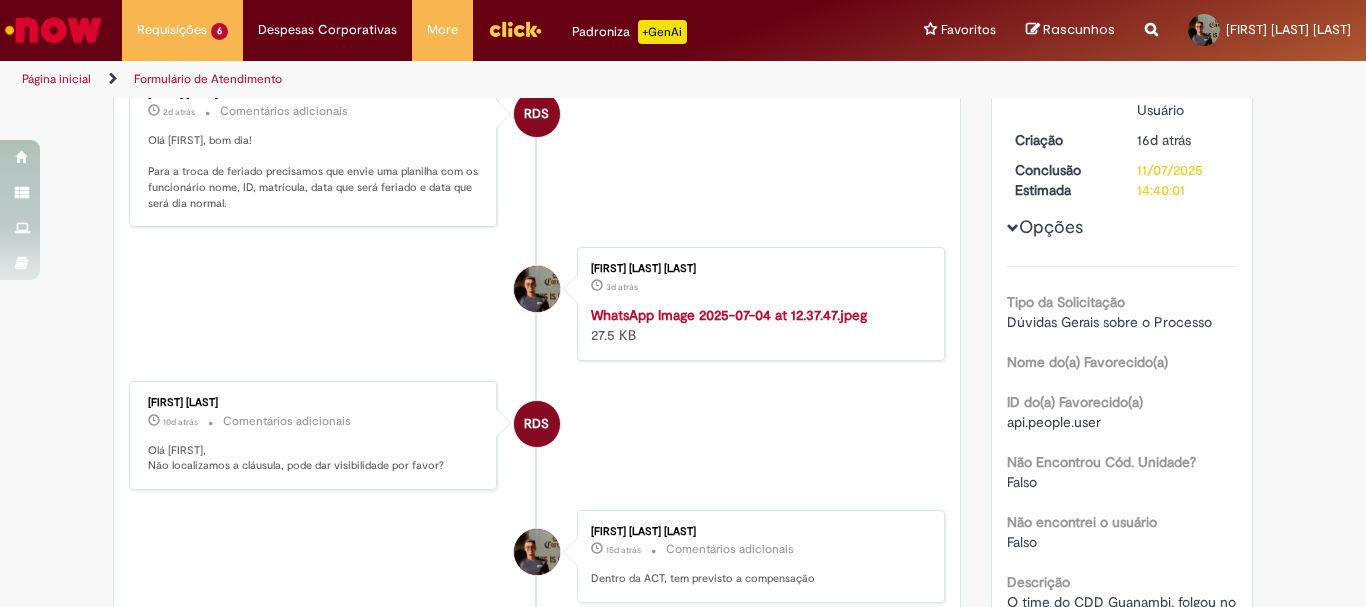 scroll, scrollTop: 200, scrollLeft: 0, axis: vertical 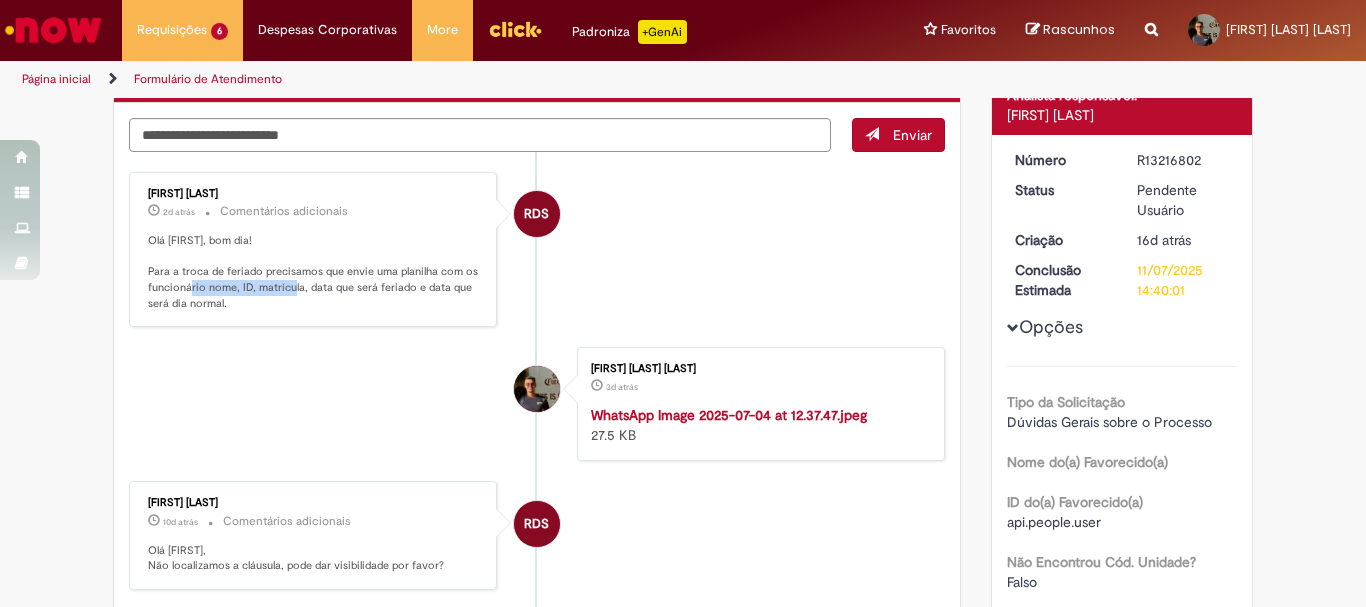drag, startPoint x: 197, startPoint y: 282, endPoint x: 296, endPoint y: 286, distance: 99.08077 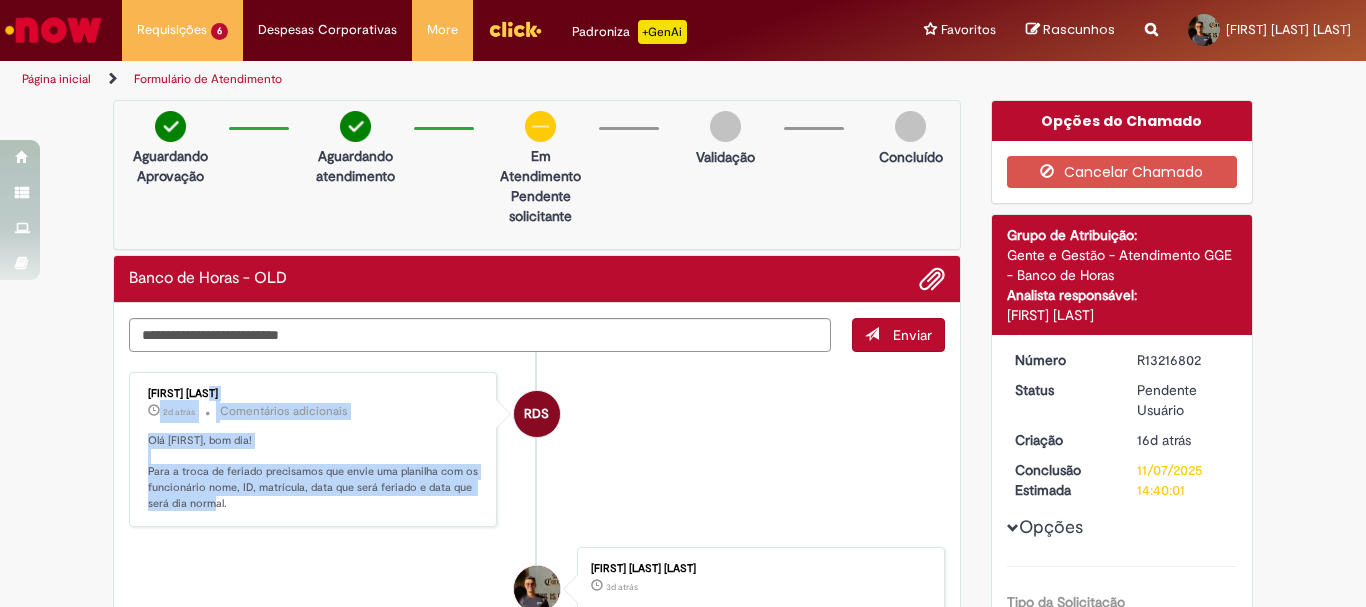 drag, startPoint x: 376, startPoint y: 527, endPoint x: 334, endPoint y: 513, distance: 44.27189 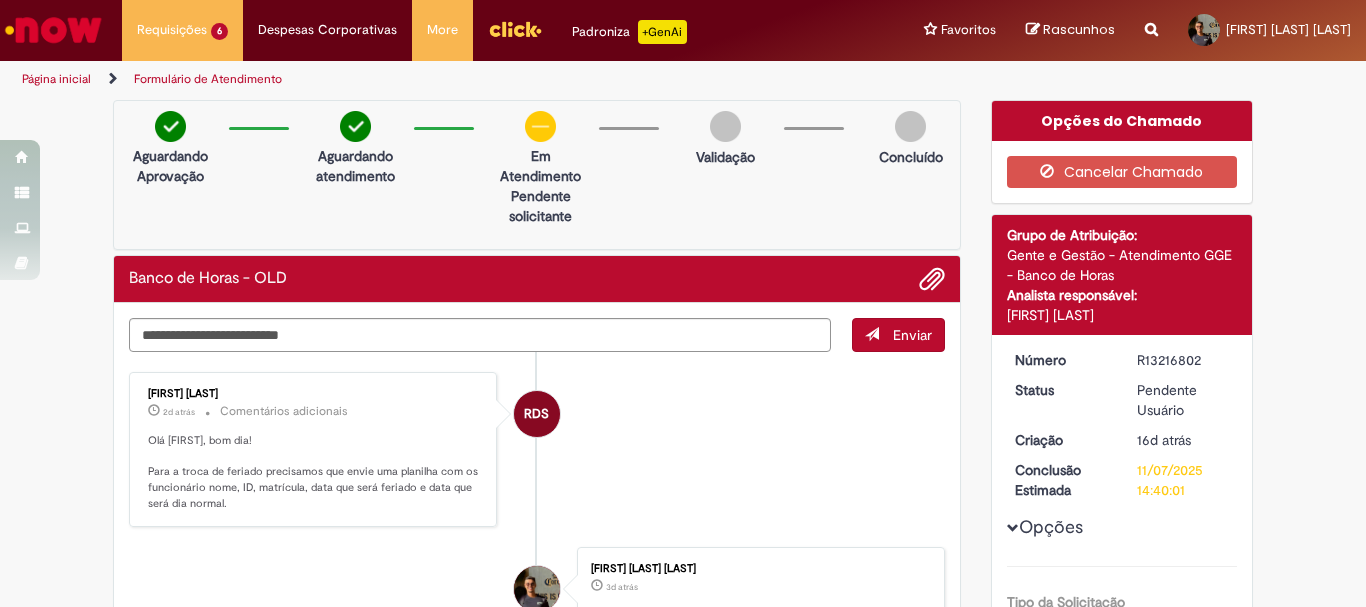 click on "Olá [FIRST], bom dia!
Para a troca de feriado precisamos que envie uma planilha com os funcionário nome, ID, matrícula, data que será feriado e data que será dia normal." at bounding box center (314, 472) 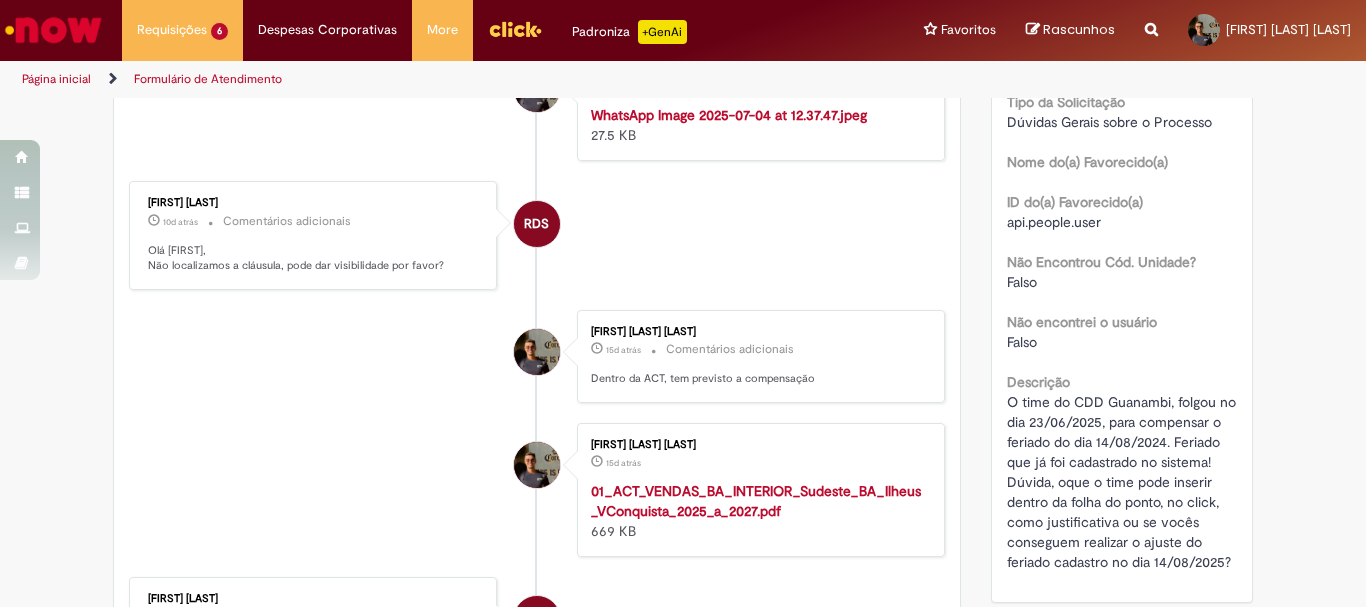scroll, scrollTop: 0, scrollLeft: 0, axis: both 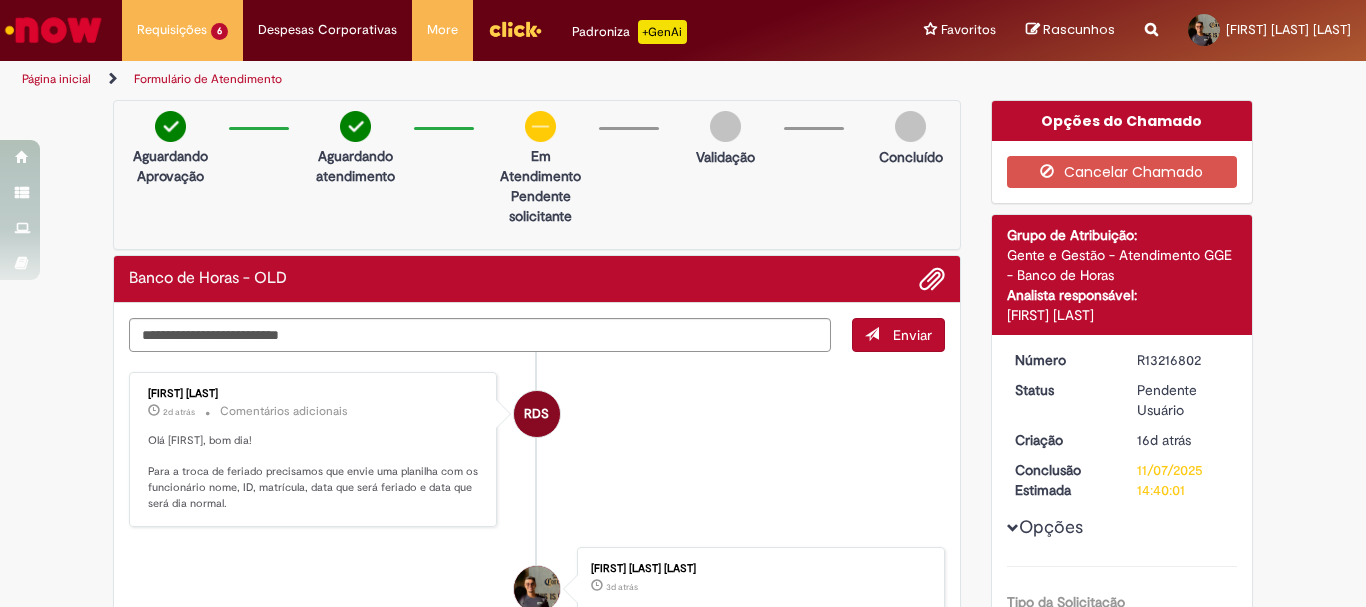 click on "R13216802" at bounding box center (1183, 360) 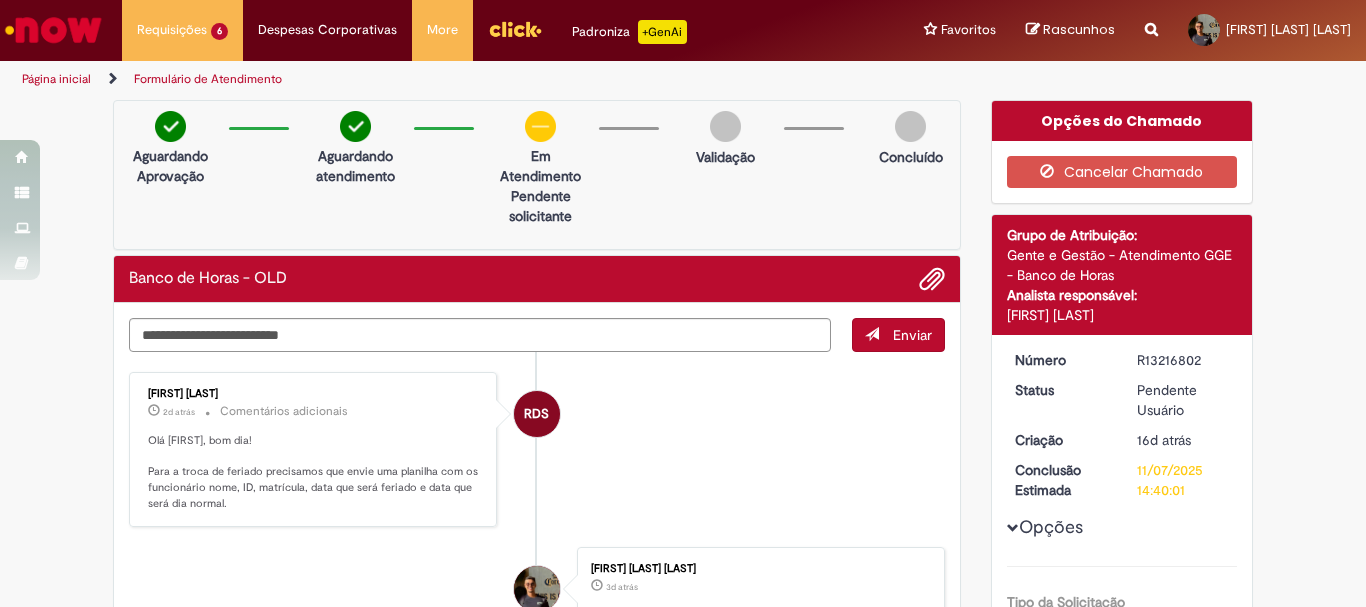 copy on "R13216802" 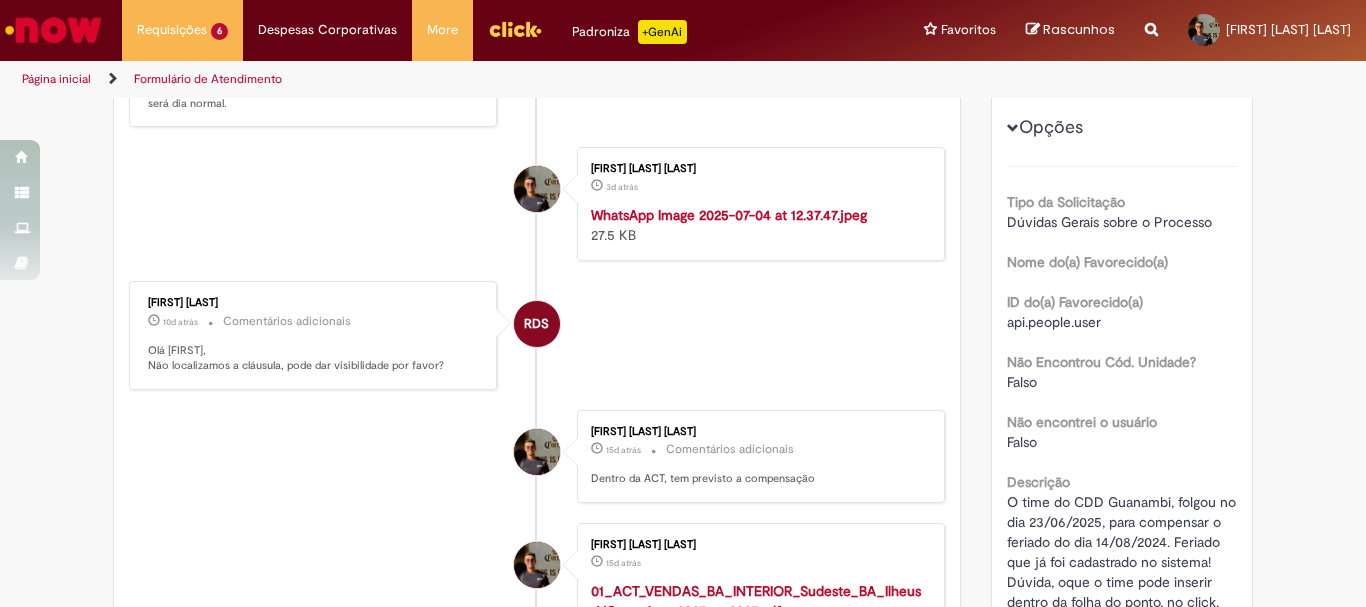scroll, scrollTop: 500, scrollLeft: 0, axis: vertical 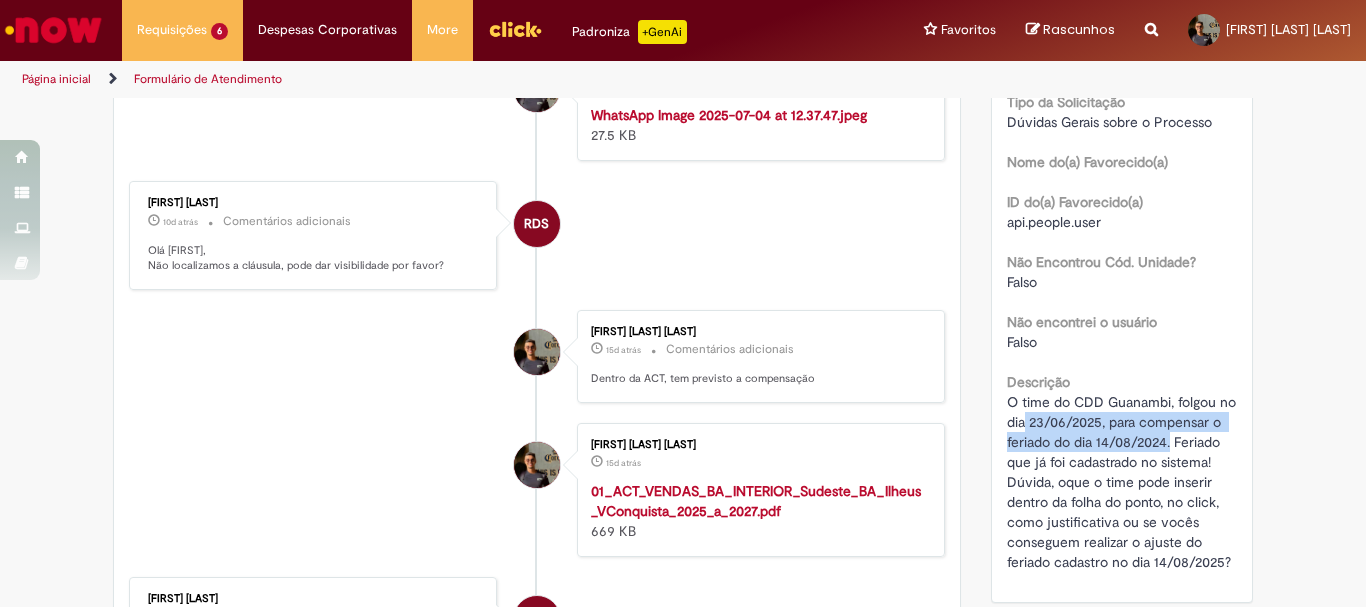 drag, startPoint x: 1163, startPoint y: 442, endPoint x: 1016, endPoint y: 422, distance: 148.35431 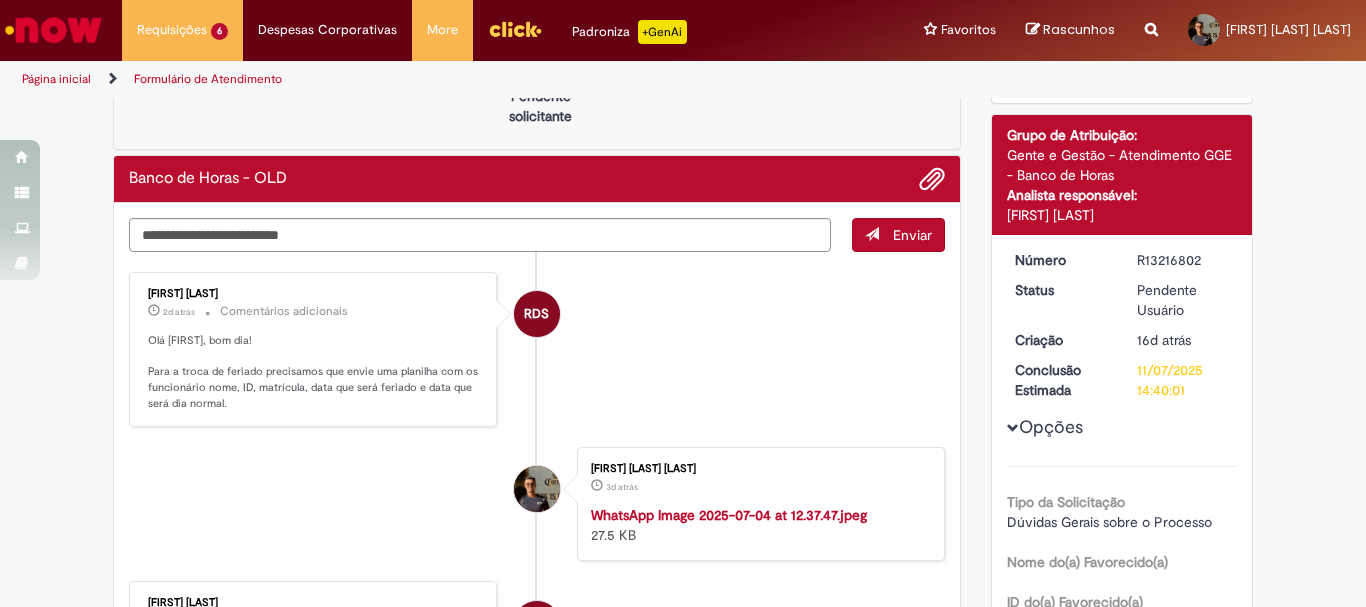 scroll, scrollTop: 0, scrollLeft: 0, axis: both 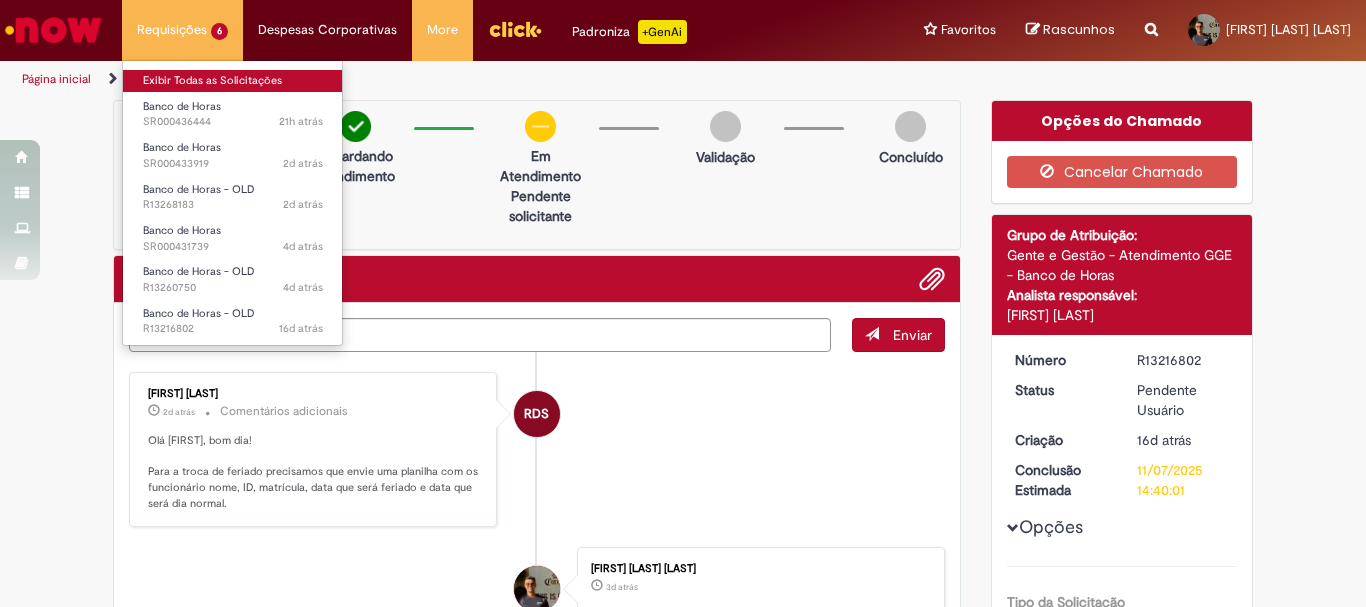 click on "Exibir Todas as Solicitações" at bounding box center (233, 81) 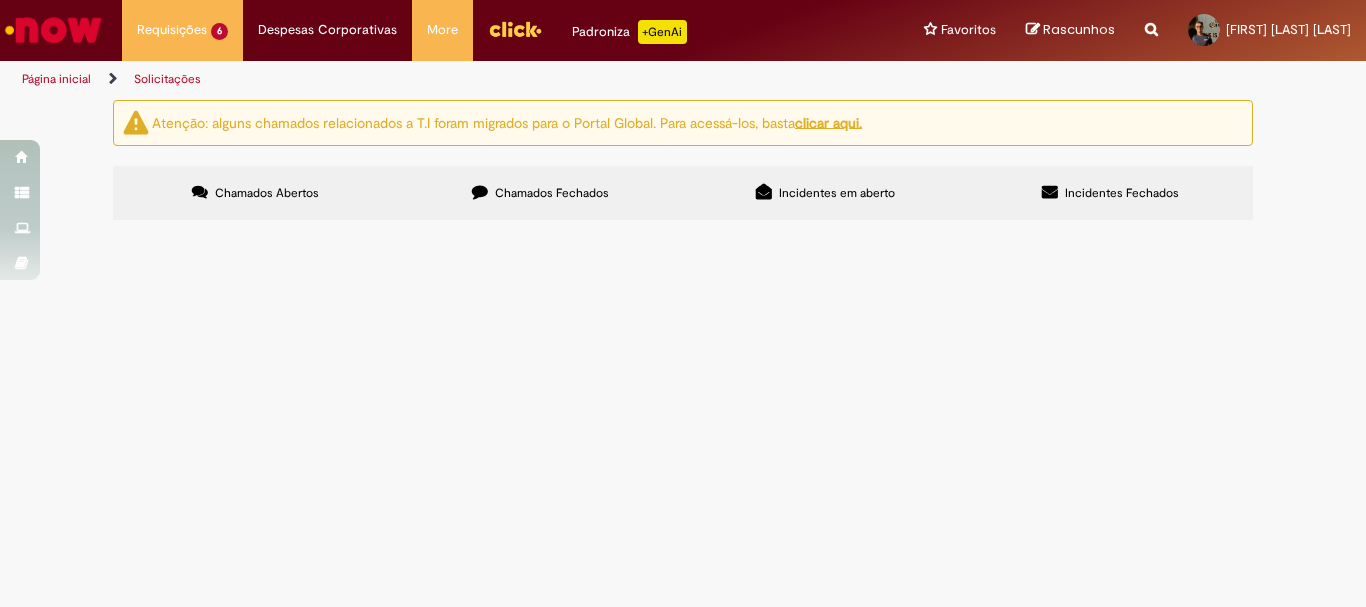 click on "Olá! Tudo bem?
No chamado R13216761, solicitei que realizasse o cadastro do feriado da unidade de Bom Jesus da Lapa no dia 19/06/2025. Mas no dia 23/06/2025 (folga) o time fez a compensação do feriado trabalhado, no dia 19/06/2025. Dentro do click, como fica a justificativa para o time, para não terem impacto no banco de horas? Nesse dia que foi folgado?" at bounding box center [0, 0] 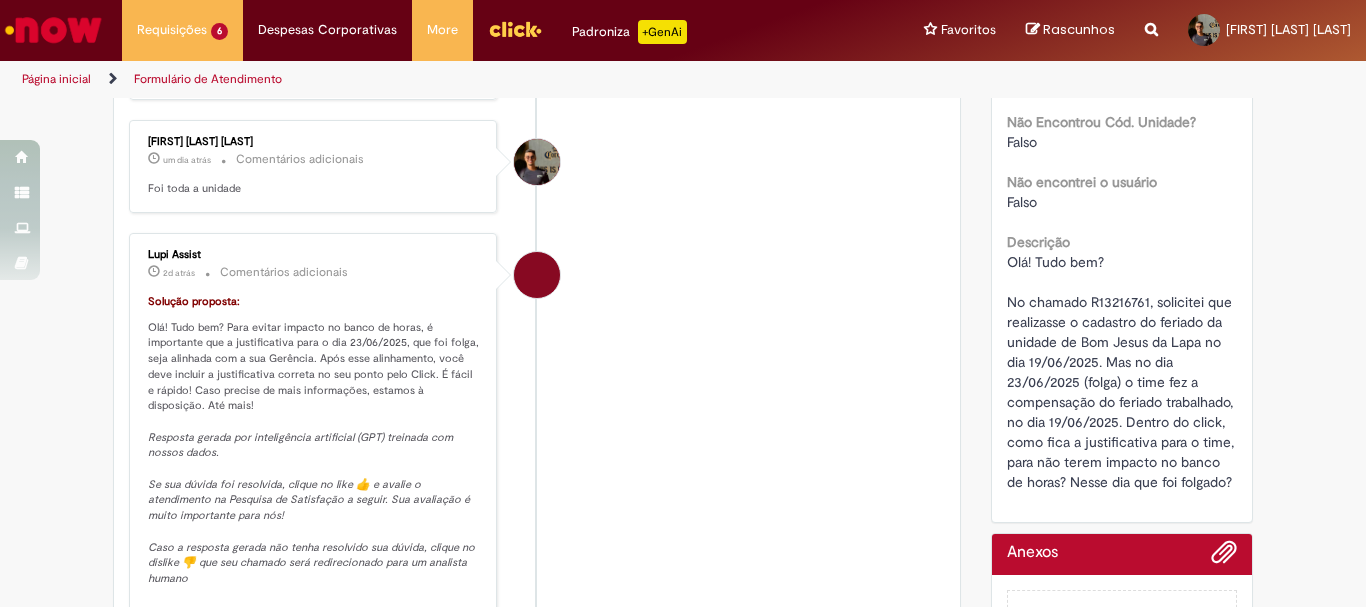scroll, scrollTop: 0, scrollLeft: 0, axis: both 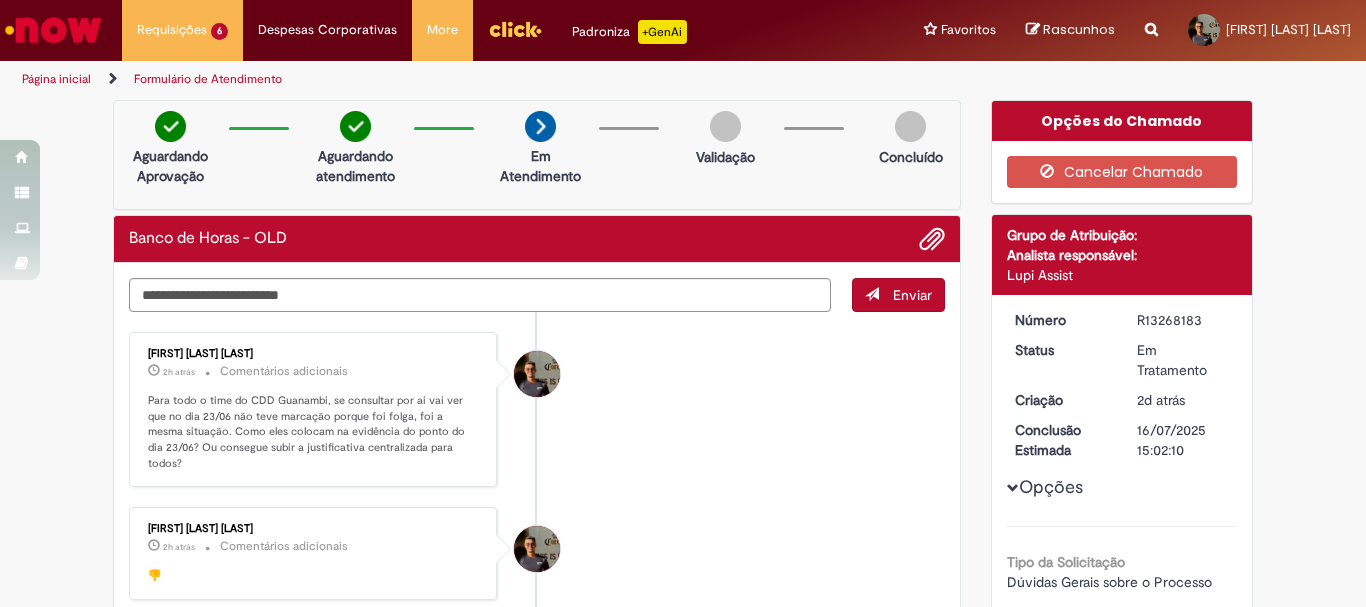 click on "R13268183" at bounding box center (1183, 320) 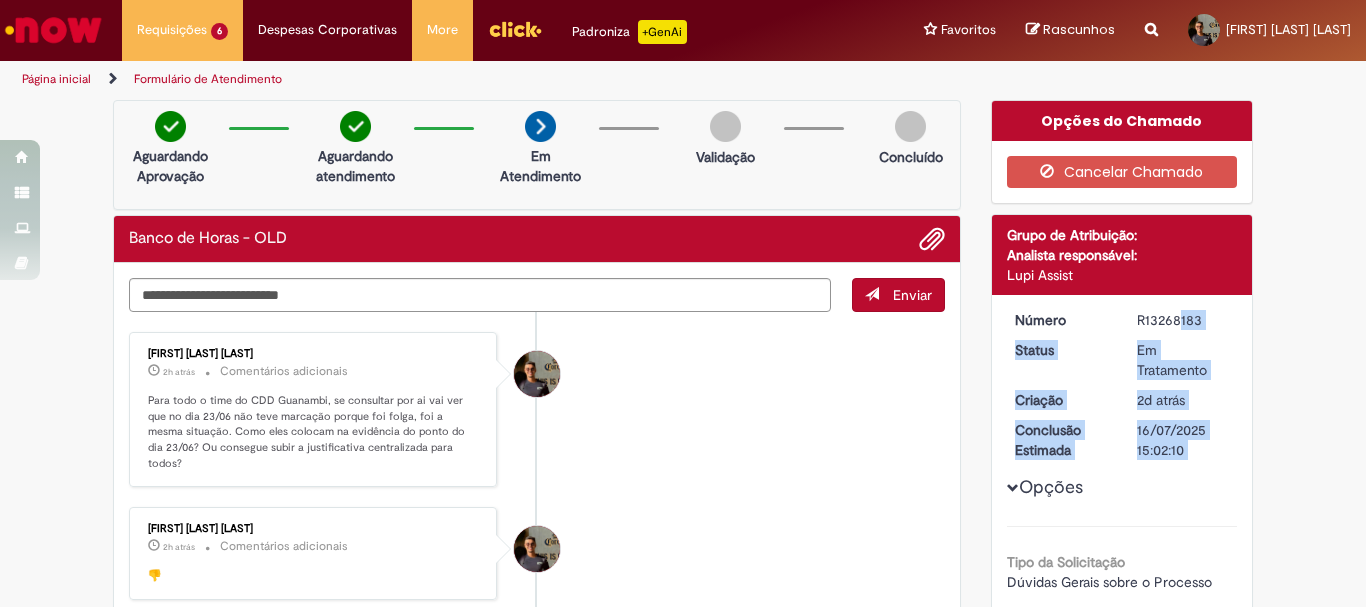 drag, startPoint x: 1172, startPoint y: 321, endPoint x: 1171, endPoint y: 333, distance: 12.0415945 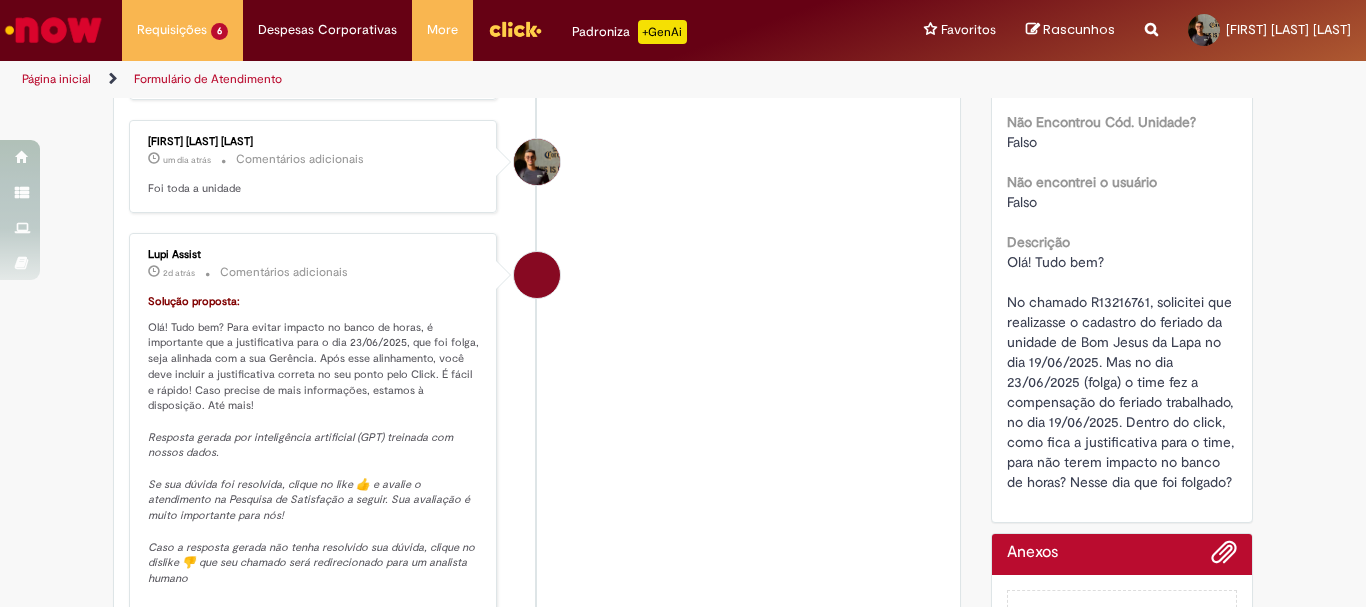 scroll, scrollTop: 0, scrollLeft: 0, axis: both 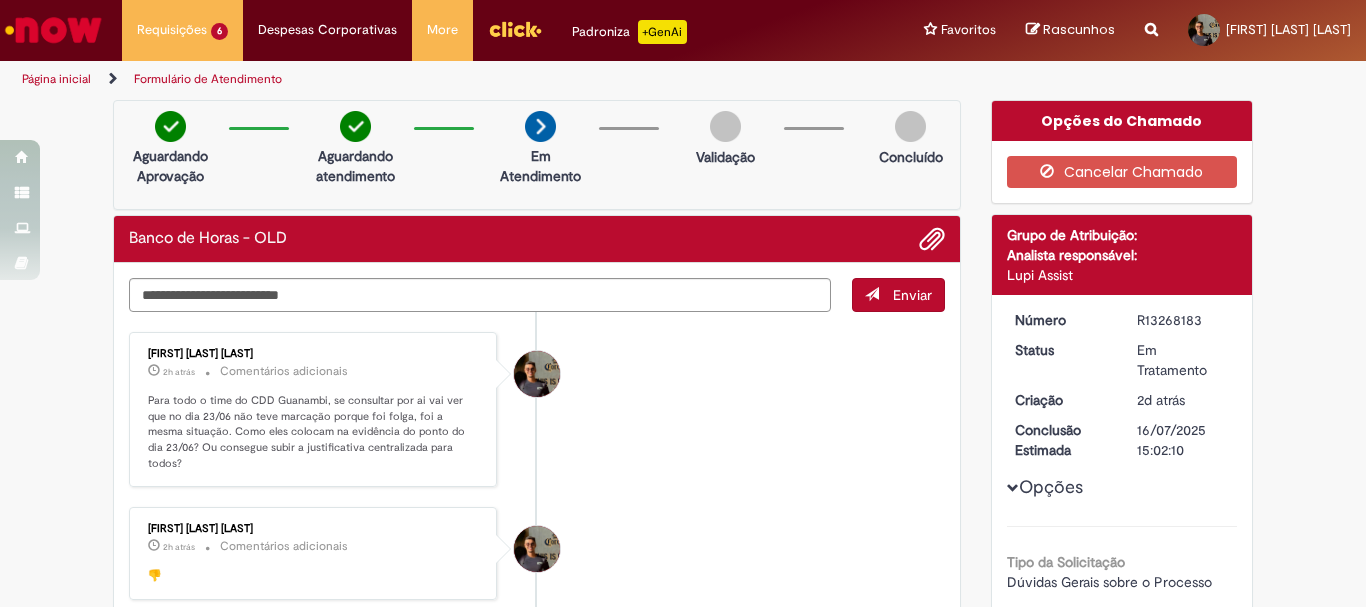 click on "R13268183" at bounding box center (1183, 320) 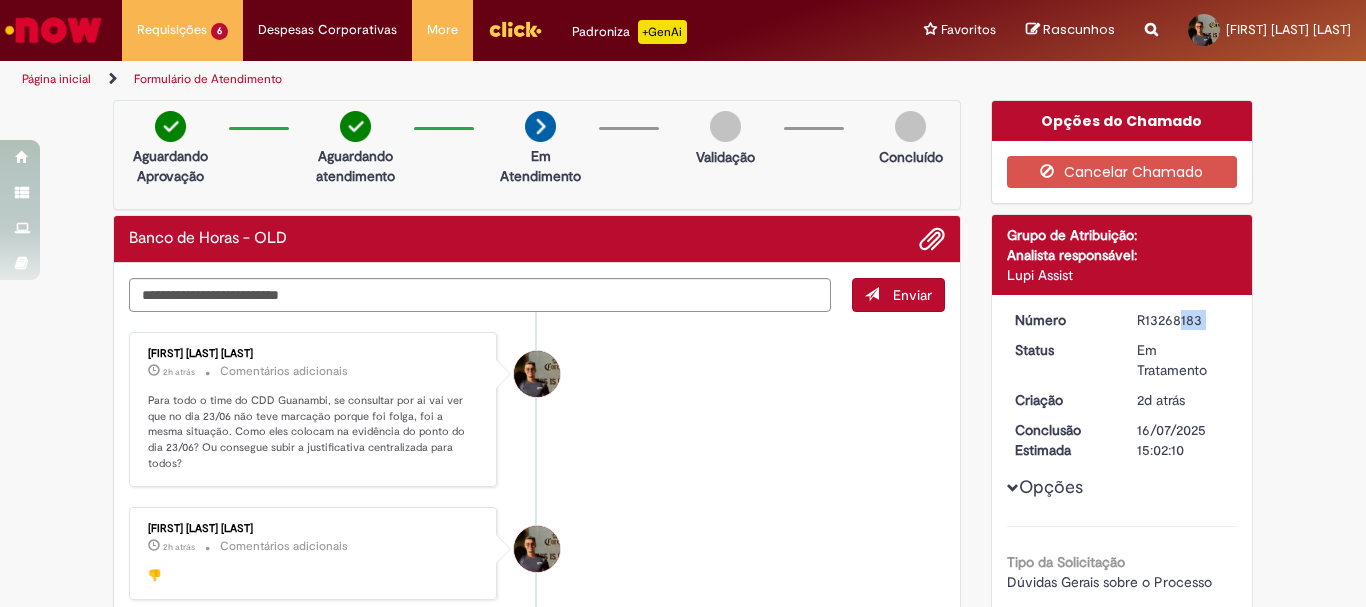 click on "R13268183" at bounding box center [1183, 320] 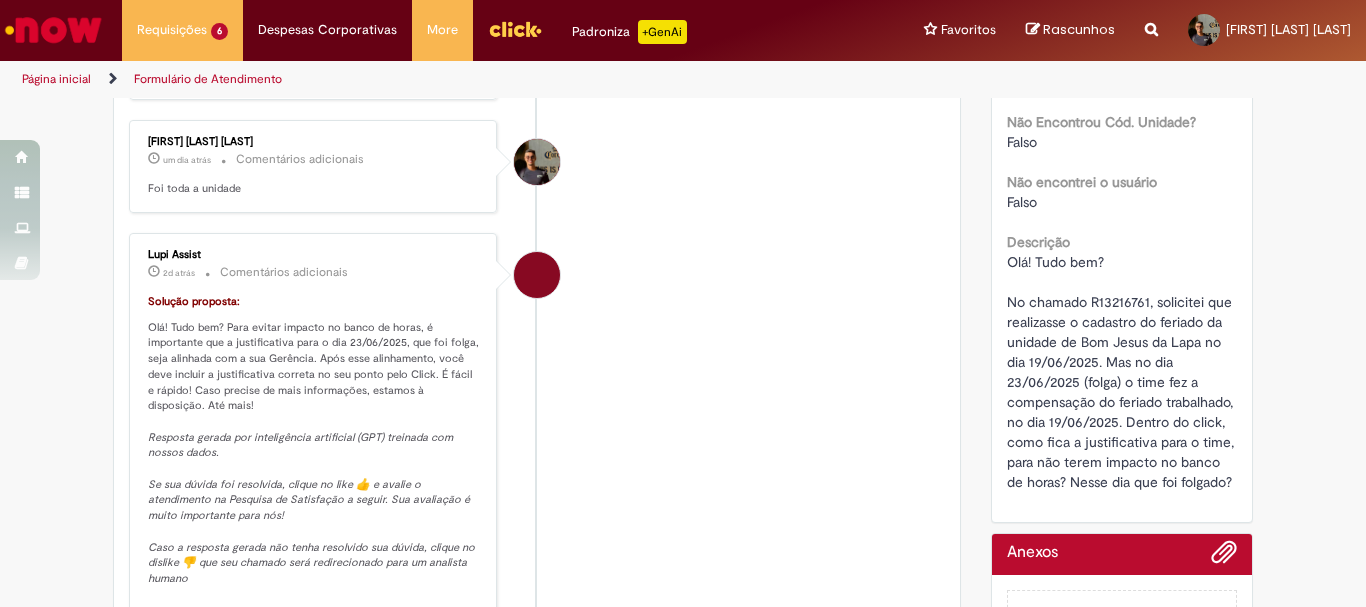 scroll, scrollTop: 600, scrollLeft: 0, axis: vertical 